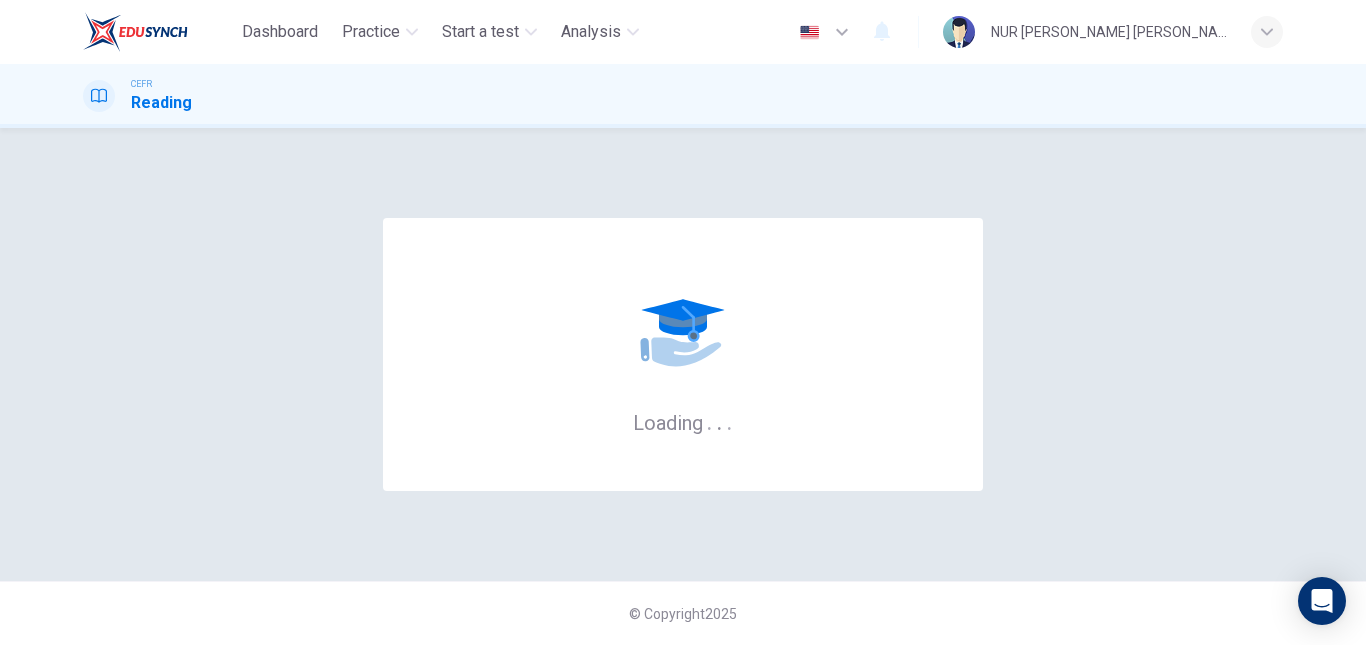 scroll, scrollTop: 0, scrollLeft: 0, axis: both 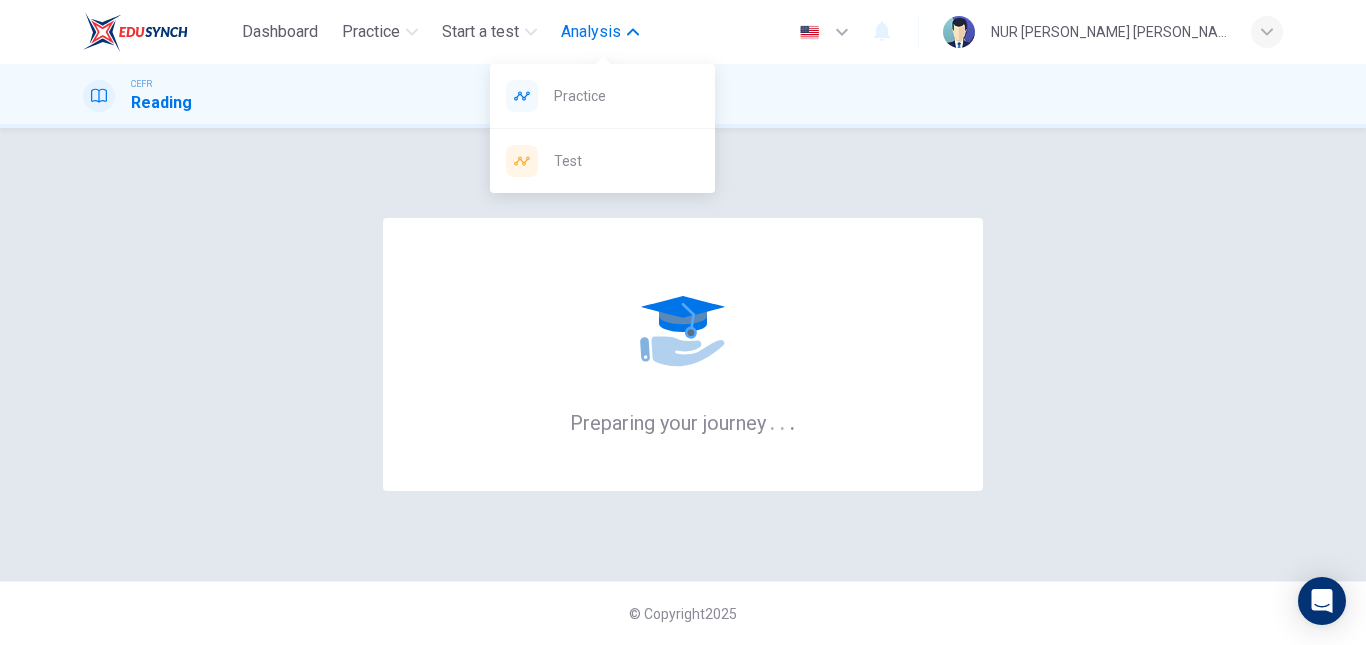click on "Analysis" at bounding box center [591, 32] 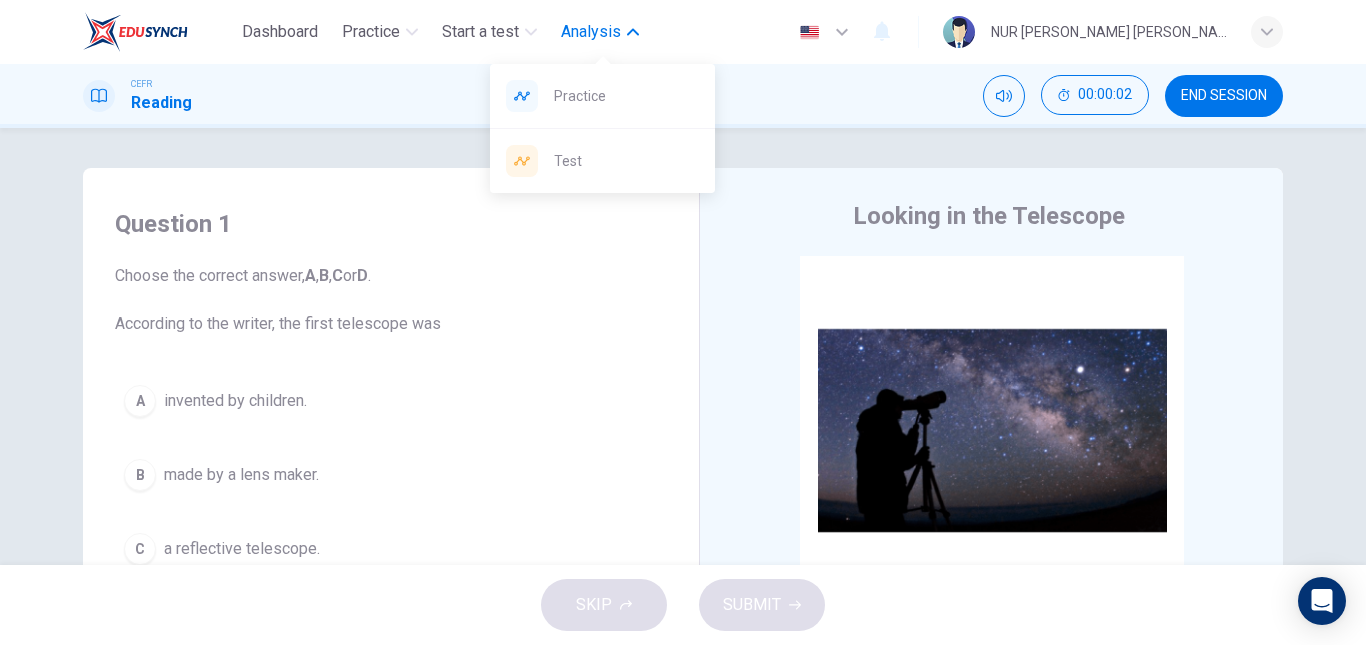 click on "Analysis" at bounding box center [591, 32] 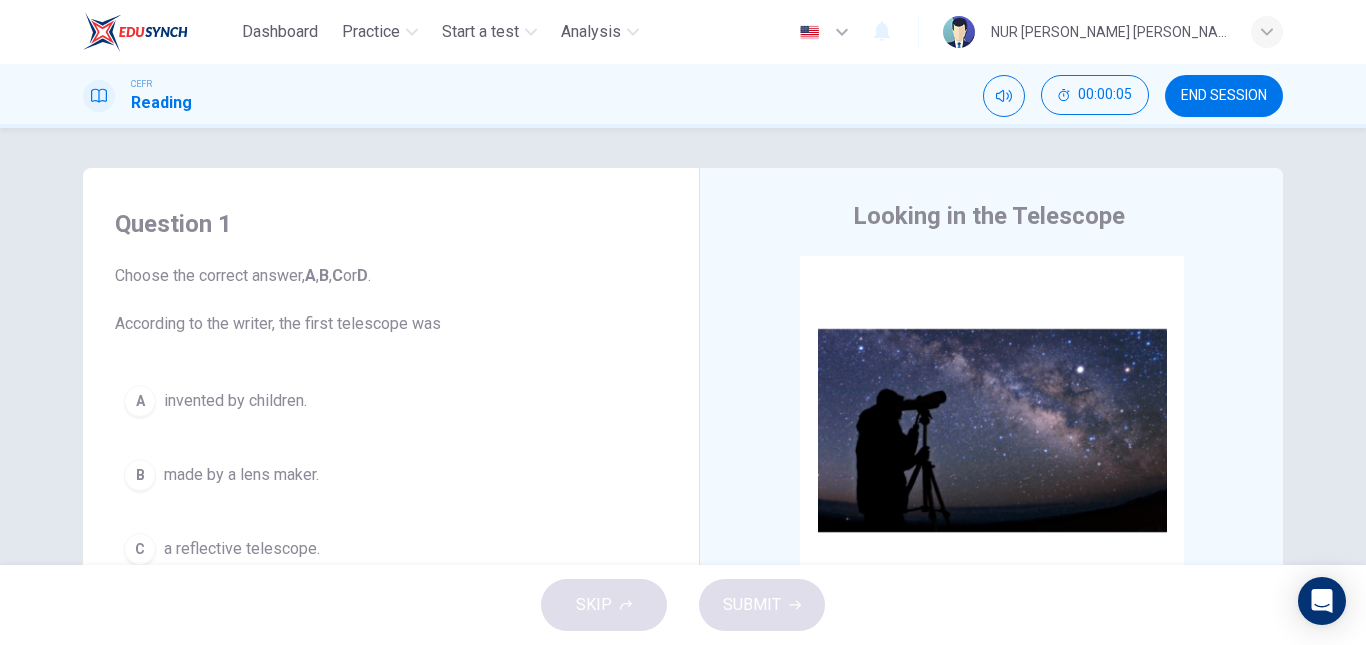 scroll, scrollTop: 118, scrollLeft: 0, axis: vertical 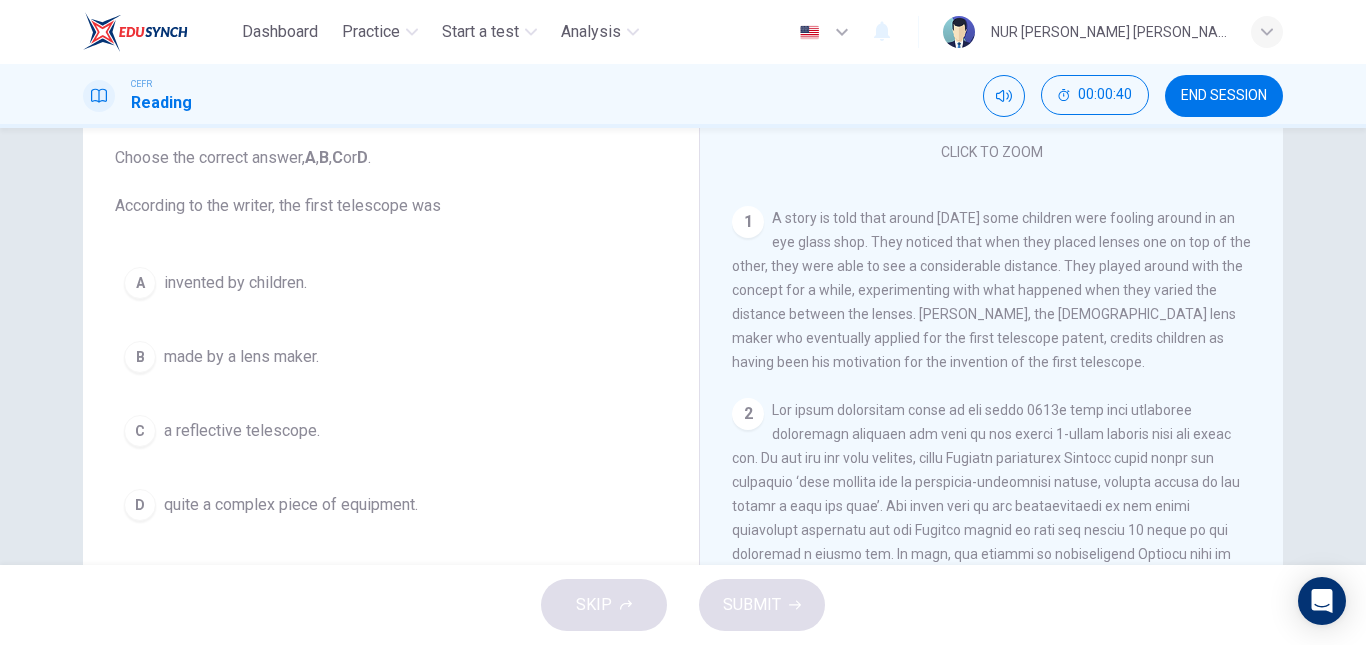 click on "invented by children." at bounding box center [235, 283] 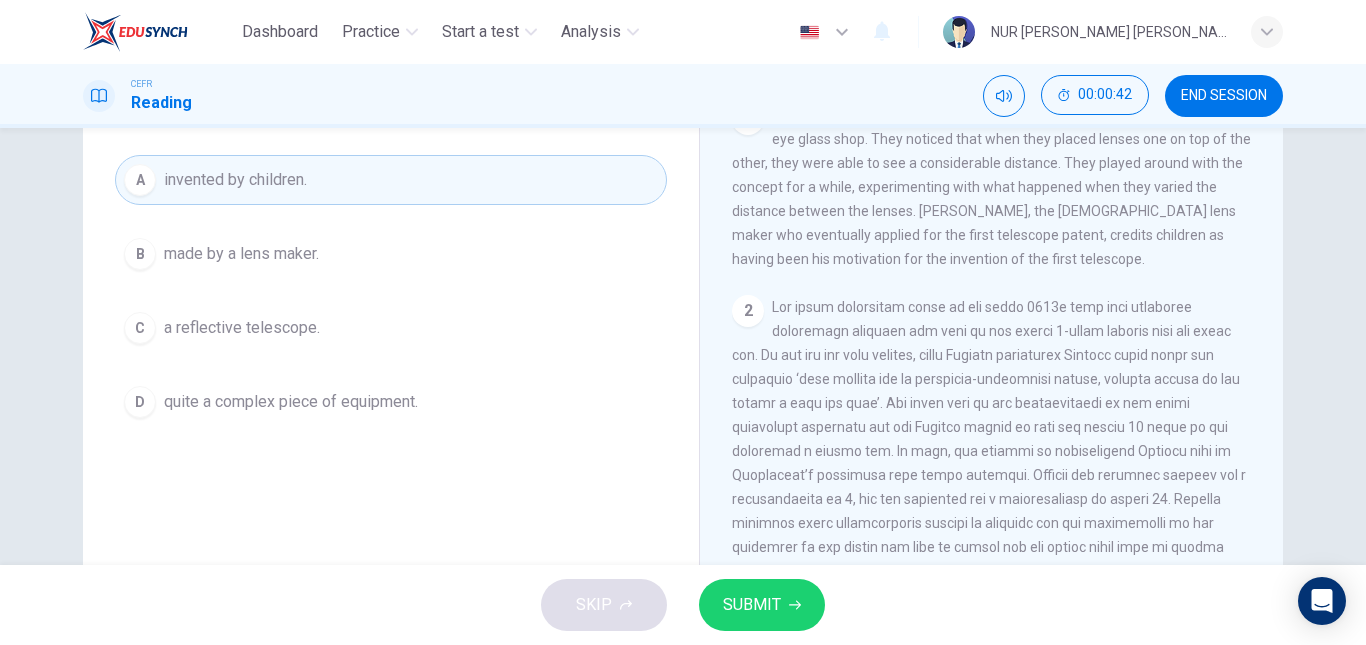 scroll, scrollTop: 227, scrollLeft: 0, axis: vertical 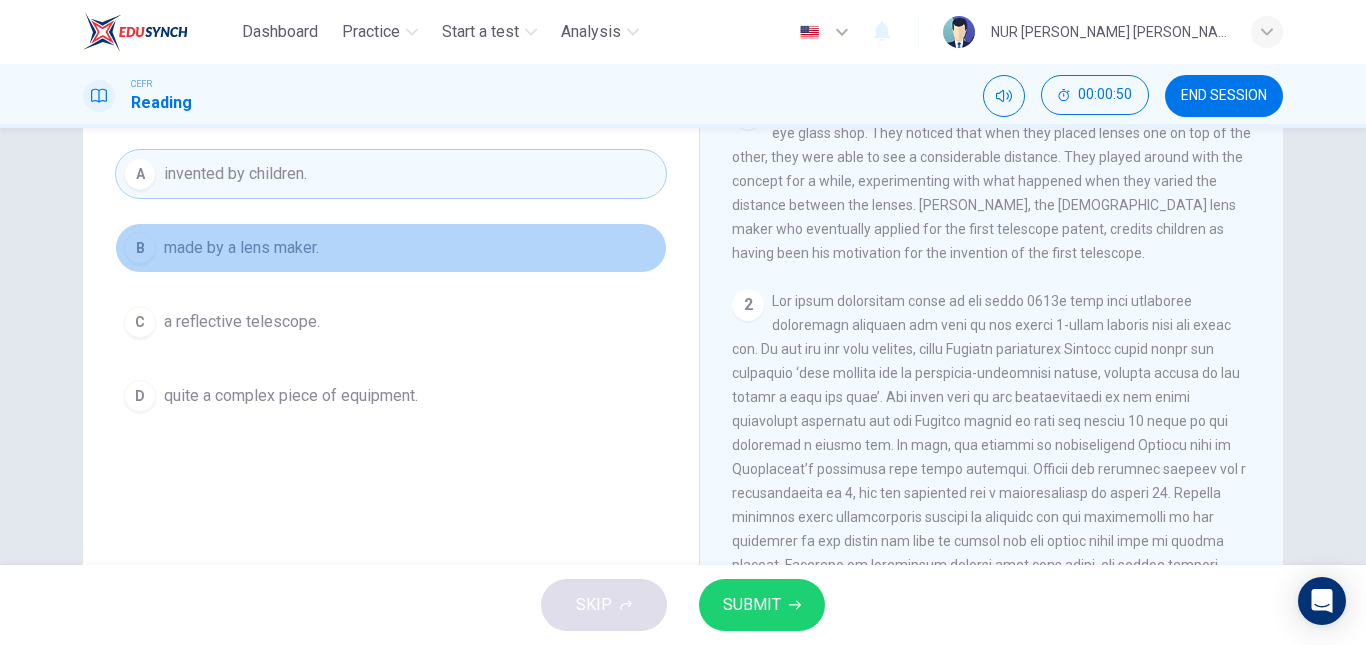 click on "B made by a lens maker." at bounding box center [391, 248] 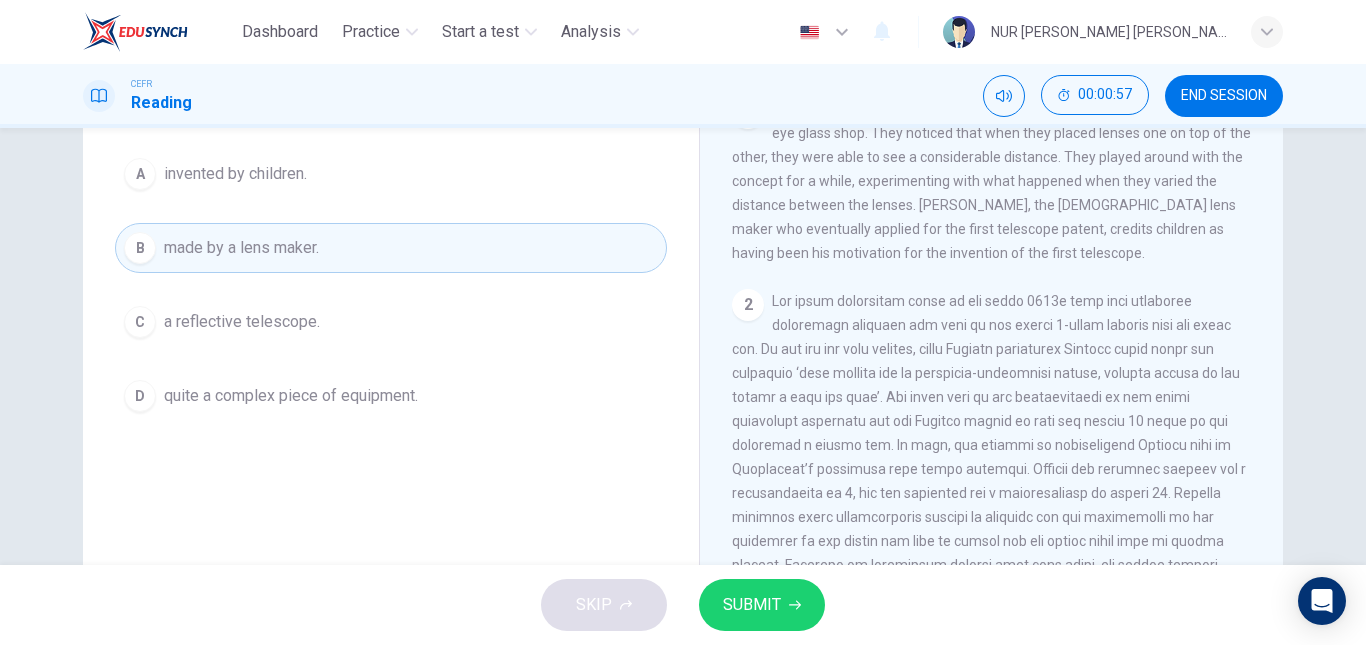click on "SUBMIT" at bounding box center [752, 605] 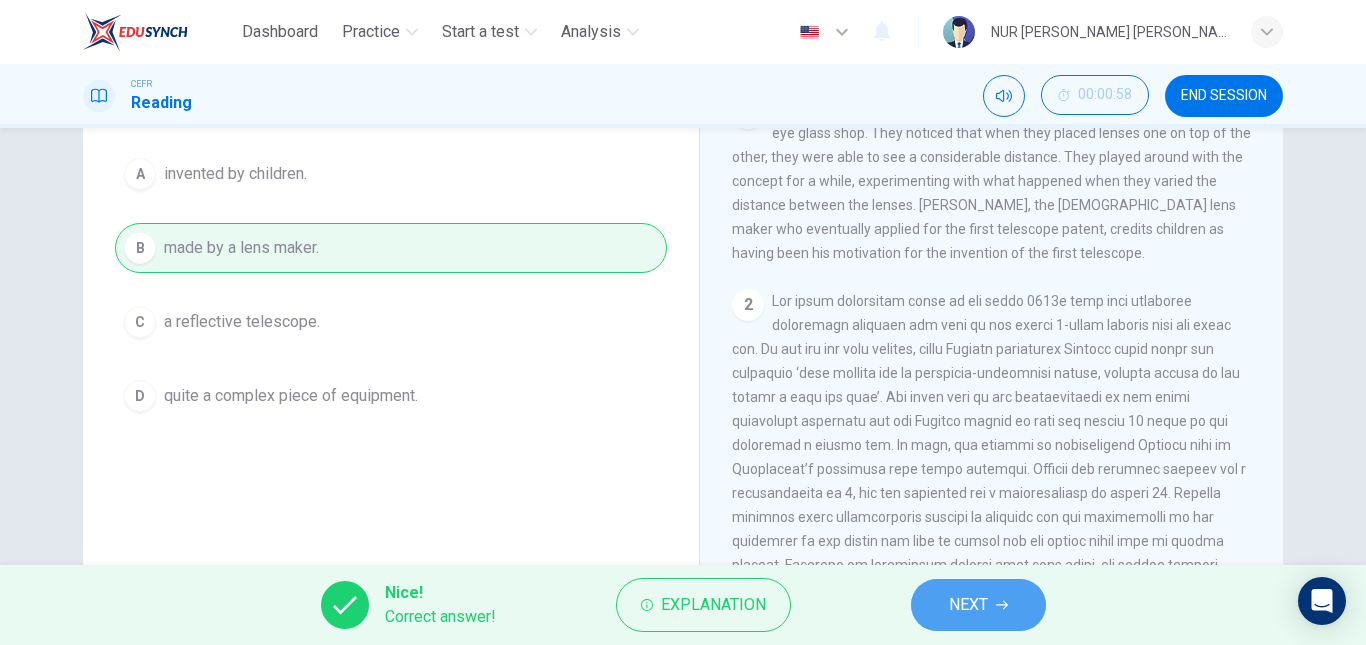 click on "NEXT" at bounding box center (978, 605) 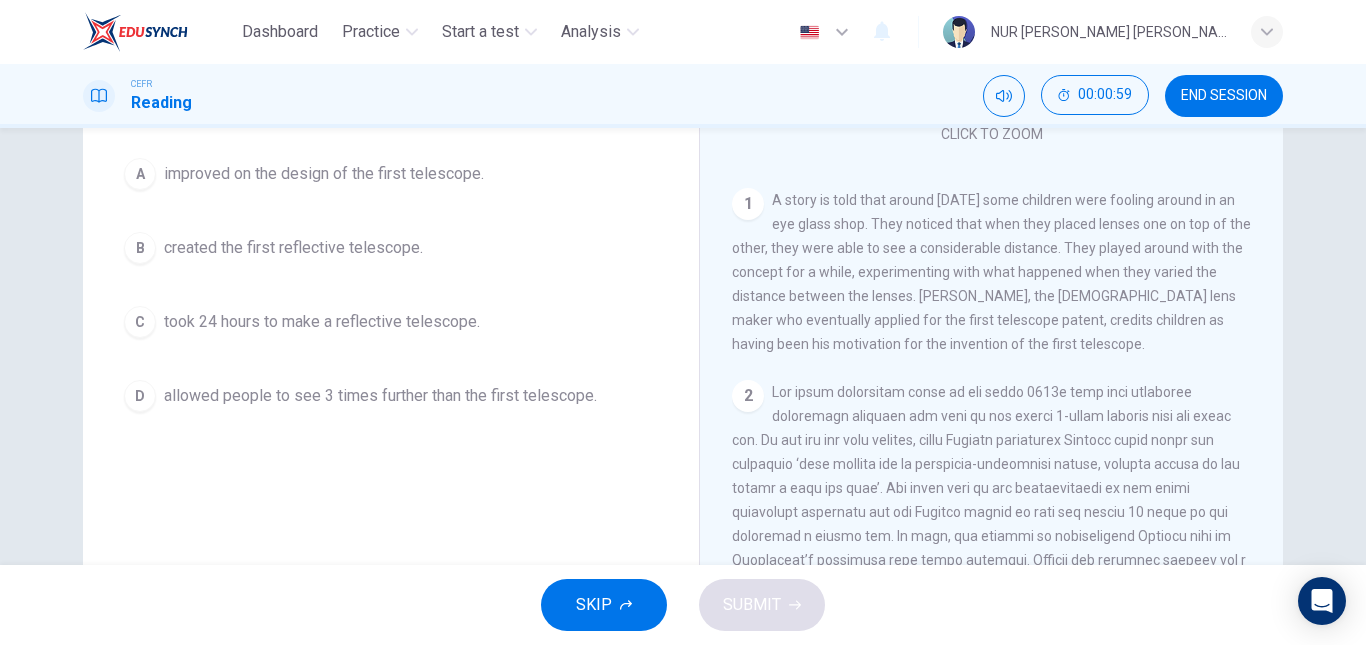 scroll, scrollTop: 239, scrollLeft: 0, axis: vertical 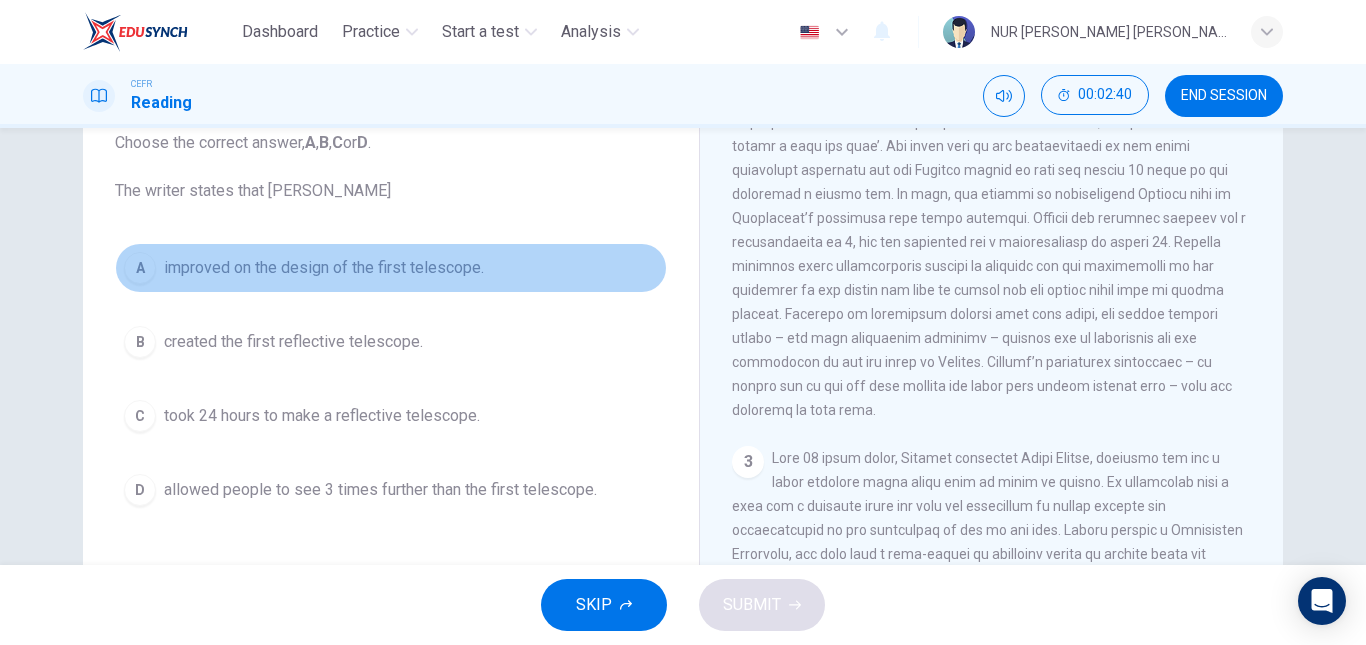 click on "improved on the design of the first telescope." at bounding box center [324, 268] 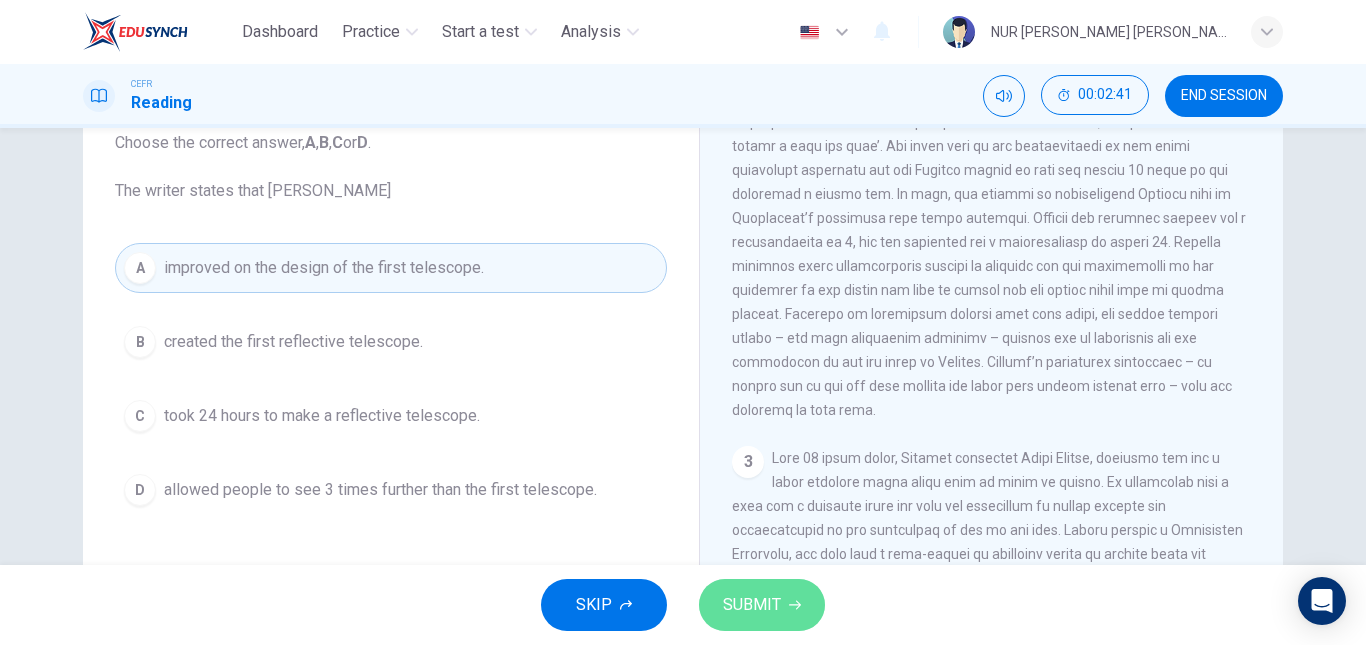 click on "SUBMIT" at bounding box center (752, 605) 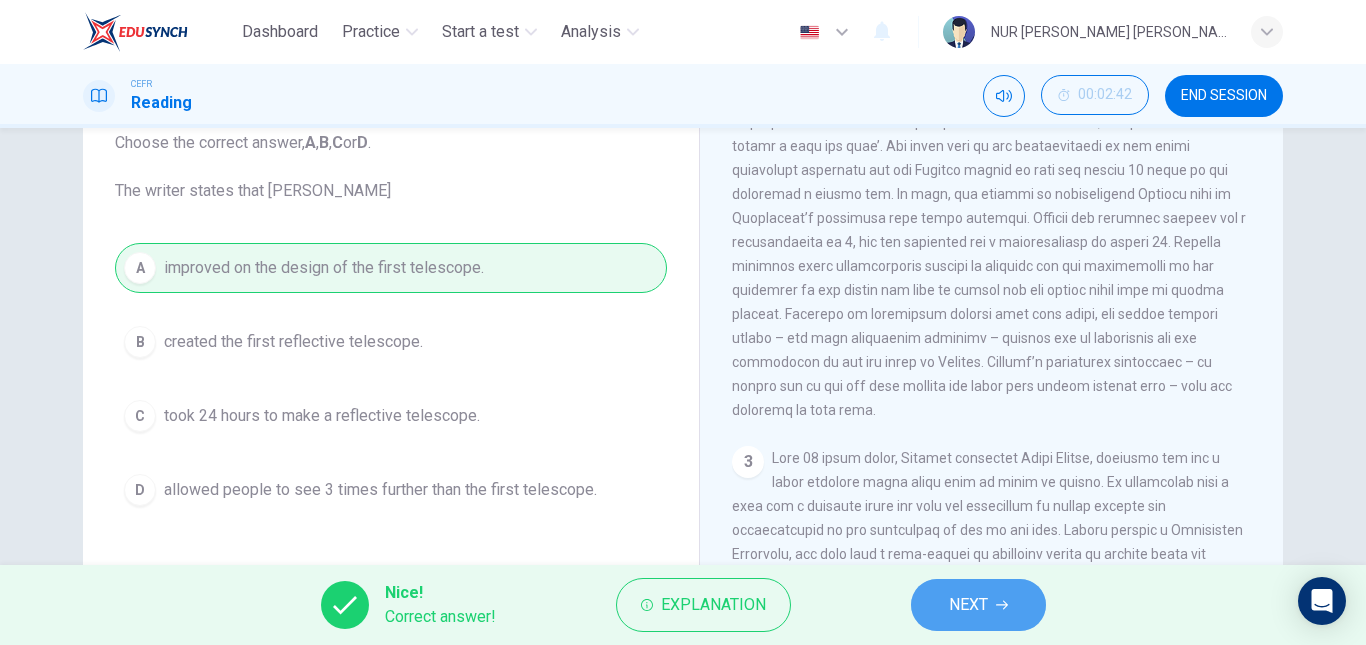 click on "NEXT" at bounding box center [968, 605] 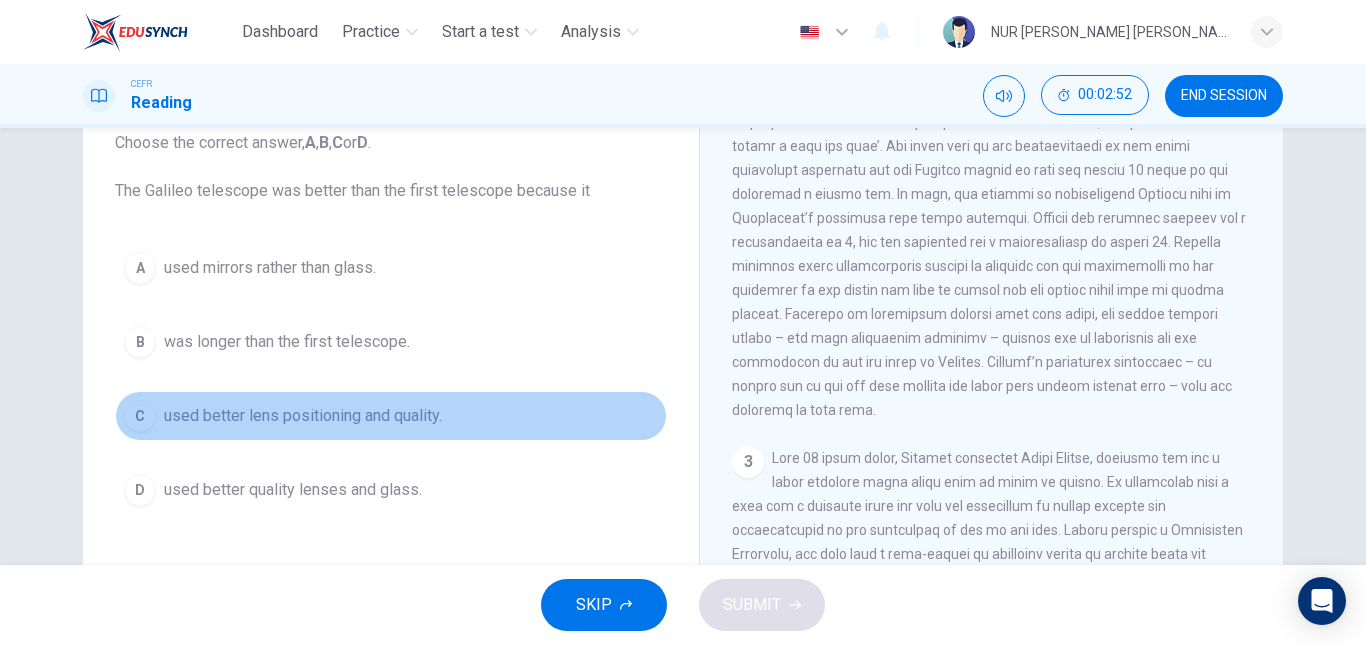 click on "C used better lens positioning and quality." at bounding box center (391, 416) 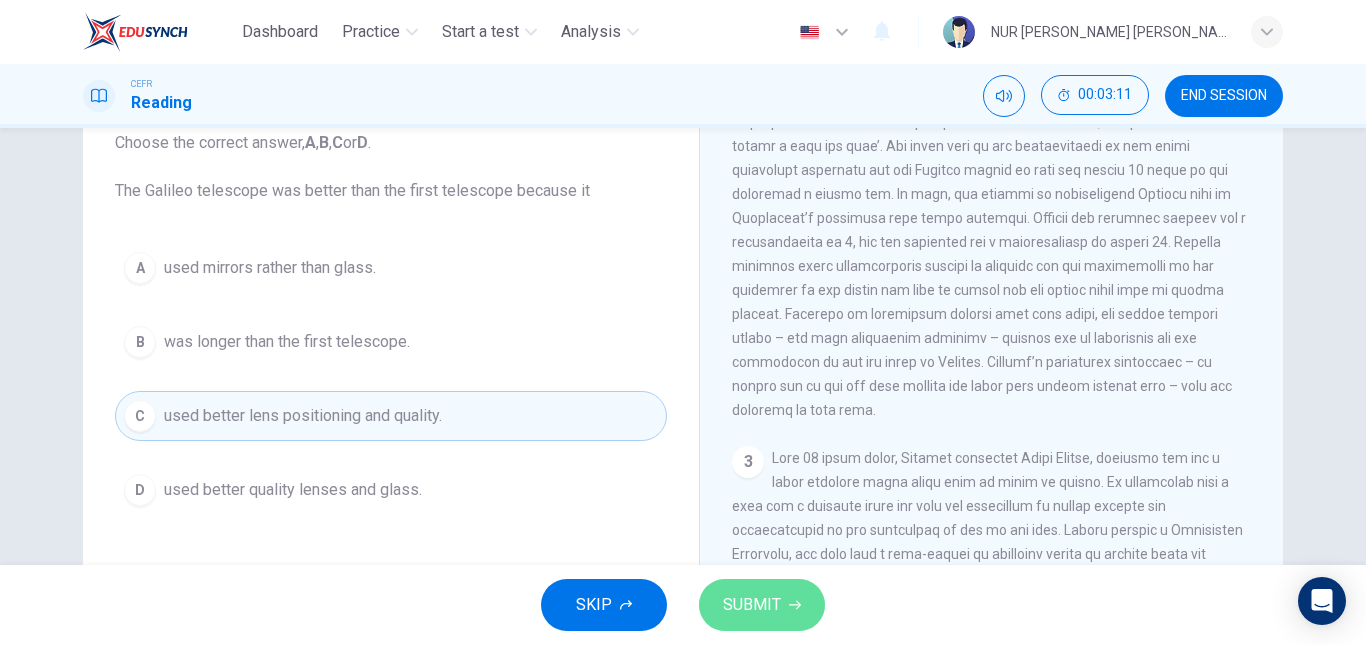 click 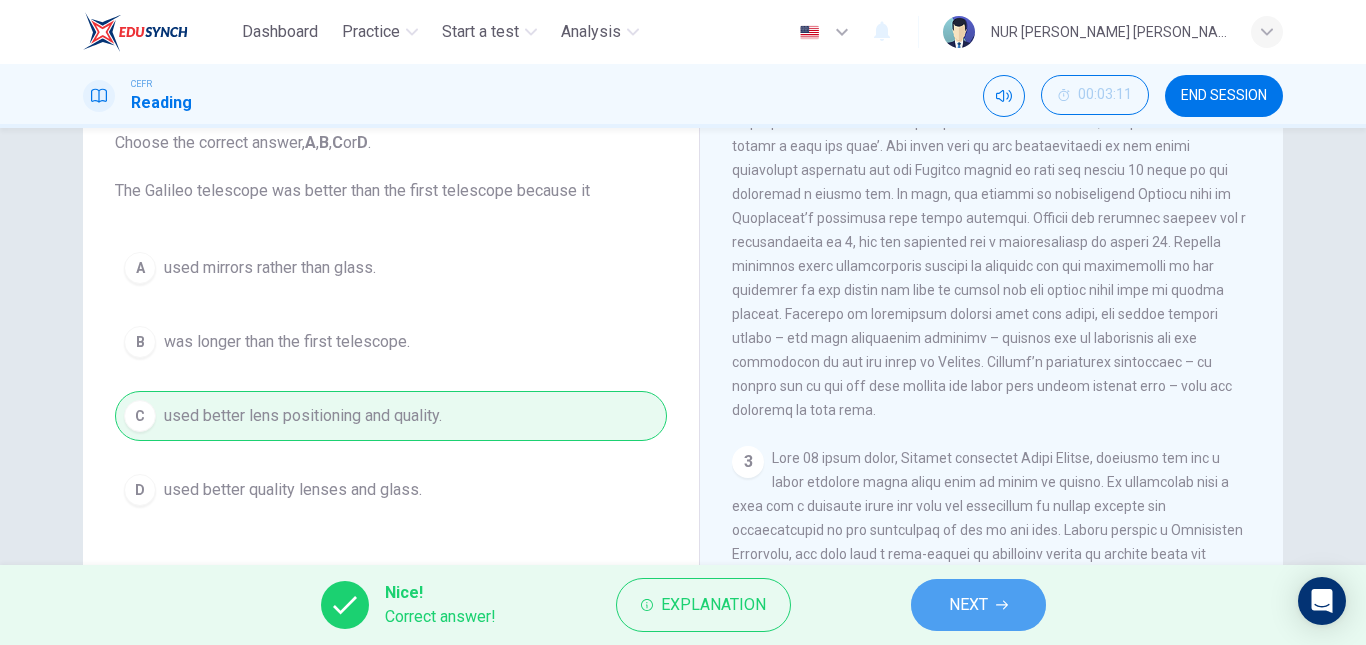 click on "NEXT" at bounding box center (978, 605) 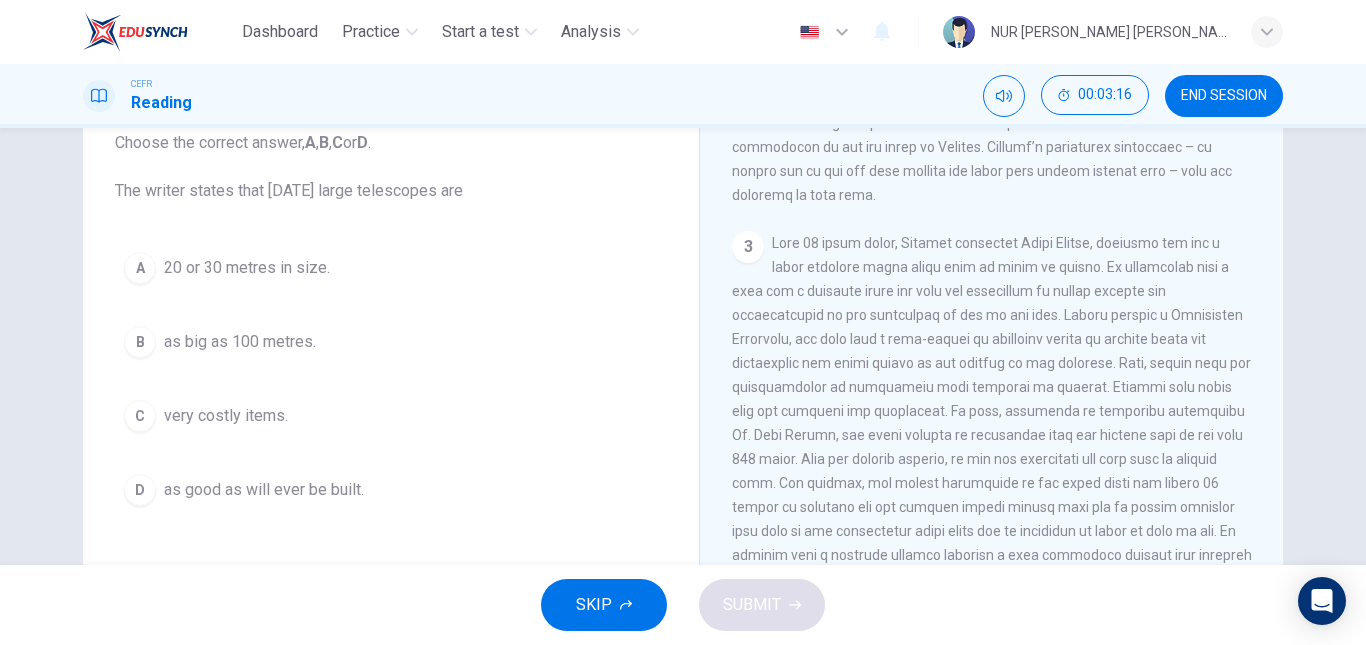 scroll, scrollTop: 914, scrollLeft: 0, axis: vertical 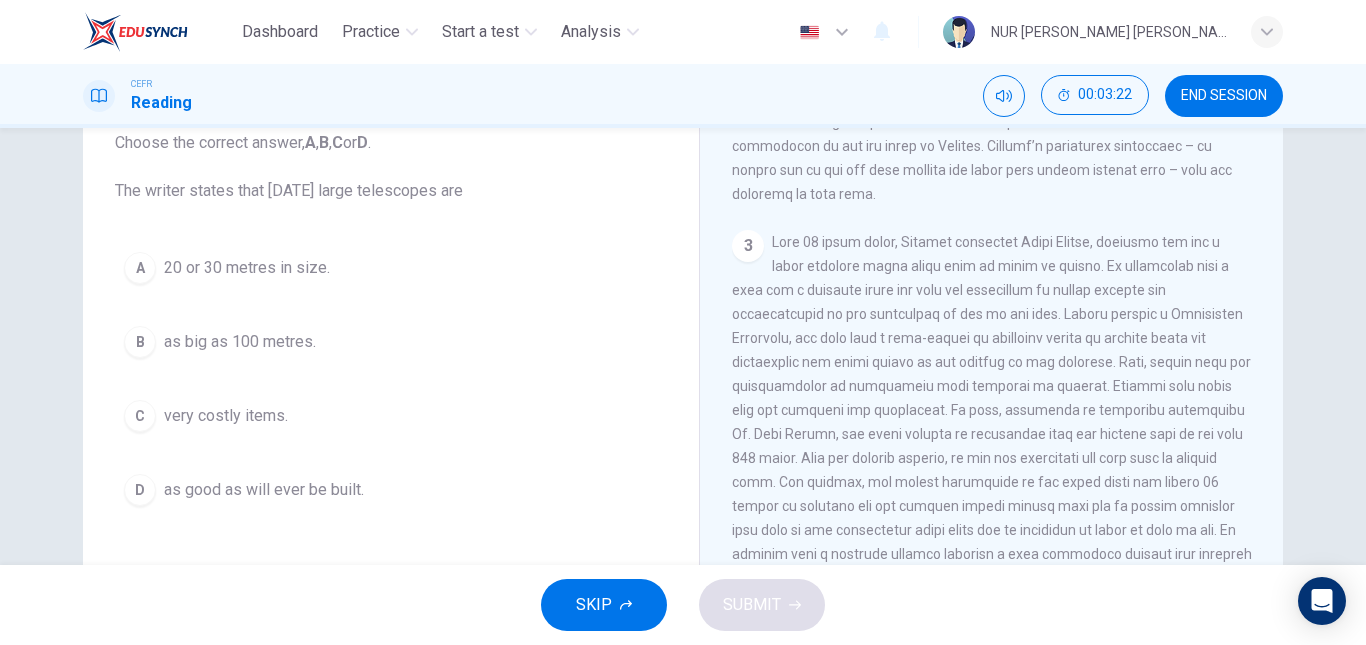 drag, startPoint x: 775, startPoint y: 270, endPoint x: 909, endPoint y: 295, distance: 136.31215 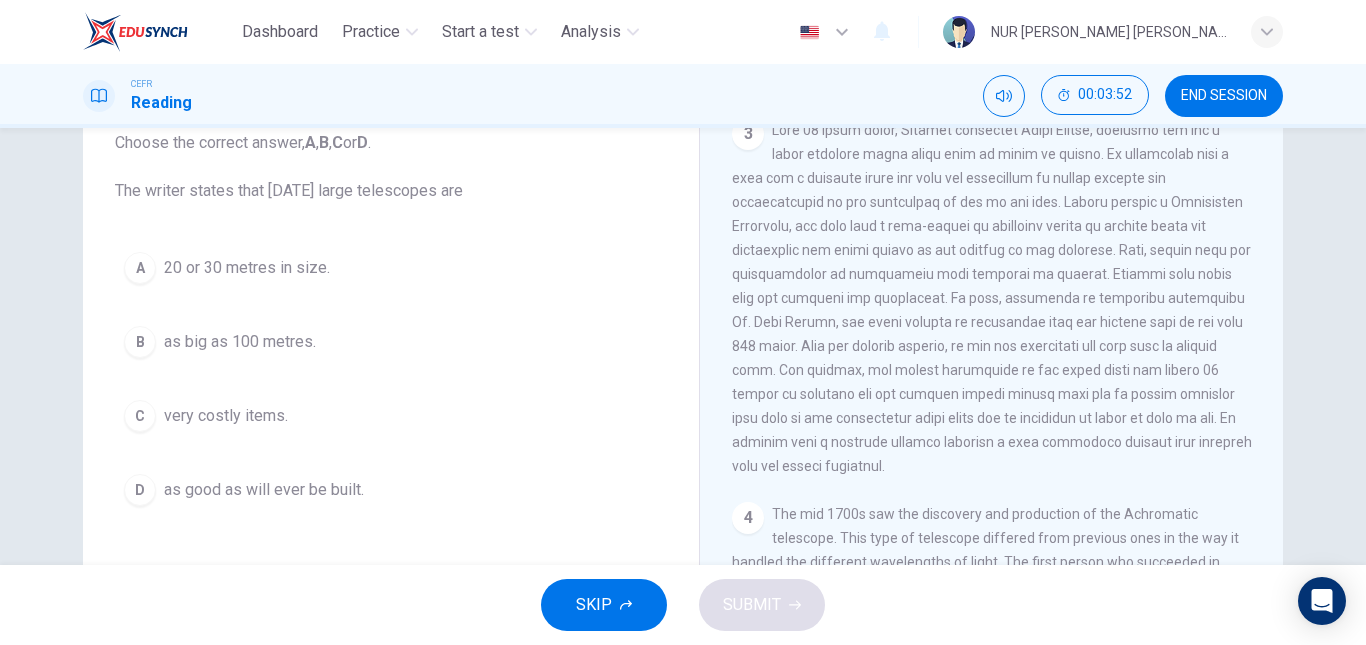 scroll, scrollTop: 1029, scrollLeft: 0, axis: vertical 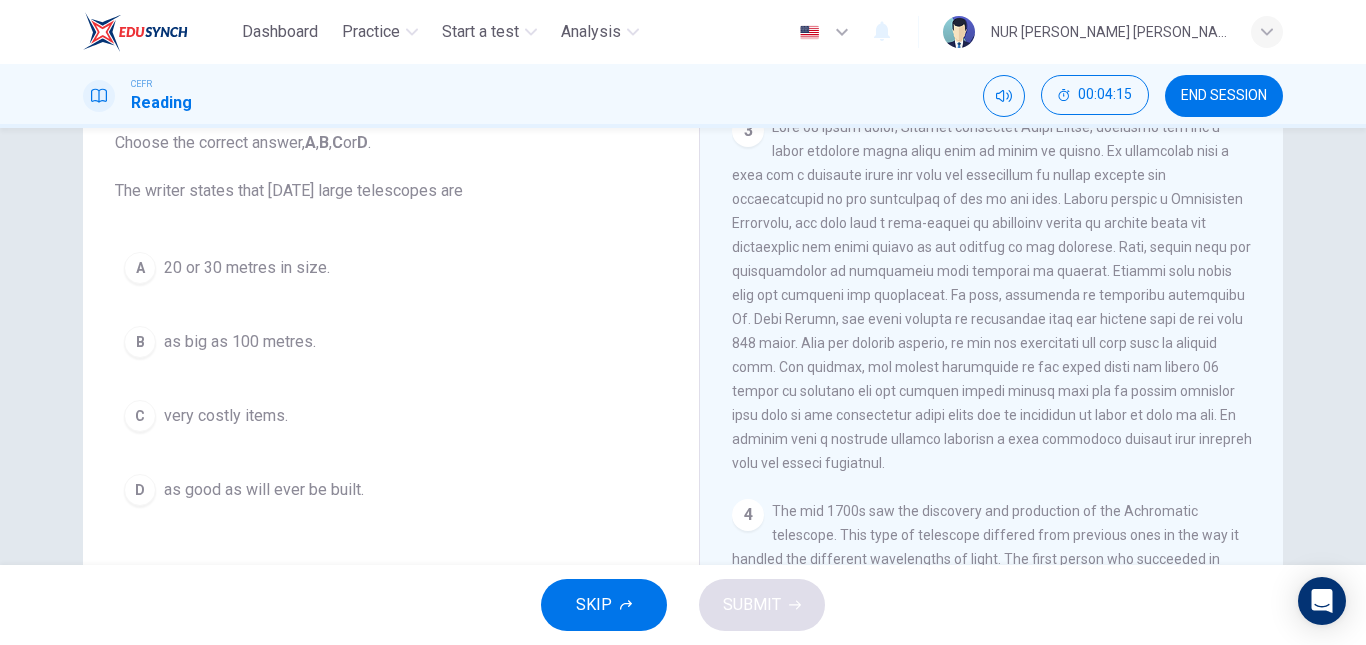 drag, startPoint x: 894, startPoint y: 429, endPoint x: 756, endPoint y: 380, distance: 146.44112 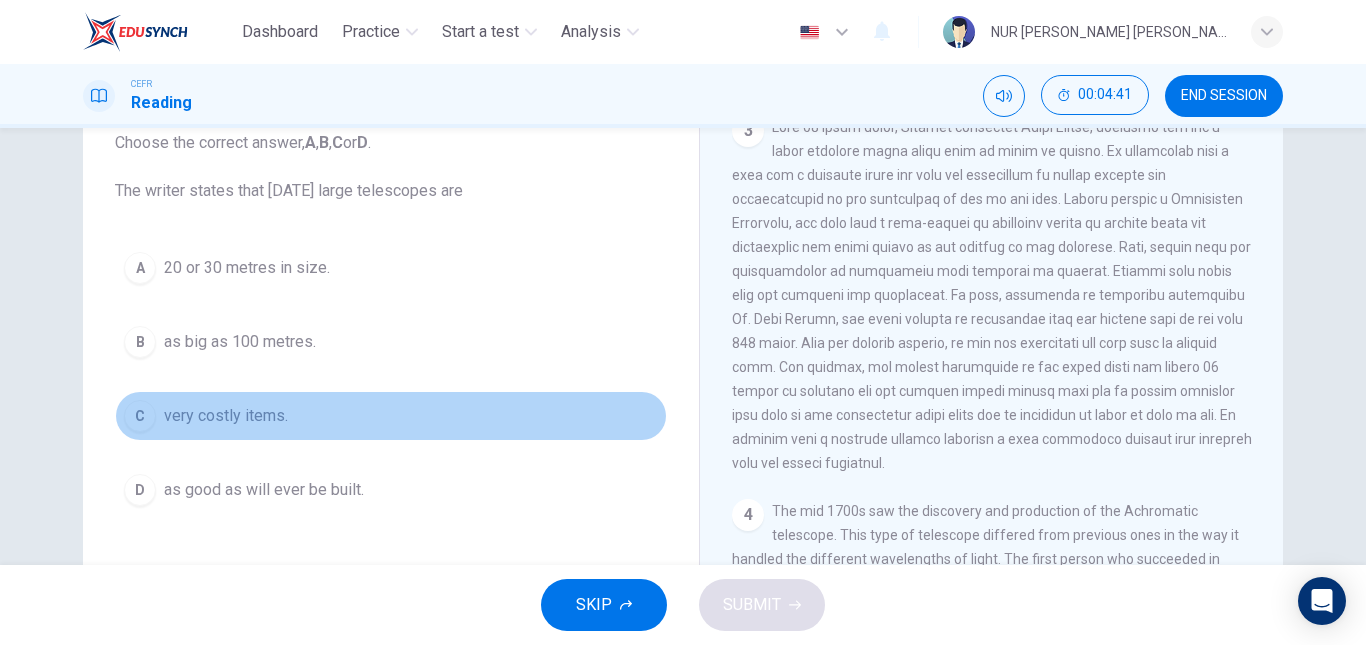 click on "very costly items." at bounding box center [226, 416] 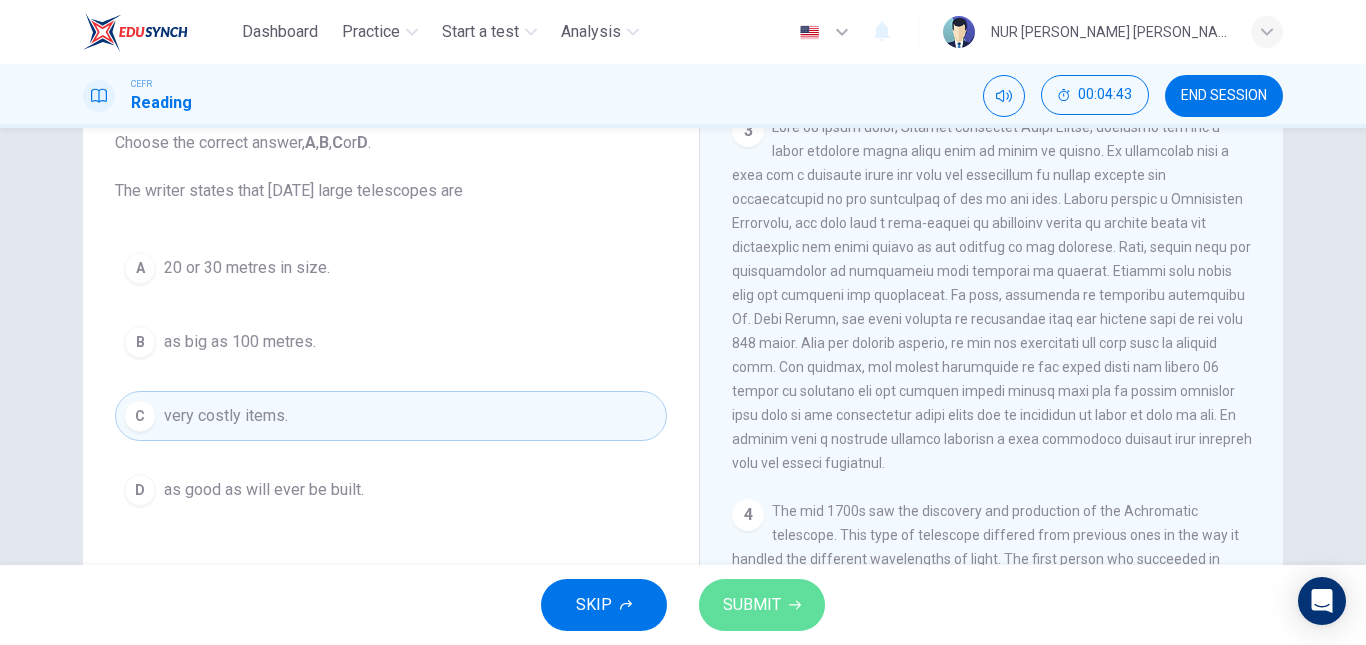 click on "SUBMIT" at bounding box center (752, 605) 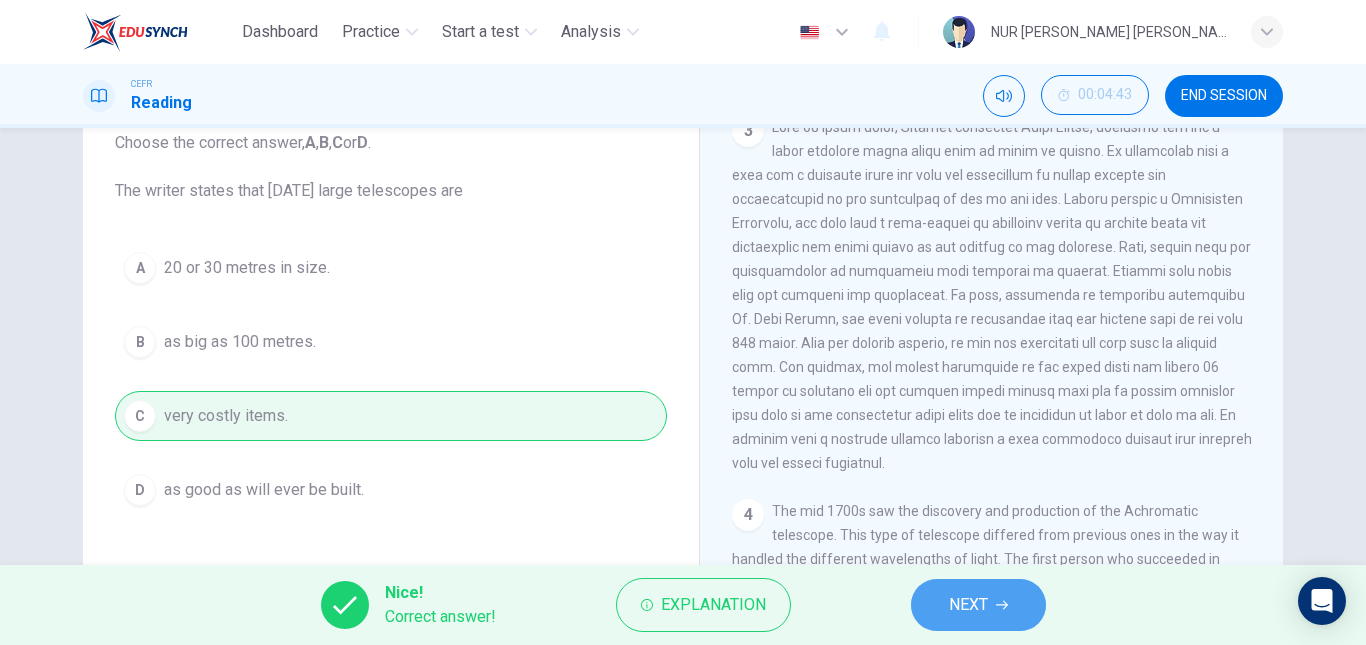 click on "NEXT" at bounding box center [968, 605] 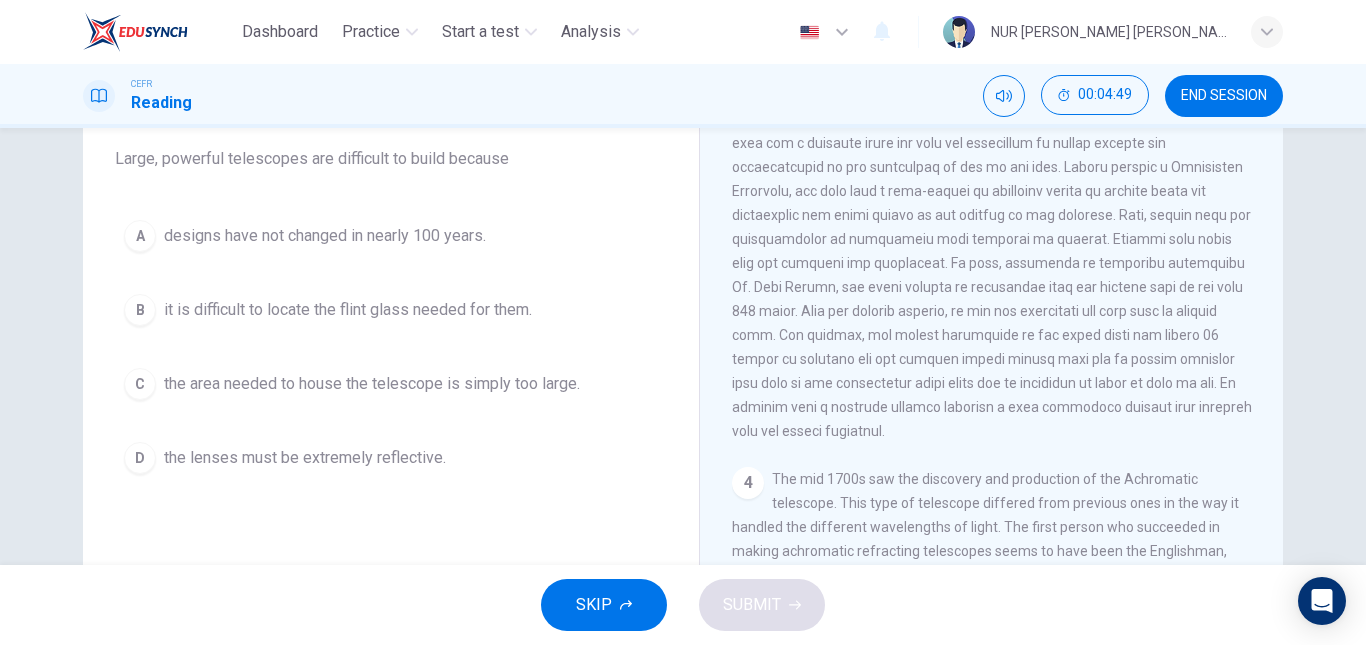 scroll, scrollTop: 168, scrollLeft: 0, axis: vertical 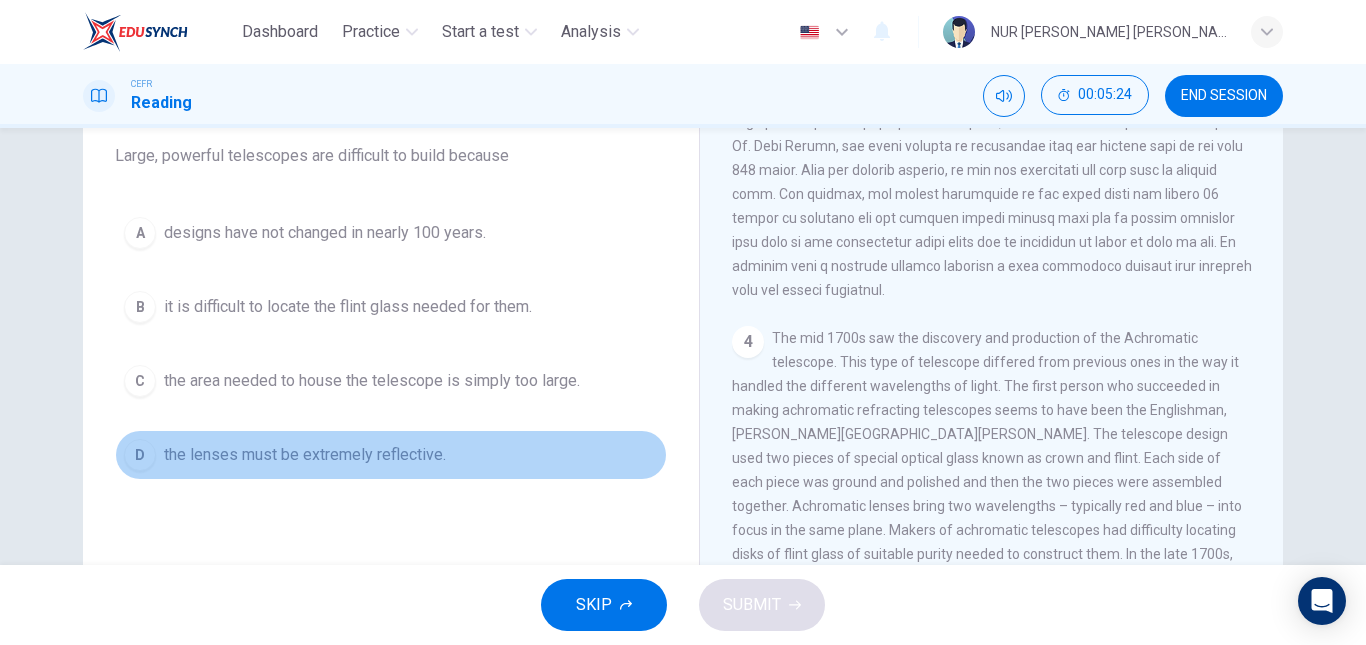 click on "D the lenses must be extremely reflective." at bounding box center [391, 455] 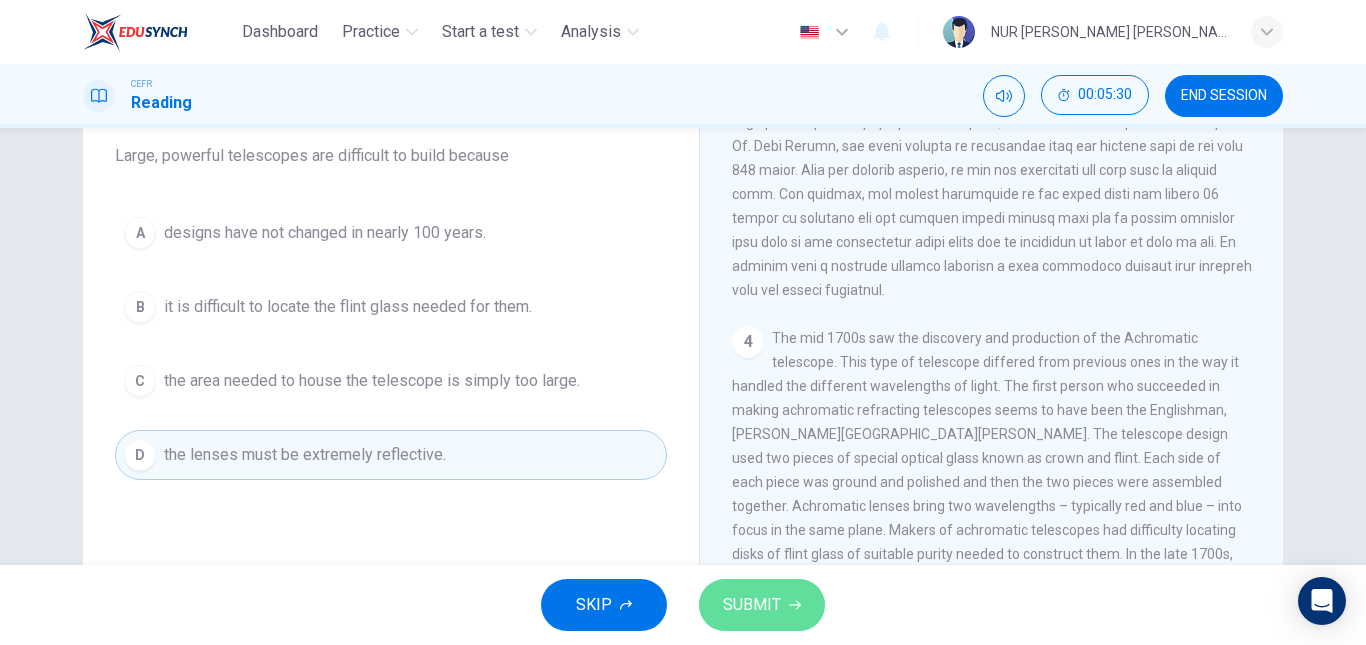 click on "SUBMIT" at bounding box center [752, 605] 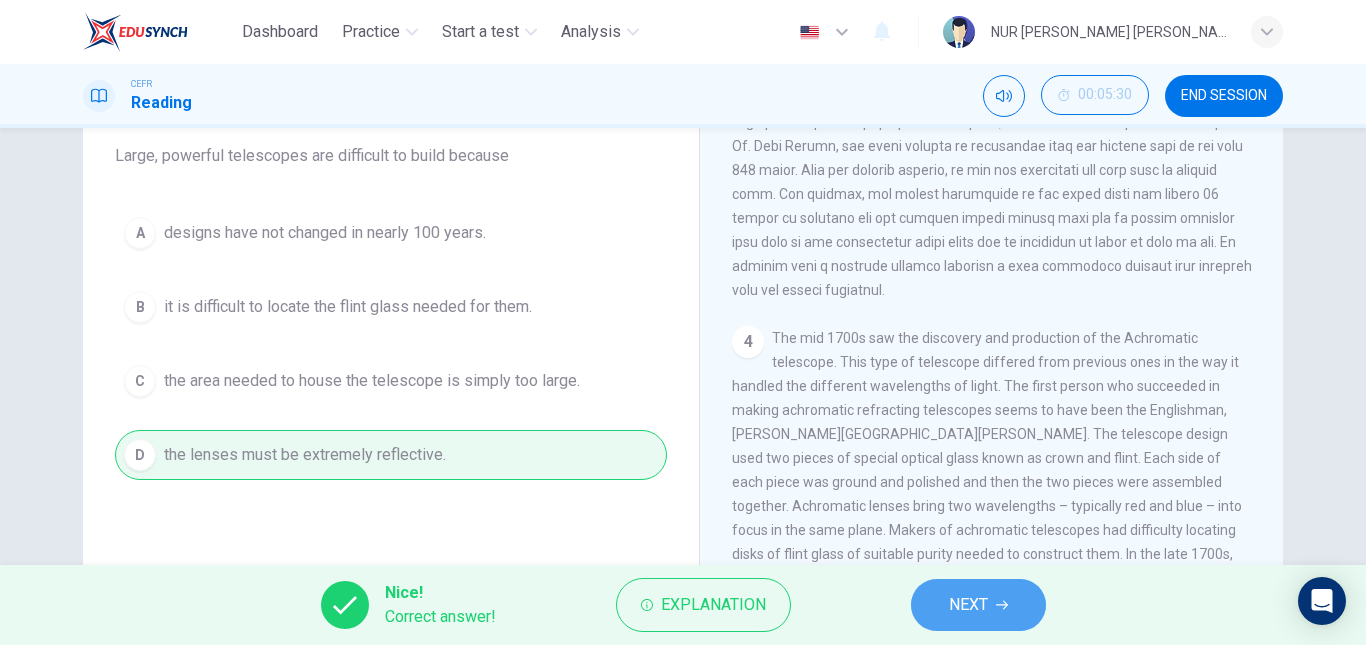 click on "NEXT" at bounding box center (978, 605) 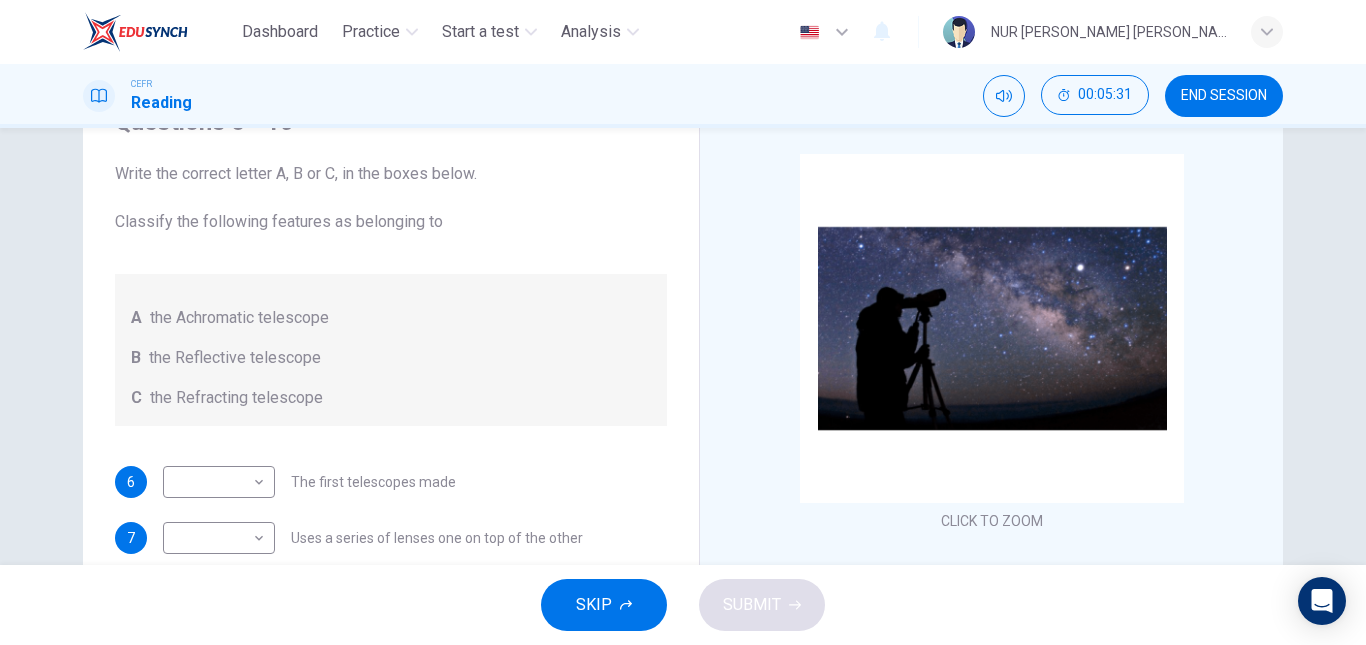 scroll, scrollTop: 96, scrollLeft: 0, axis: vertical 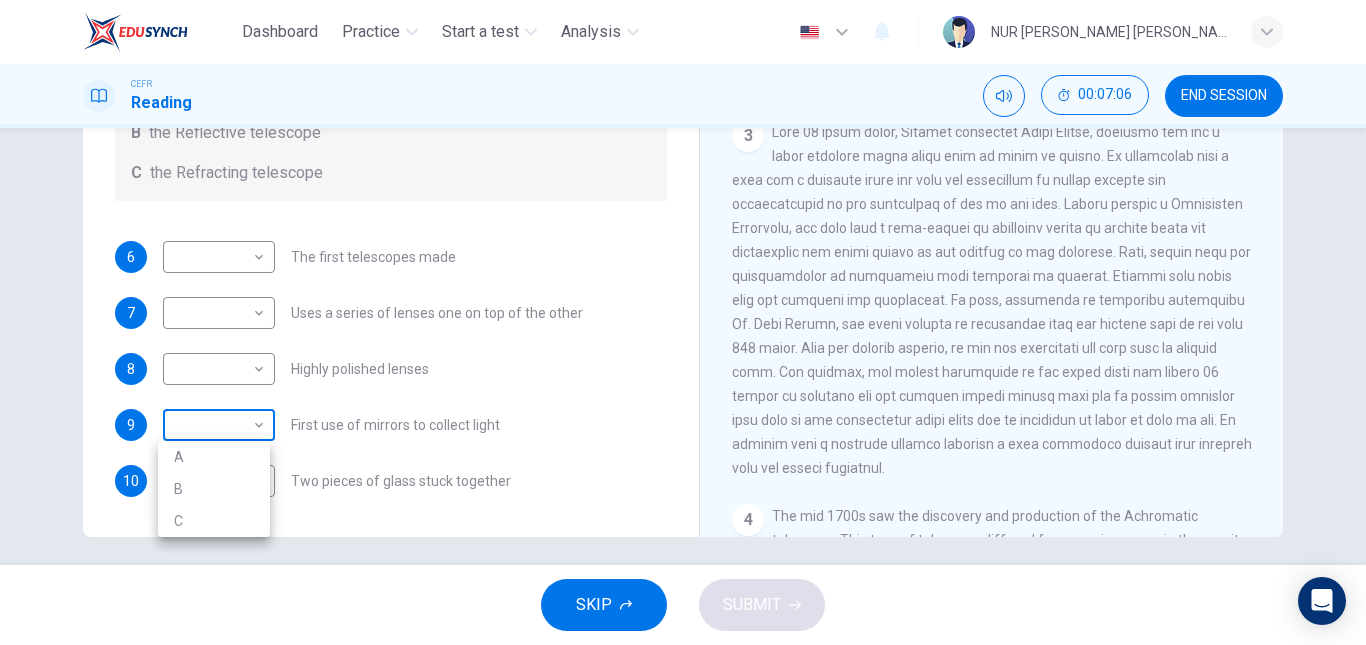 click on "Dashboard Practice Start a test Analysis English en ​ NUR [PERSON_NAME] [PERSON_NAME] CEFR Reading 00:07:06 END SESSION Questions 6 - 10 Write the correct letter A, B or C, in the boxes below.
Classify the following features as belonging to A the Achromatic telescope B the Reflective telescope C the Refracting telescope 6 ​ ​ The first telescopes made 7 ​ ​ Uses a series of lenses one on top of the other 8 ​ ​ Highly polished lenses 9 ​ ​ First use of mirrors to collect light 10 ​ ​ Two pieces of glass stuck together Looking in the Telescope CLICK TO ZOOM Click to Zoom 1 2 3 4 5 SKIP SUBMIT EduSynch - Online Language Proficiency Testing
Dashboard Practice Start a test Analysis Notifications © Copyright  2025 A B C" at bounding box center [683, 322] 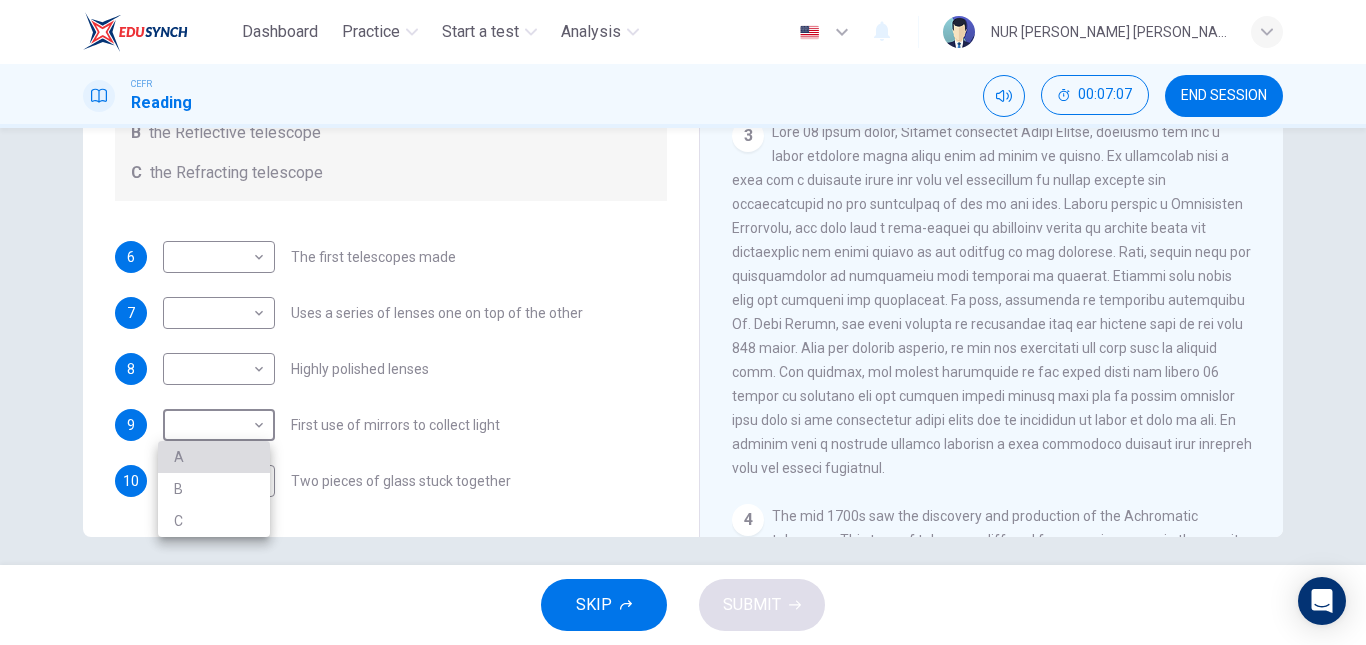 click on "A" at bounding box center [214, 457] 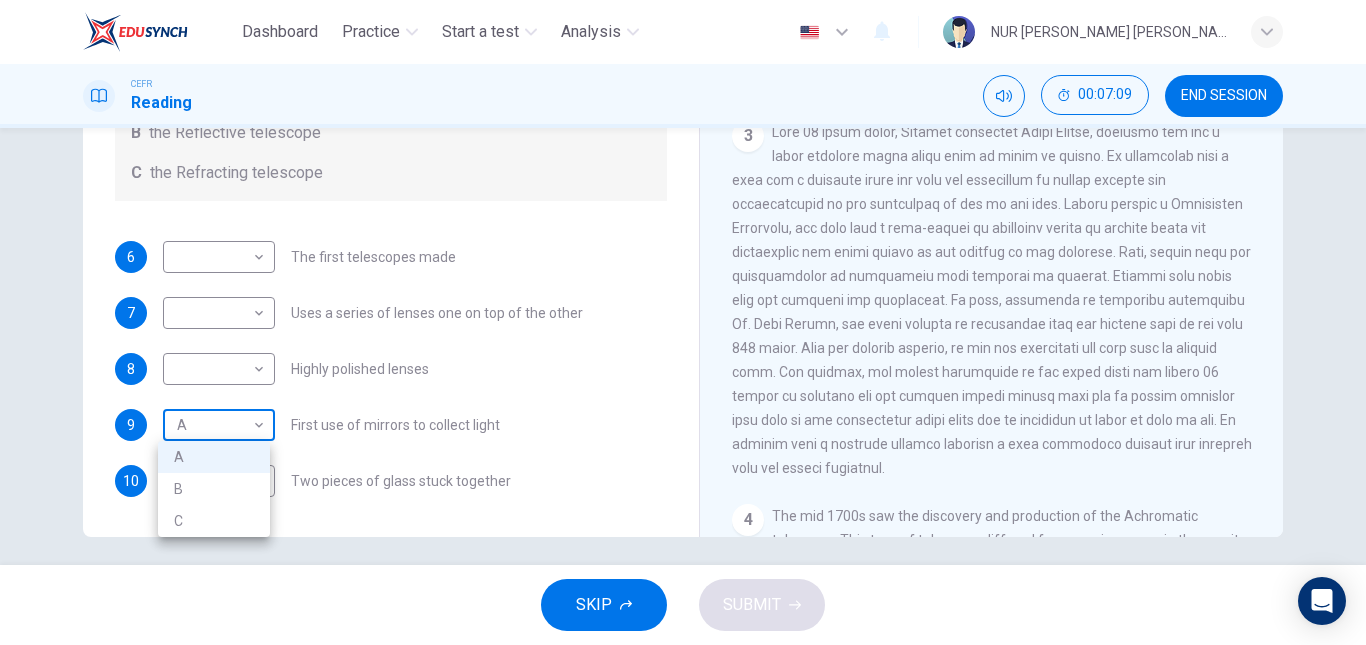click on "Dashboard Practice Start a test Analysis English en ​ NUR [PERSON_NAME] [PERSON_NAME] CEFR Reading 00:07:09 END SESSION Questions 6 - 10 Write the correct letter A, B or C, in the boxes below.
Classify the following features as belonging to A the Achromatic telescope B the Reflective telescope C the Refracting telescope 6 ​ ​ The first telescopes made 7 ​ ​ Uses a series of lenses one on top of the other 8 ​ ​ Highly polished lenses 9 A A ​ First use of mirrors to collect light 10 ​ ​ Two pieces of glass stuck together Looking in the Telescope CLICK TO ZOOM Click to Zoom 1 2 3 4 5 SKIP SUBMIT EduSynch - Online Language Proficiency Testing
Dashboard Practice Start a test Analysis Notifications © Copyright  2025 A B C" at bounding box center (683, 322) 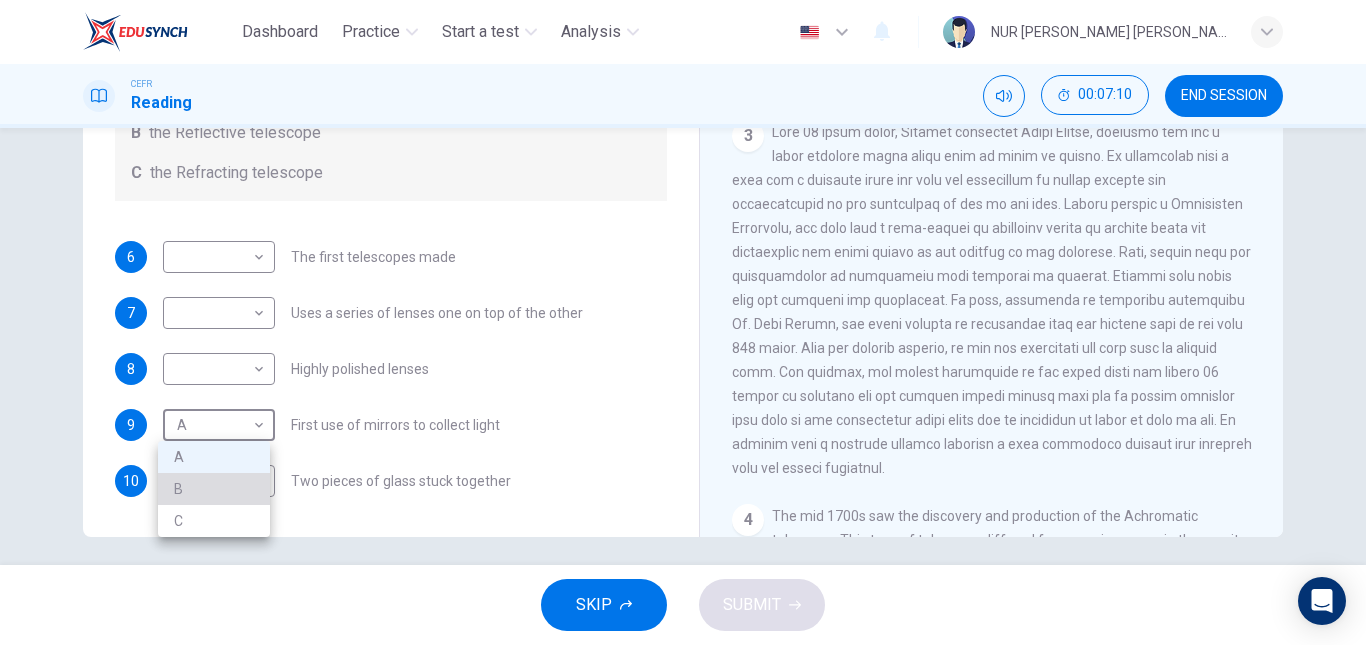 click on "B" at bounding box center (214, 489) 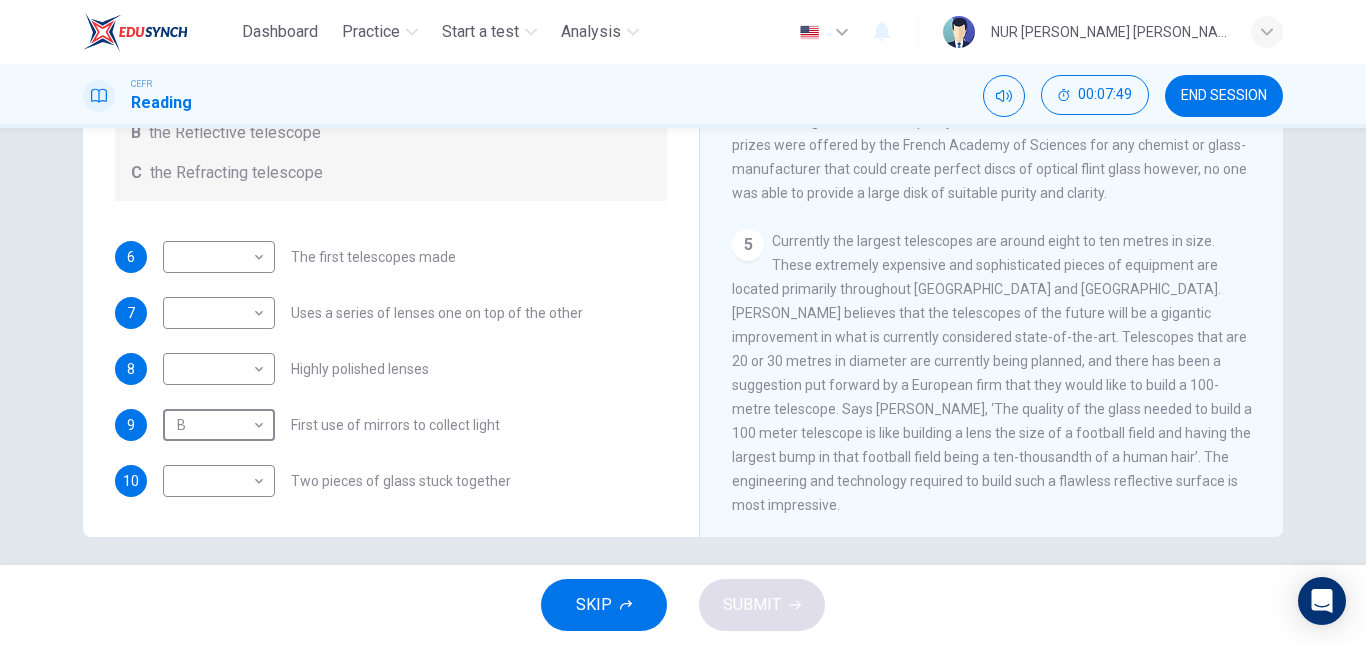 scroll, scrollTop: 1459, scrollLeft: 0, axis: vertical 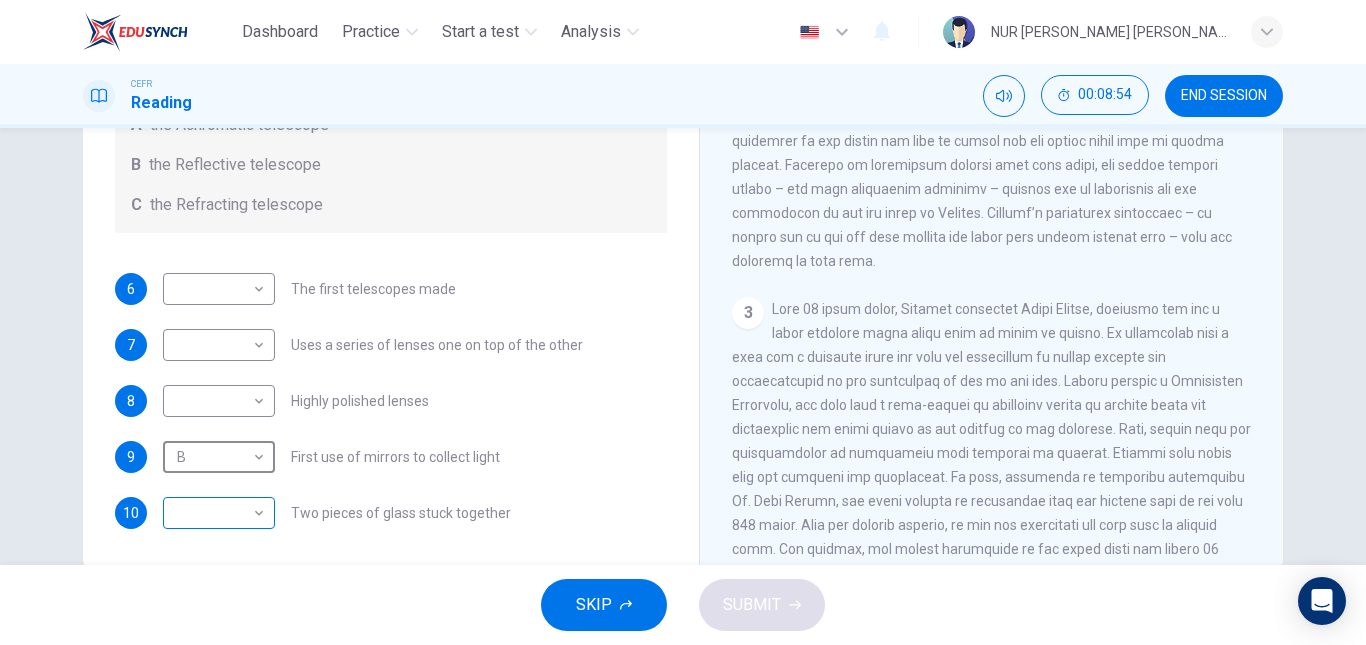click on "Dashboard Practice Start a test Analysis English en ​ NUR [PERSON_NAME] [PERSON_NAME] CEFR Reading 00:08:54 END SESSION Questions 6 - 10 Write the correct letter A, B or C, in the boxes below.
Classify the following features as belonging to A the Achromatic telescope B the Reflective telescope C the Refracting telescope 6 ​ ​ The first telescopes made 7 ​ ​ Uses a series of lenses one on top of the other 8 ​ ​ Highly polished lenses 9 B B ​ First use of mirrors to collect light 10 ​ ​ Two pieces of glass stuck together Looking in the Telescope CLICK TO ZOOM Click to Zoom 1 2 3 4 5 SKIP SUBMIT EduSynch - Online Language Proficiency Testing
Dashboard Practice Start a test Analysis Notifications © Copyright  2025" at bounding box center [683, 322] 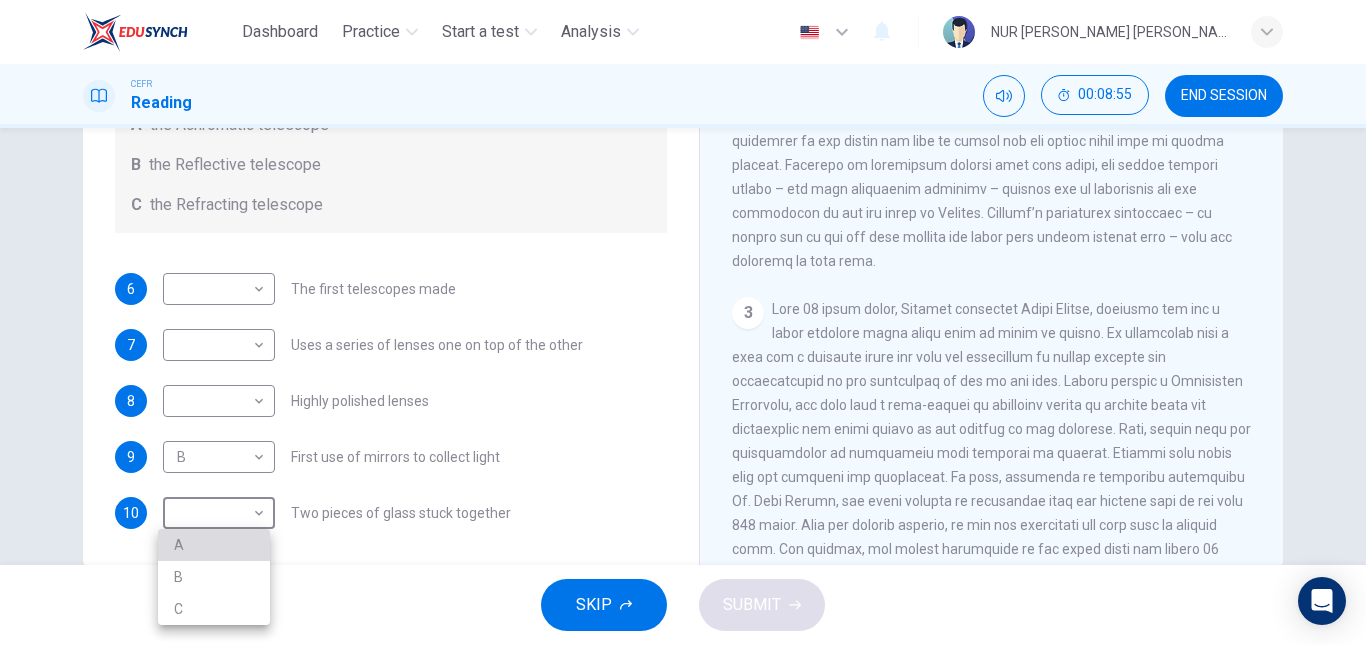click on "A" at bounding box center [214, 545] 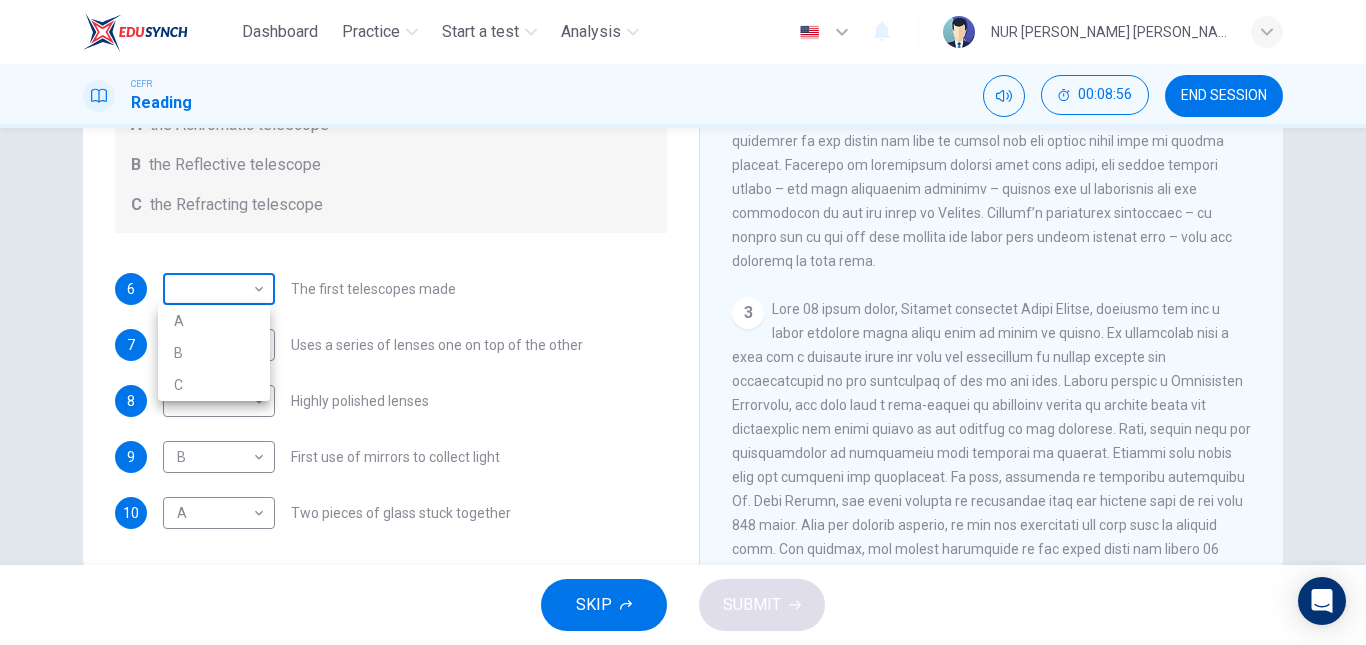 click on "Dashboard Practice Start a test Analysis English en ​ NUR [PERSON_NAME] [PERSON_NAME] CEFR Reading 00:08:56 END SESSION Questions 6 - 10 Write the correct letter A, B or C, in the boxes below.
Classify the following features as belonging to A the Achromatic telescope B the Reflective telescope C the Refracting telescope 6 ​ ​ The first telescopes made 7 ​ ​ Uses a series of lenses one on top of the other 8 ​ ​ Highly polished lenses 9 B B ​ First use of mirrors to collect light 10 A A ​ Two pieces of glass stuck together Looking in the Telescope CLICK TO ZOOM Click to Zoom 1 2 3 4 5 SKIP SUBMIT EduSynch - Online Language Proficiency Testing
Dashboard Practice Start a test Analysis Notifications © Copyright  2025 A B C" at bounding box center [683, 322] 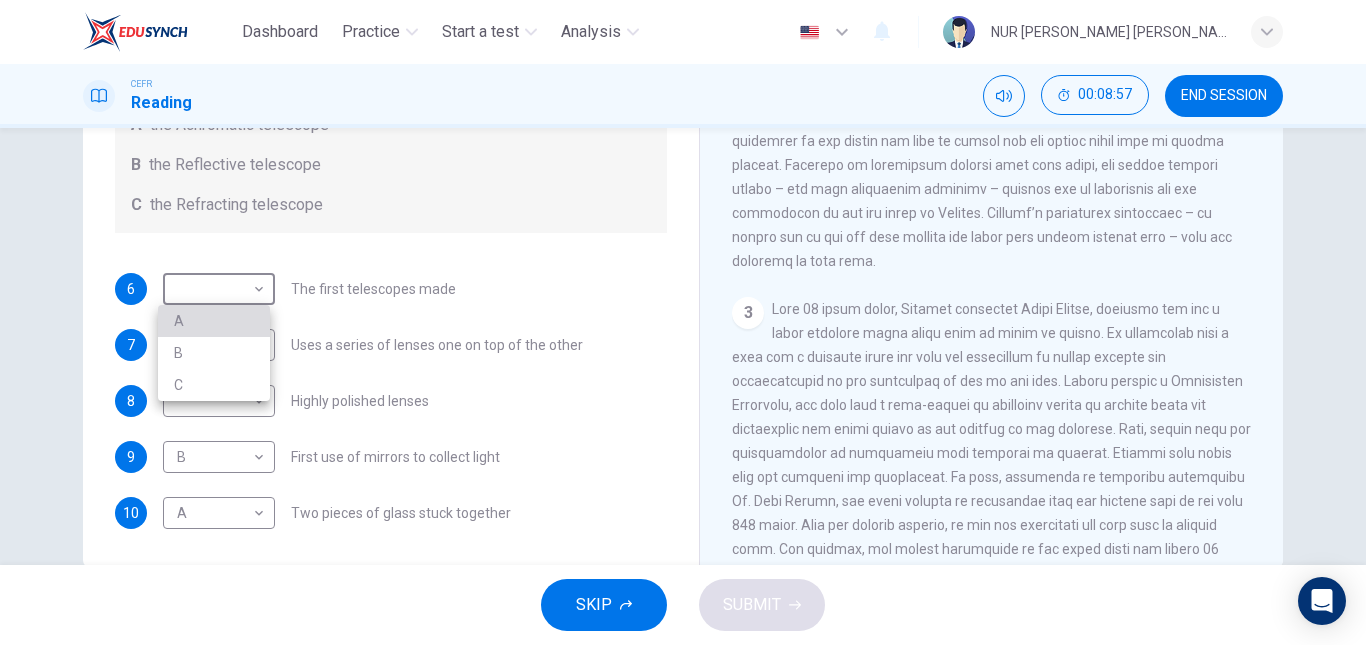 click on "A" at bounding box center (214, 321) 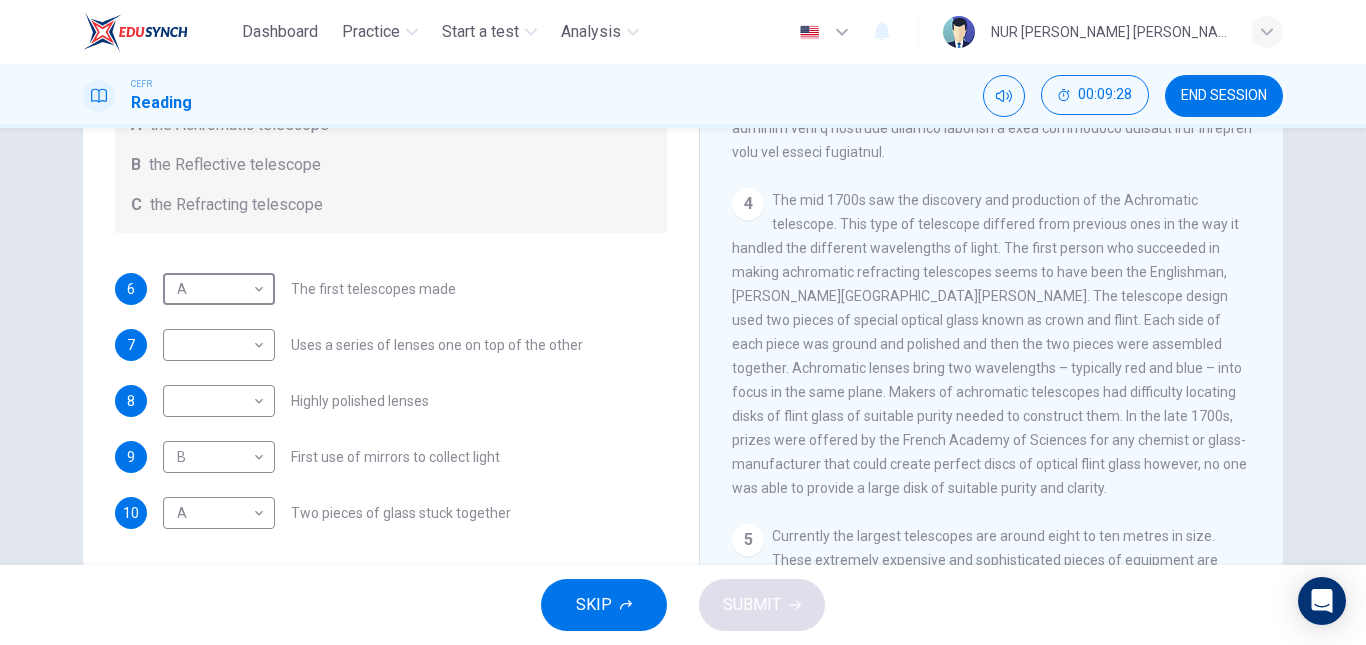 scroll, scrollTop: 1179, scrollLeft: 0, axis: vertical 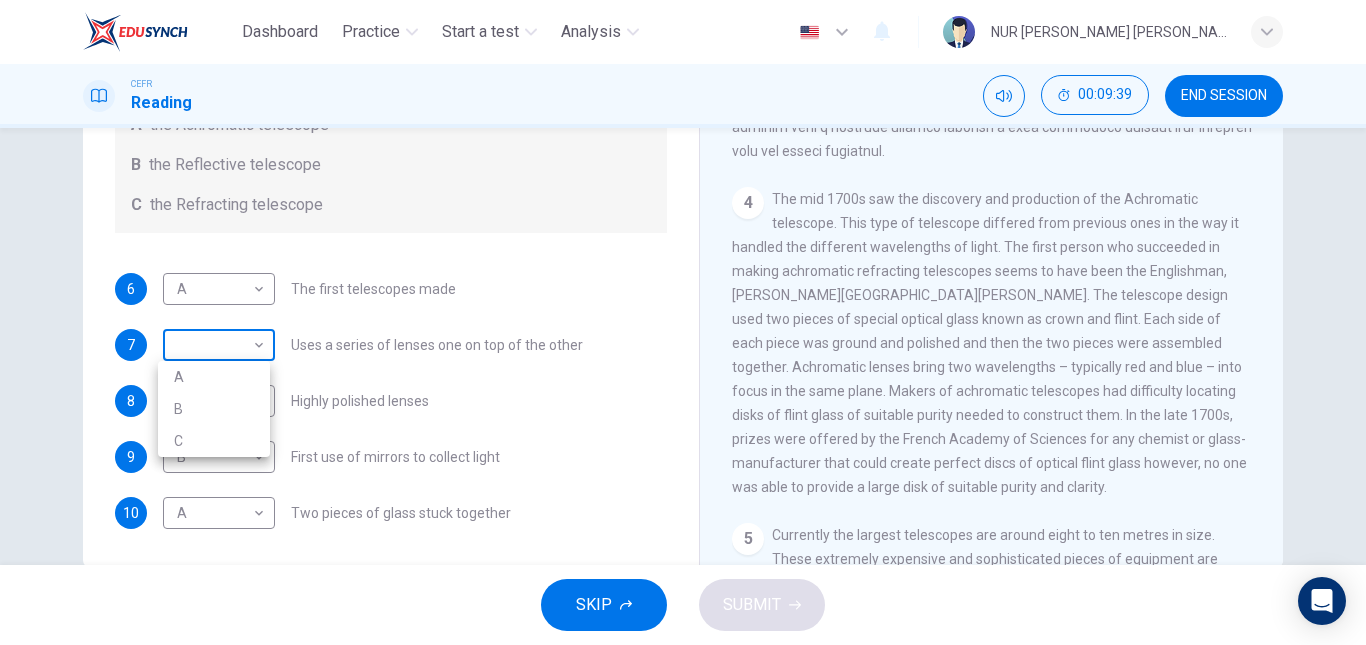 click on "Dashboard Practice Start a test Analysis English en ​ NUR [PERSON_NAME] [PERSON_NAME] CEFR Reading 00:09:39 END SESSION Questions 6 - 10 Write the correct letter A, B or C, in the boxes below.
Classify the following features as belonging to A the Achromatic telescope B the Reflective telescope C the Refracting telescope 6 A A ​ The first telescopes made 7 ​ ​ Uses a series of lenses one on top of the other 8 ​ ​ Highly polished lenses 9 B B ​ First use of mirrors to collect light 10 A A ​ Two pieces of glass stuck together Looking in the Telescope CLICK TO ZOOM Click to Zoom 1 2 3 4 5 SKIP SUBMIT EduSynch - Online Language Proficiency Testing
Dashboard Practice Start a test Analysis Notifications © Copyright  2025 A B C" at bounding box center [683, 322] 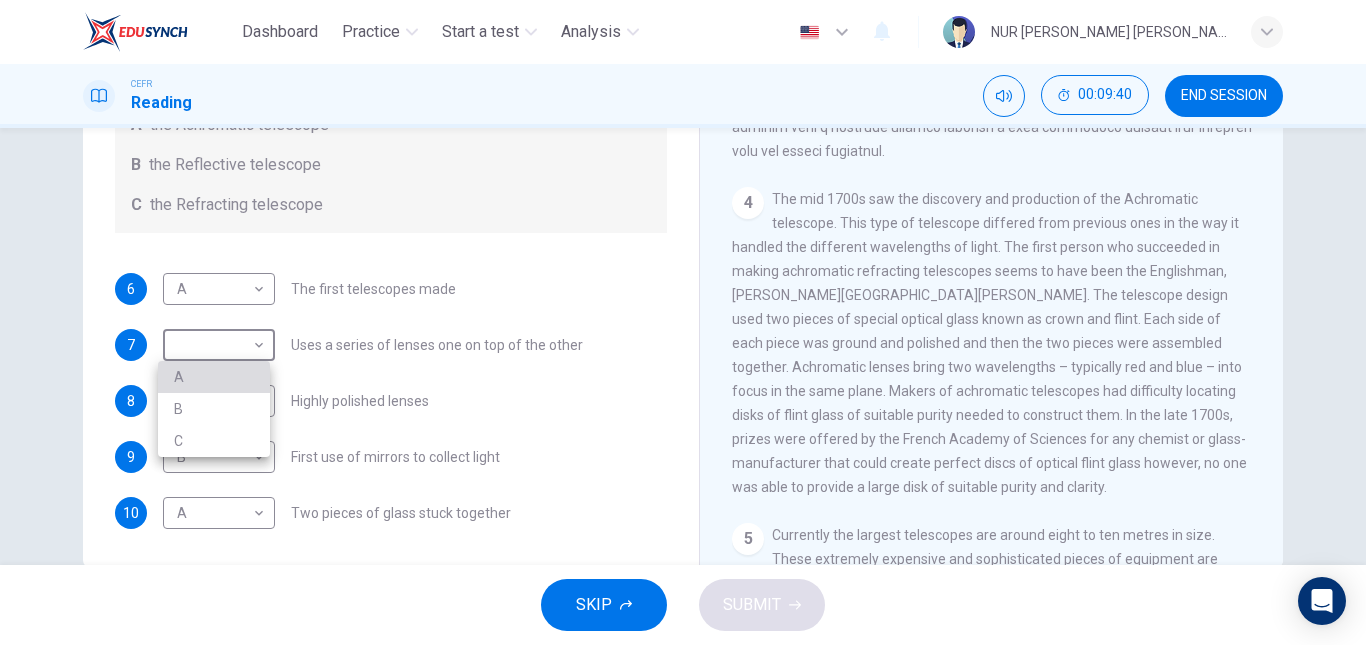 click on "A" at bounding box center (214, 377) 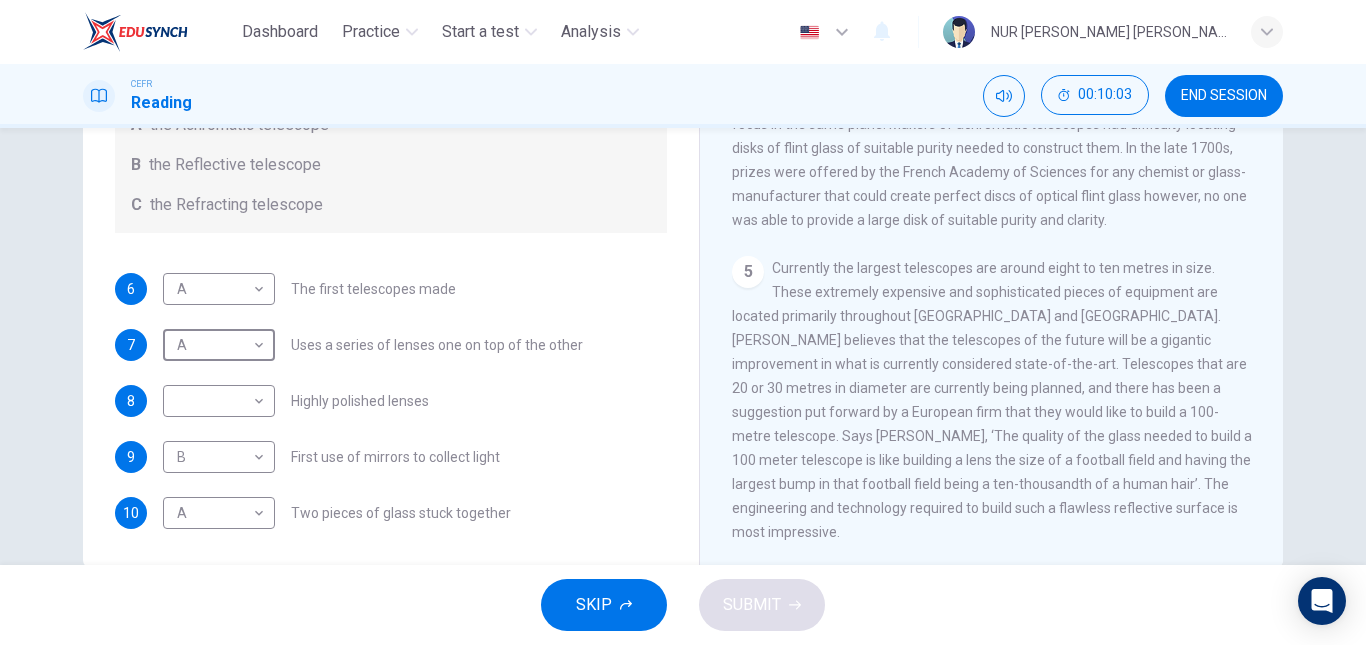 scroll, scrollTop: 1459, scrollLeft: 0, axis: vertical 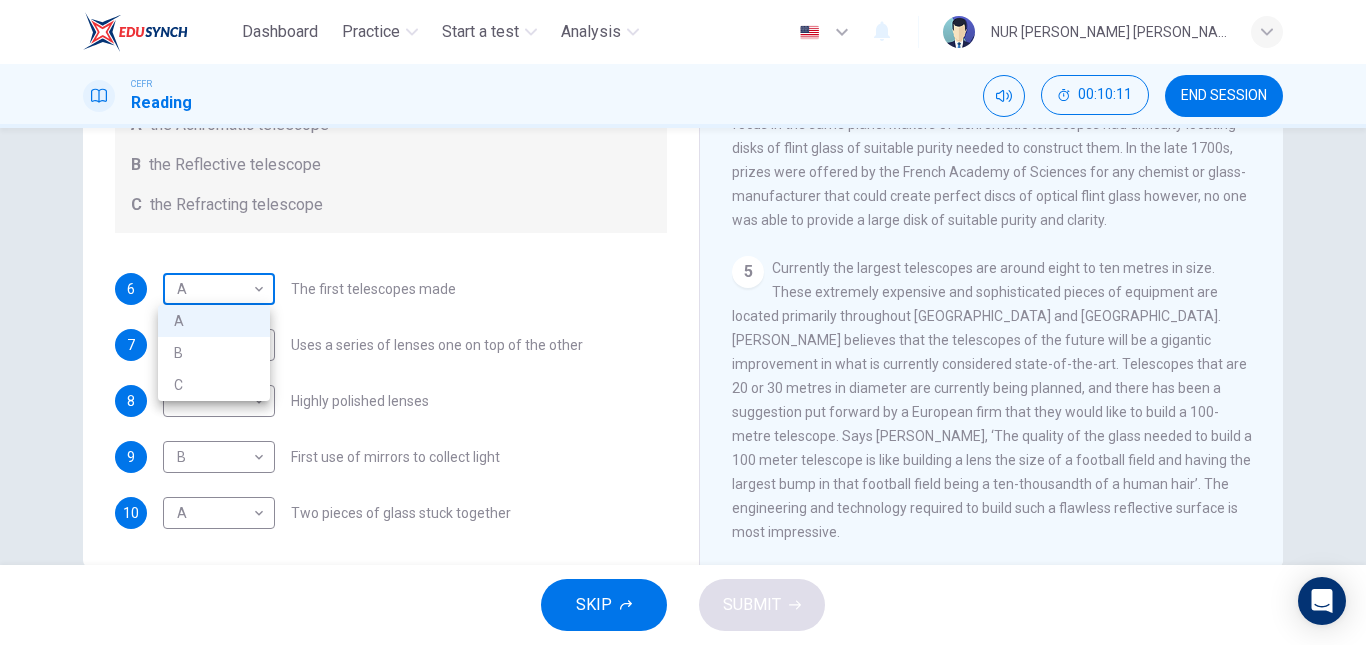 click on "Dashboard Practice Start a test Analysis English en ​ NUR [PERSON_NAME] [PERSON_NAME] CEFR Reading 00:10:11 END SESSION Questions 6 - 10 Write the correct letter A, B or C, in the boxes below.
Classify the following features as belonging to A the Achromatic telescope B the Reflective telescope C the Refracting telescope 6 A A ​ The first telescopes made 7 A A ​ Uses a series of lenses one on top of the other 8 ​ ​ Highly polished lenses 9 B B ​ First use of mirrors to collect light 10 A A ​ Two pieces of glass stuck together Looking in the Telescope CLICK TO ZOOM Click to Zoom 1 2 3 4 5 SKIP SUBMIT EduSynch - Online Language Proficiency Testing
Dashboard Practice Start a test Analysis Notifications © Copyright  2025 A B C" at bounding box center [683, 322] 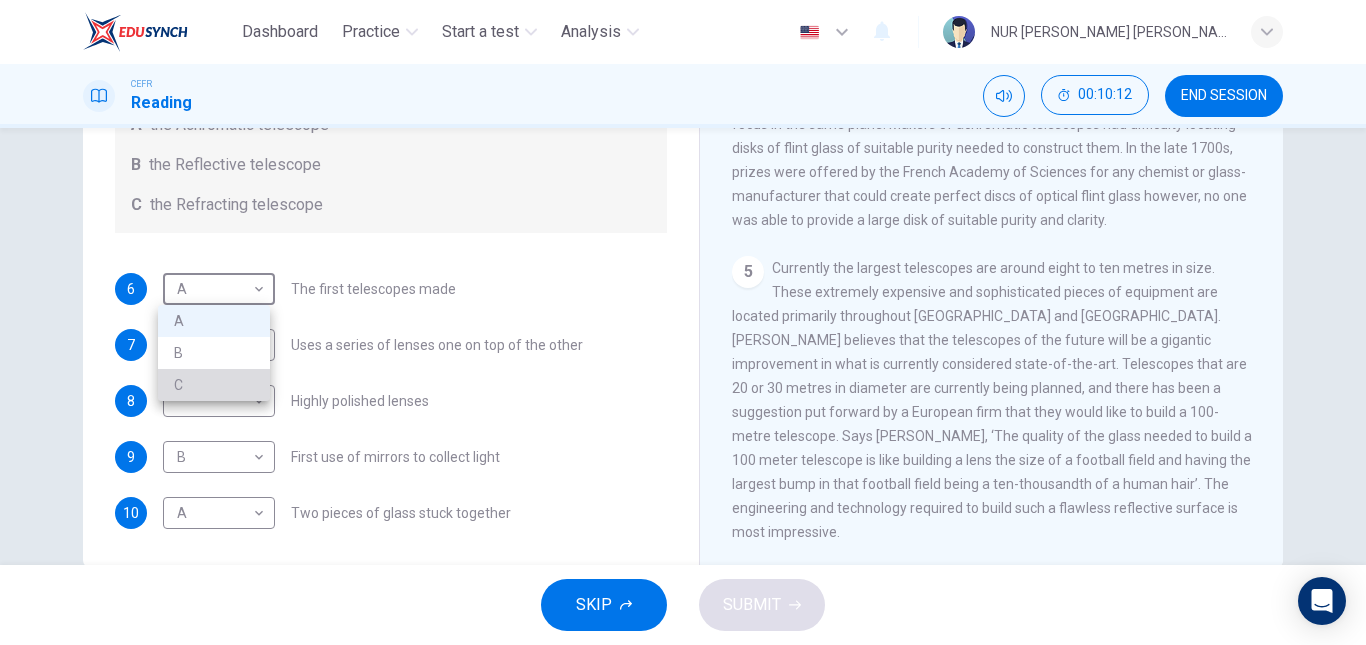 click on "C" at bounding box center (214, 385) 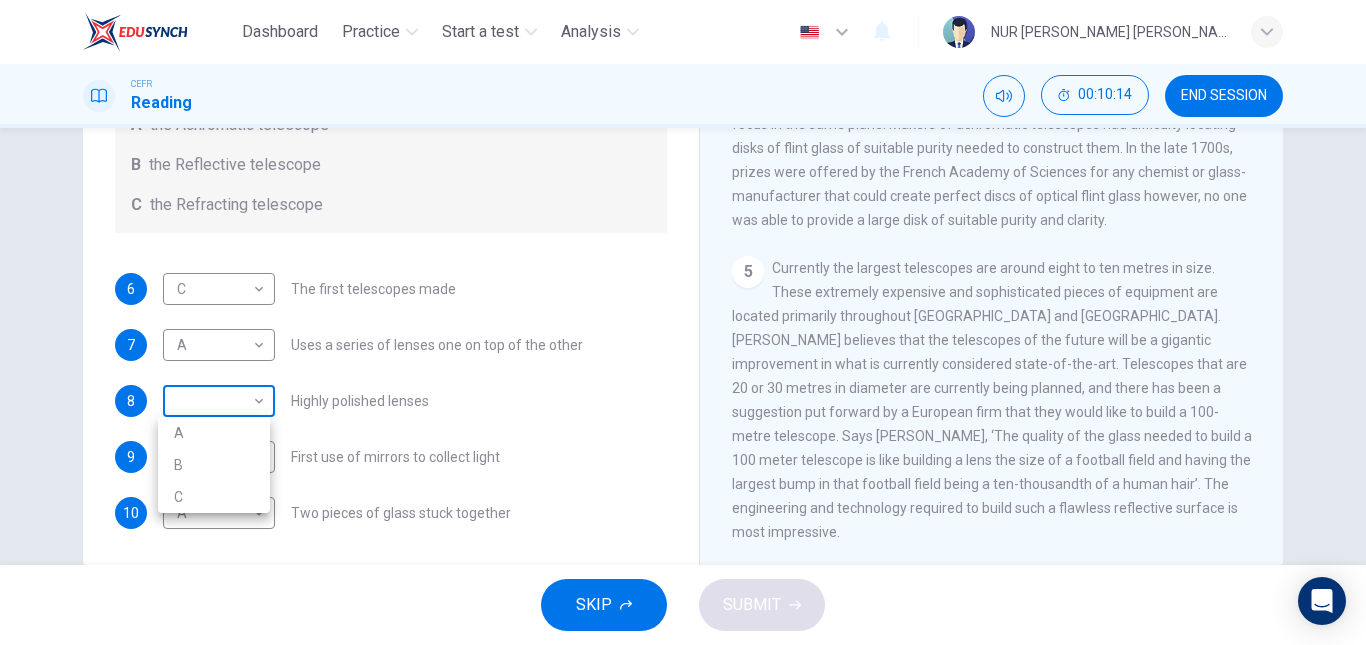 click on "Dashboard Practice Start a test Analysis English en ​ NUR [PERSON_NAME] [PERSON_NAME] CEFR Reading 00:10:14 END SESSION Questions 6 - 10 Write the correct letter A, B or C, in the boxes below.
Classify the following features as belonging to A the Achromatic telescope B the Reflective telescope C the Refracting telescope 6 C C ​ The first telescopes made 7 A A ​ Uses a series of lenses one on top of the other 8 ​ ​ Highly polished lenses 9 B B ​ First use of mirrors to collect light 10 A A ​ Two pieces of glass stuck together Looking in the Telescope CLICK TO ZOOM Click to Zoom 1 2 3 4 5 SKIP SUBMIT EduSynch - Online Language Proficiency Testing
Dashboard Practice Start a test Analysis Notifications © Copyright  2025 A B C" at bounding box center [683, 322] 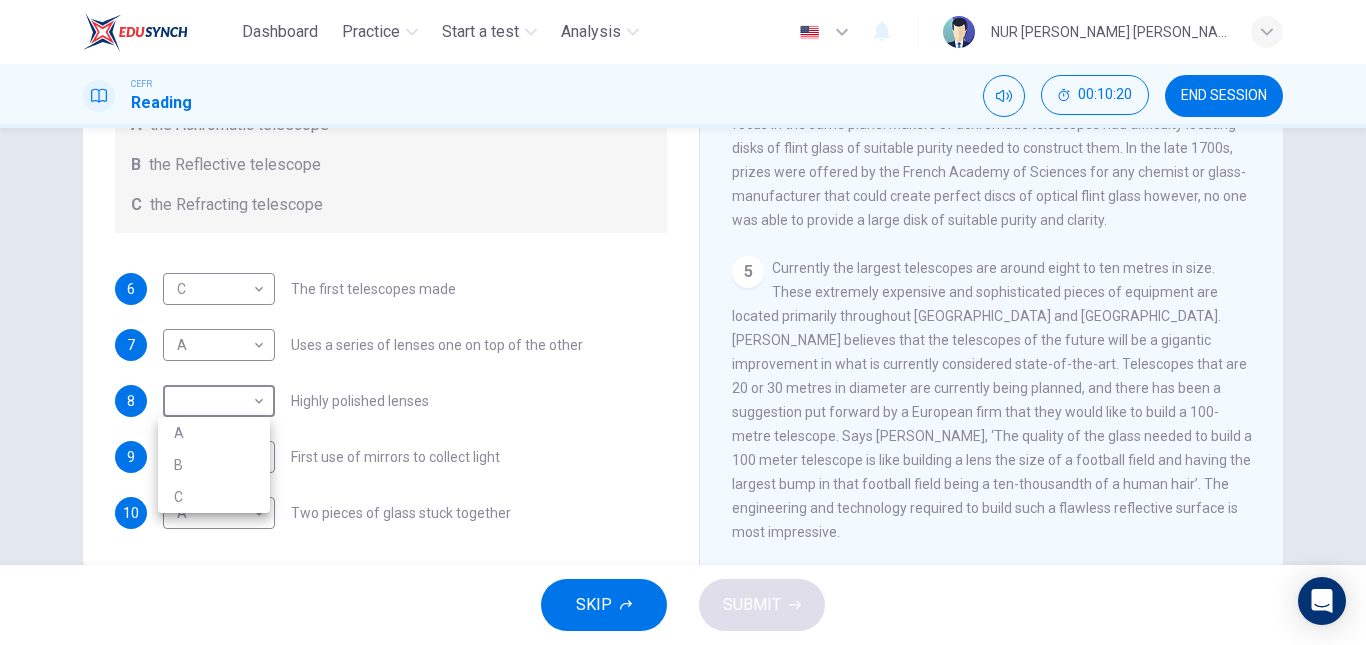 click on "A" at bounding box center (214, 433) 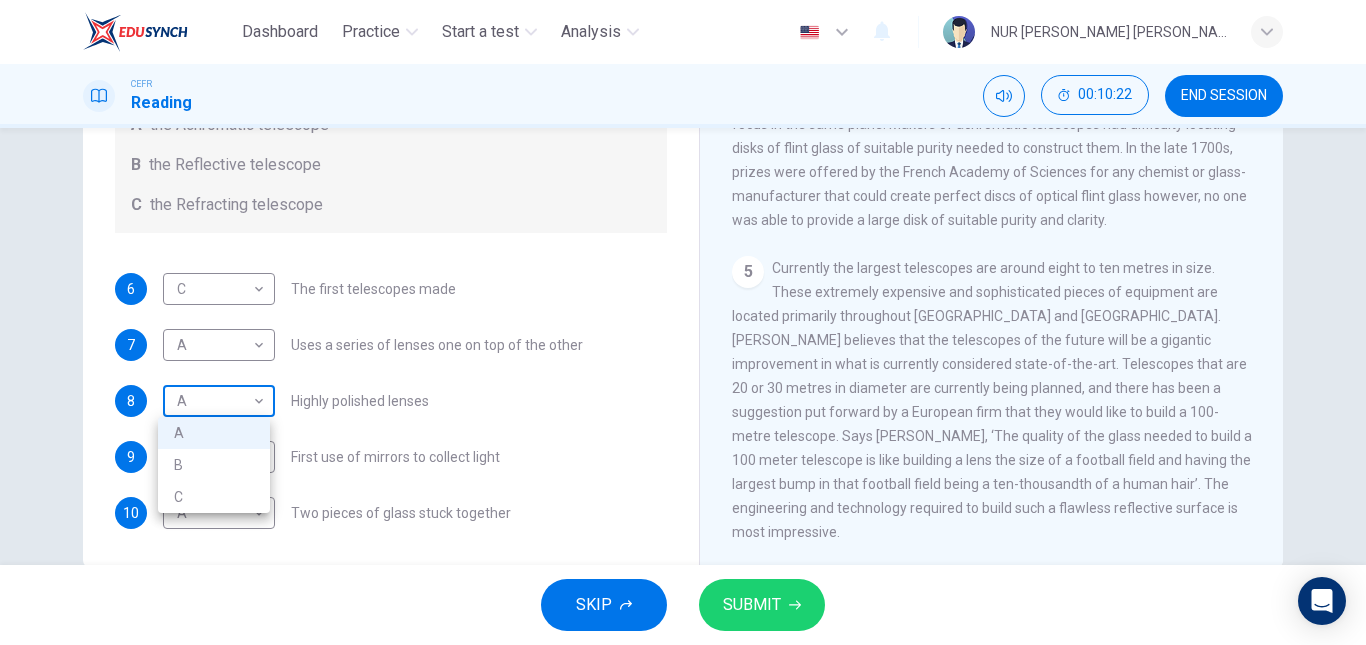 click on "Dashboard Practice Start a test Analysis English en ​ NUR [PERSON_NAME] [PERSON_NAME] CEFR Reading 00:10:22 END SESSION Questions 6 - 10 Write the correct letter A, B or C, in the boxes below.
Classify the following features as belonging to A the Achromatic telescope B the Reflective telescope C the Refracting telescope 6 C C ​ The first telescopes made 7 A A ​ Uses a series of lenses one on top of the other 8 A A ​ Highly polished lenses 9 B B ​ First use of mirrors to collect light 10 A A ​ Two pieces of glass stuck together Looking in the Telescope CLICK TO ZOOM Click to Zoom 1 2 3 4 5 SKIP SUBMIT EduSynch - Online Language Proficiency Testing
Dashboard Practice Start a test Analysis Notifications © Copyright  2025 A B C" at bounding box center (683, 322) 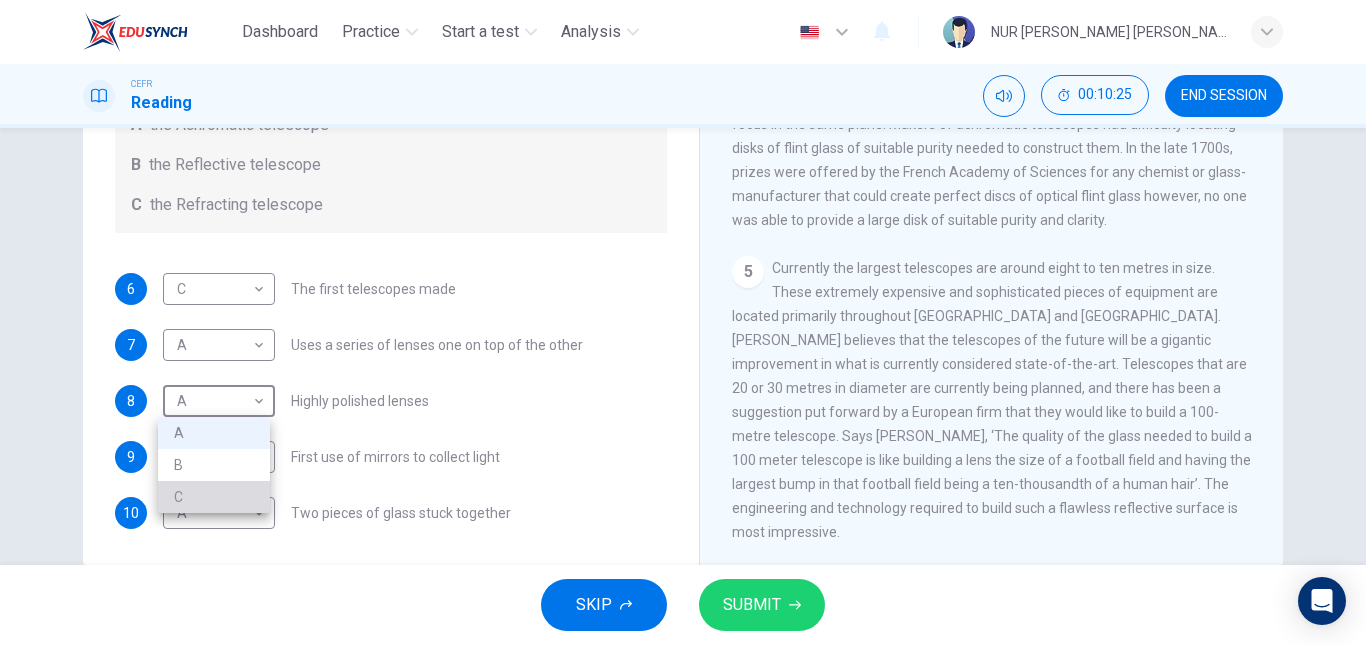 click on "C" at bounding box center [214, 497] 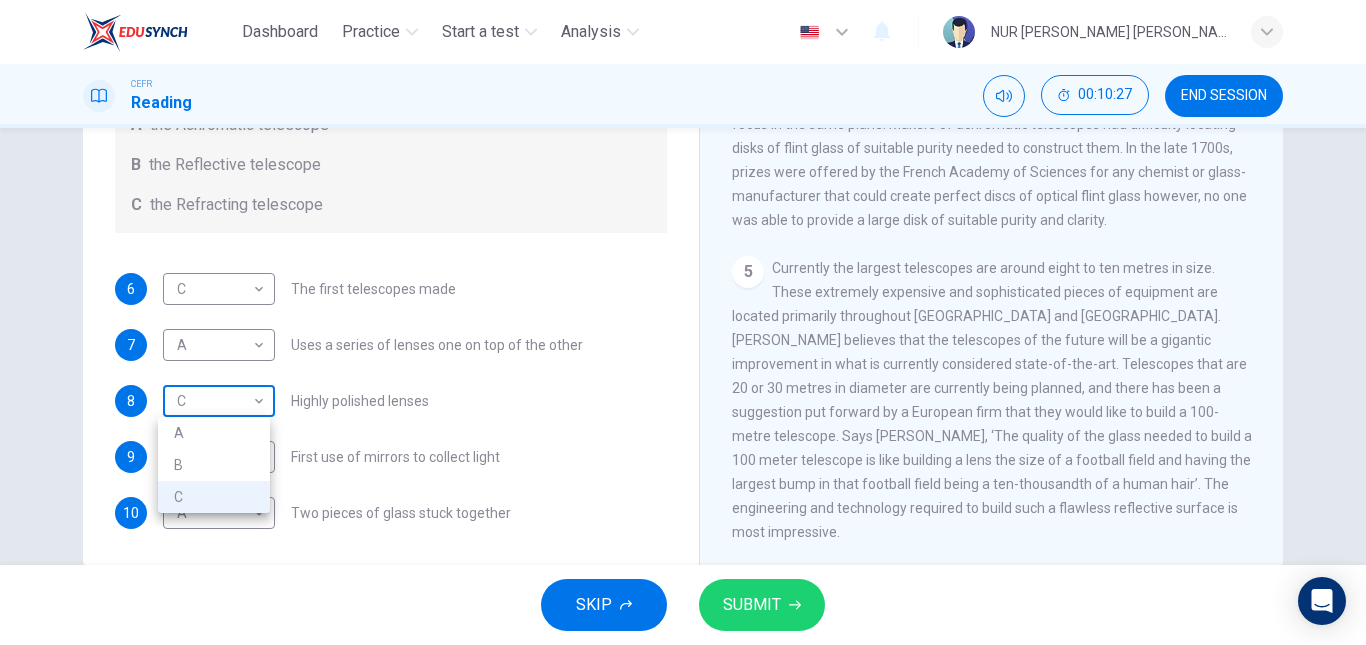 click on "Dashboard Practice Start a test Analysis English en ​ NUR [PERSON_NAME] [PERSON_NAME] CEFR Reading 00:10:27 END SESSION Questions 6 - 10 Write the correct letter A, B or C, in the boxes below.
Classify the following features as belonging to A the Achromatic telescope B the Reflective telescope C the Refracting telescope 6 C C ​ The first telescopes made 7 A A ​ Uses a series of lenses one on top of the other 8 C C ​ Highly polished lenses 9 B B ​ First use of mirrors to collect light 10 A A ​ Two pieces of glass stuck together Looking in the Telescope CLICK TO ZOOM Click to Zoom 1 2 3 4 5 SKIP SUBMIT EduSynch - Online Language Proficiency Testing
Dashboard Practice Start a test Analysis Notifications © Copyright  2025 A B C" at bounding box center [683, 322] 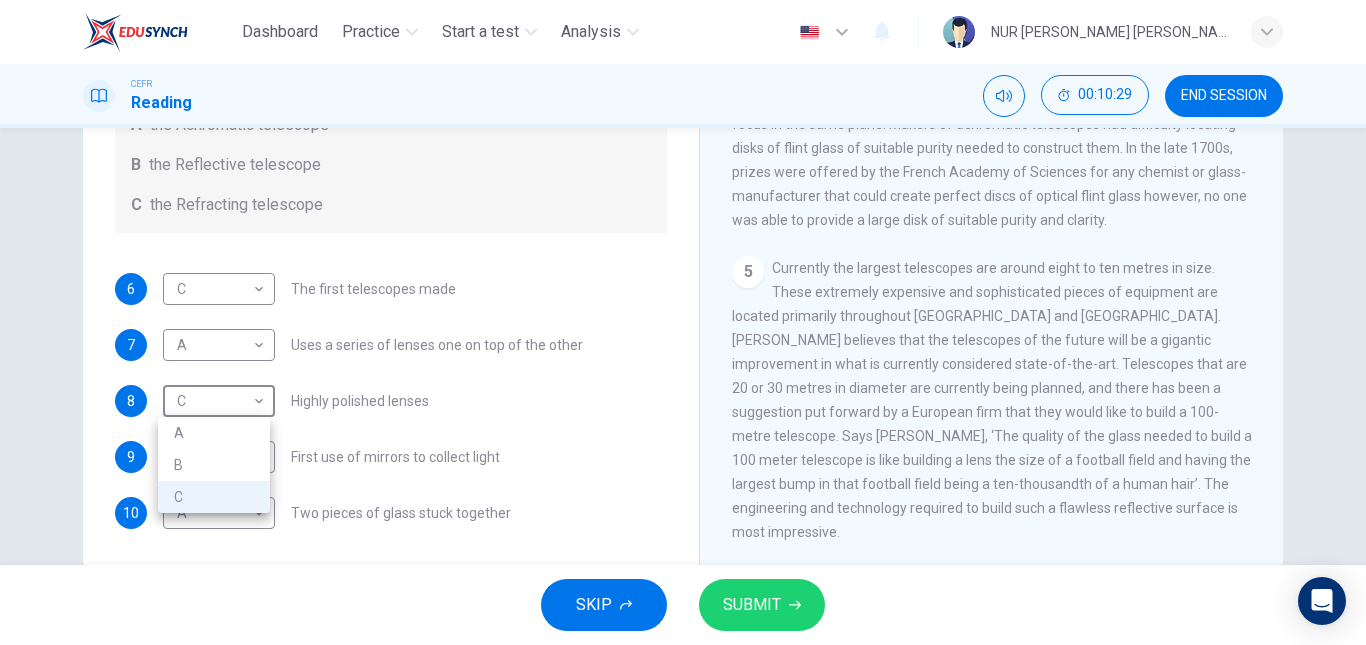 click at bounding box center [683, 322] 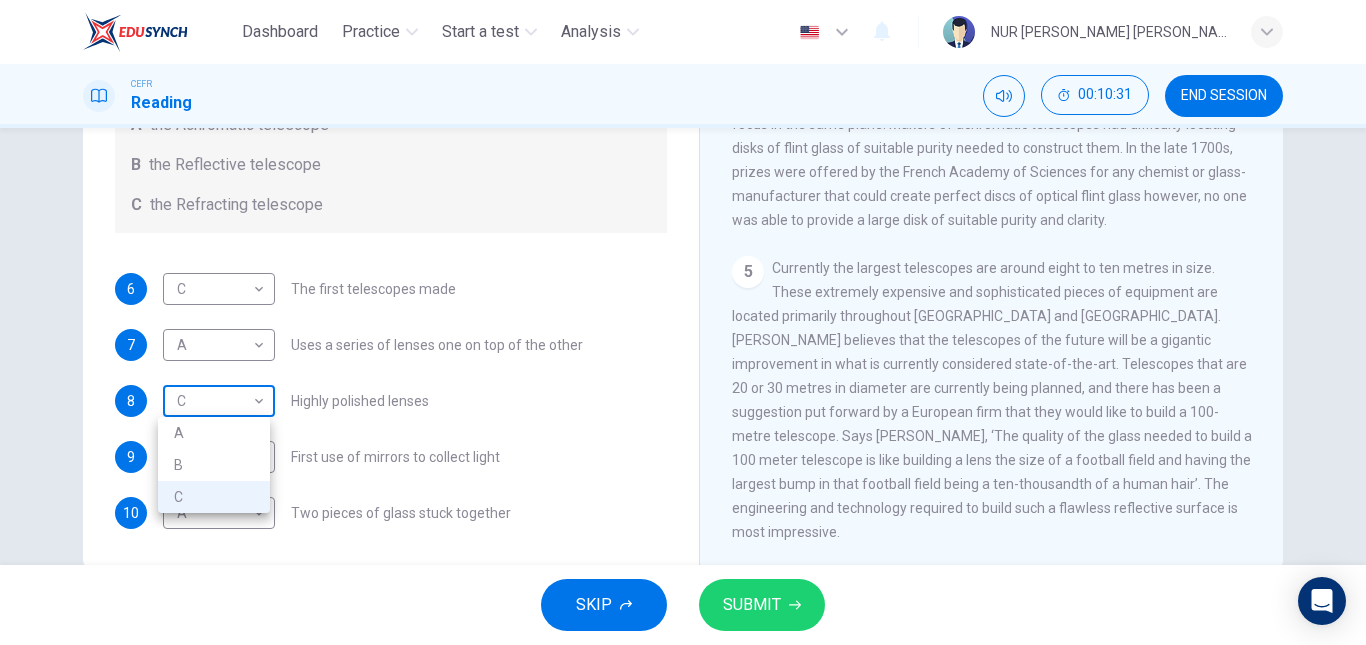 click on "Dashboard Practice Start a test Analysis English en ​ NUR [PERSON_NAME] [PERSON_NAME] CEFR Reading 00:10:31 END SESSION Questions 6 - 10 Write the correct letter A, B or C, in the boxes below.
Classify the following features as belonging to A the Achromatic telescope B the Reflective telescope C the Refracting telescope 6 C C ​ The first telescopes made 7 A A ​ Uses a series of lenses one on top of the other 8 C C ​ Highly polished lenses 9 B B ​ First use of mirrors to collect light 10 A A ​ Two pieces of glass stuck together Looking in the Telescope CLICK TO ZOOM Click to Zoom 1 2 3 4 5 SKIP SUBMIT EduSynch - Online Language Proficiency Testing
Dashboard Practice Start a test Analysis Notifications © Copyright  2025 A B C" at bounding box center (683, 322) 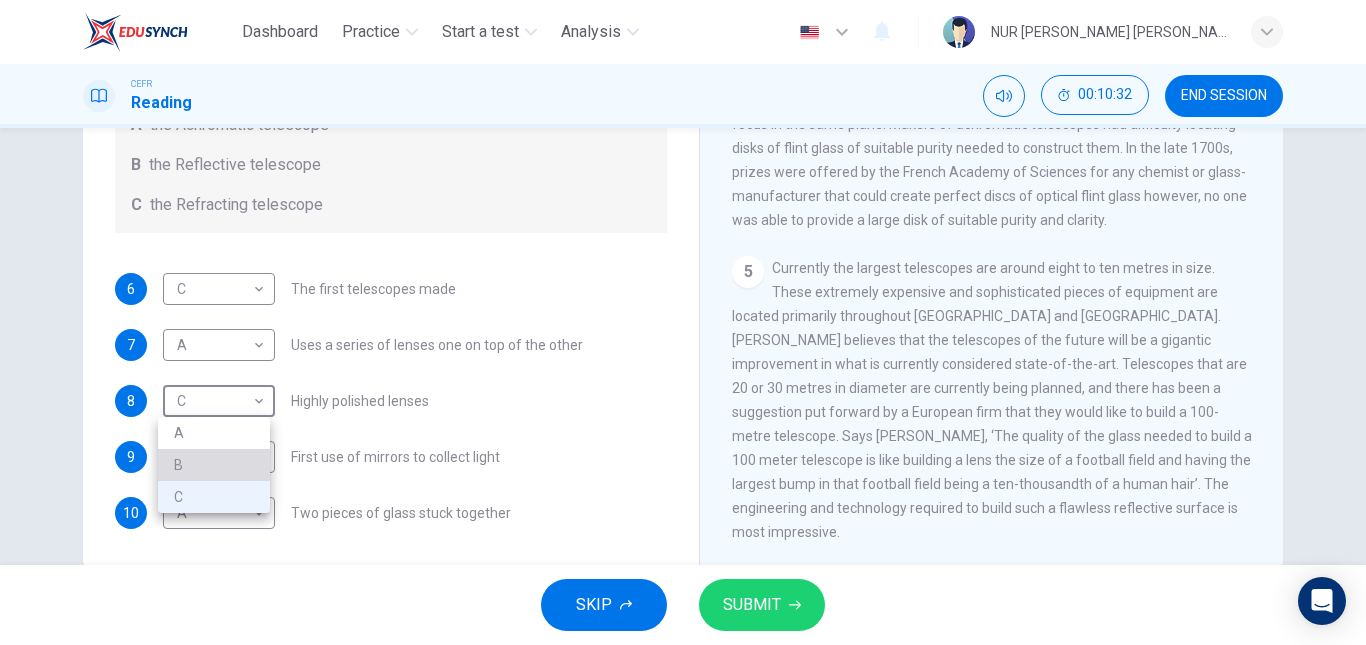 click on "B" at bounding box center (214, 465) 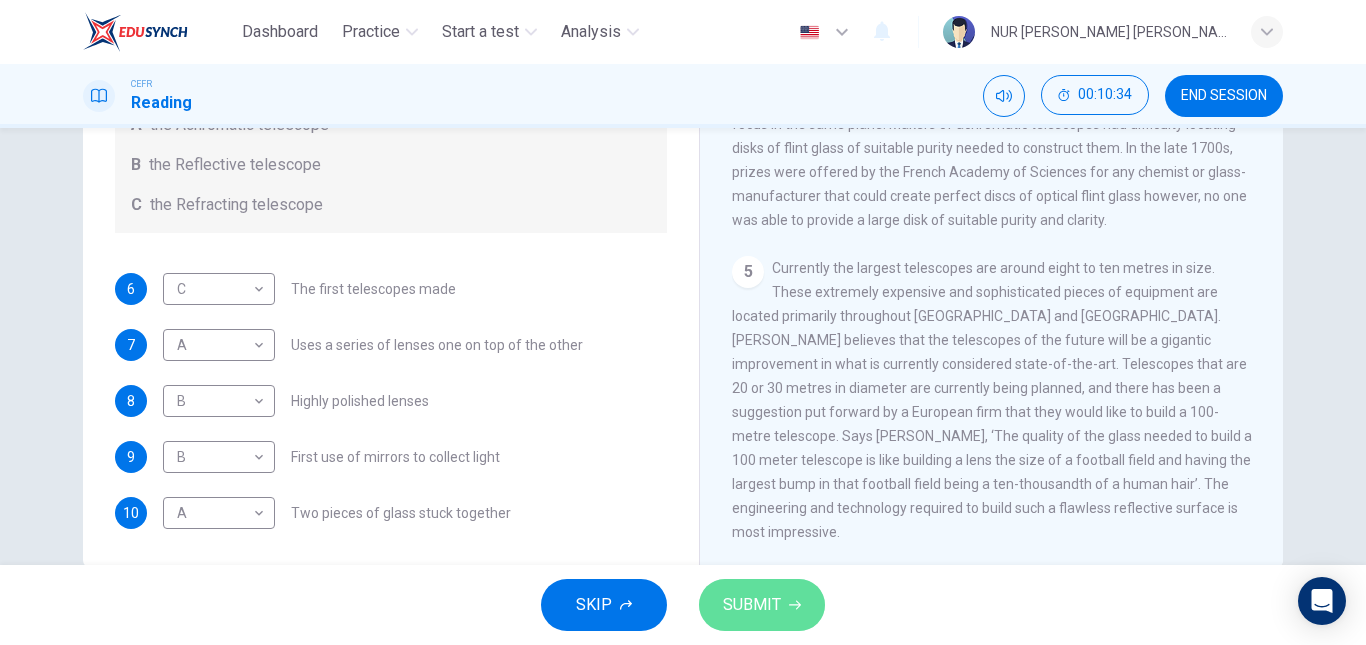 click on "SUBMIT" at bounding box center (762, 605) 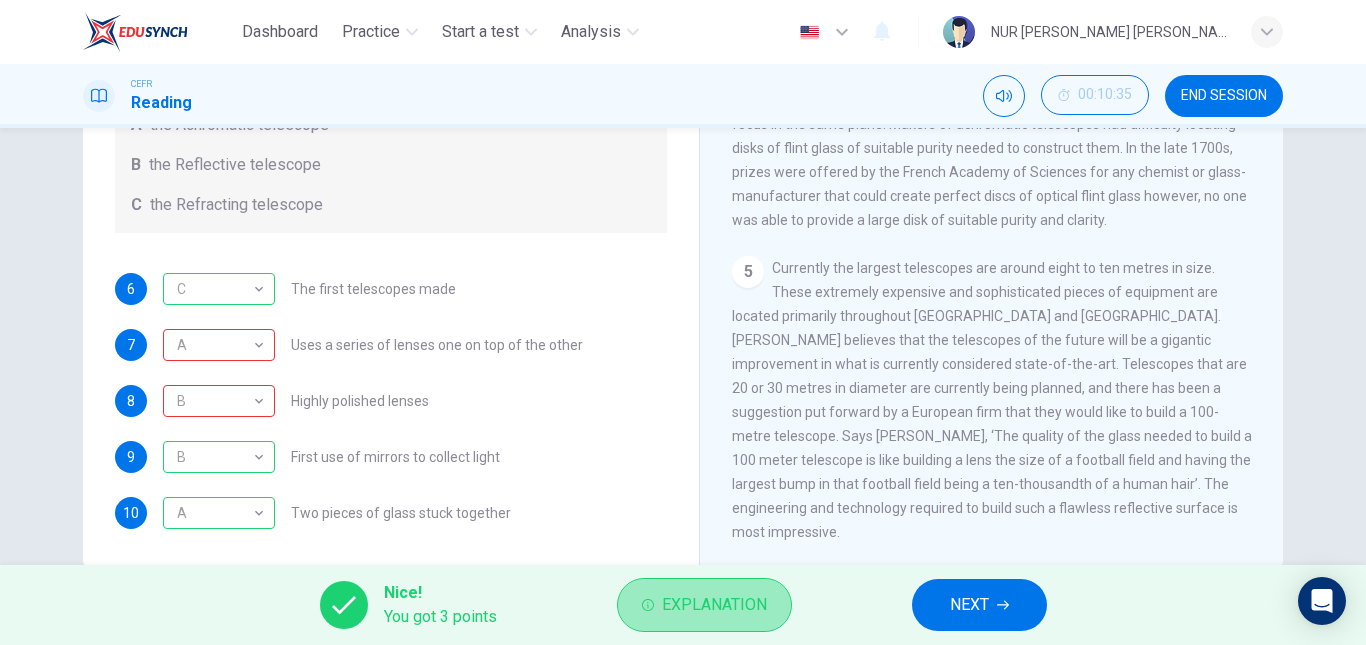 click on "Explanation" at bounding box center (714, 605) 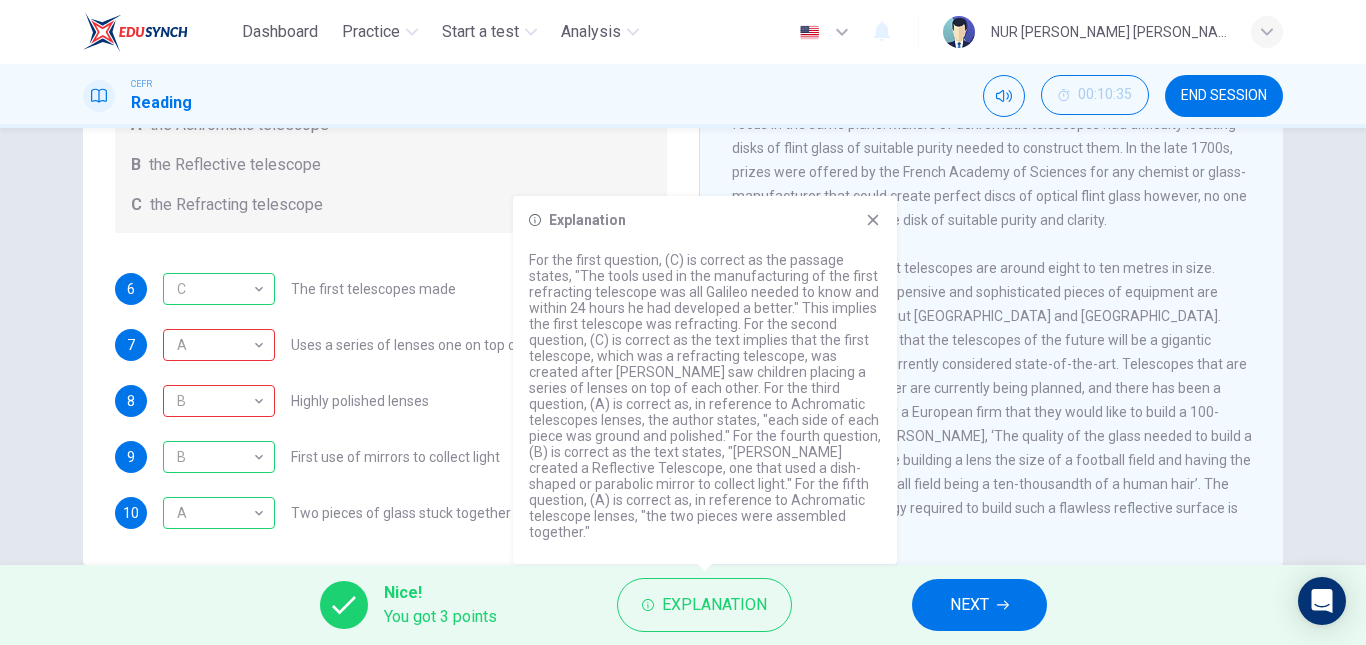 click 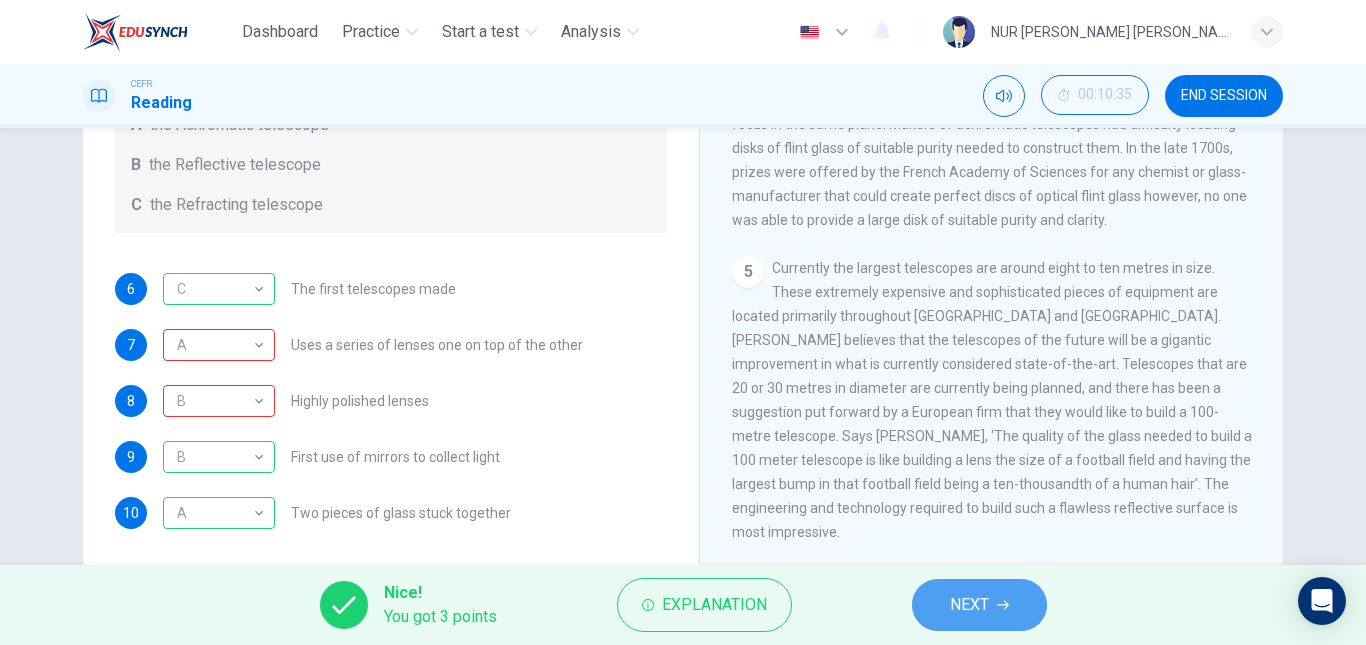 click on "NEXT" at bounding box center [979, 605] 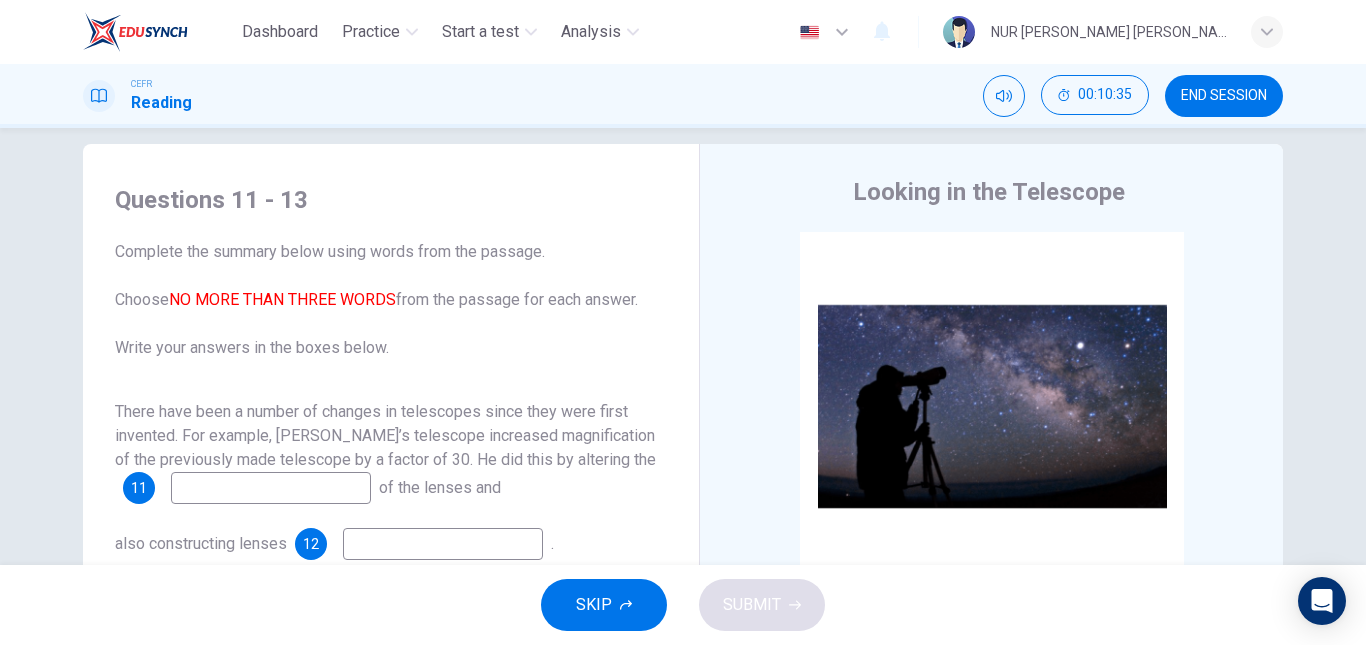 scroll, scrollTop: 0, scrollLeft: 0, axis: both 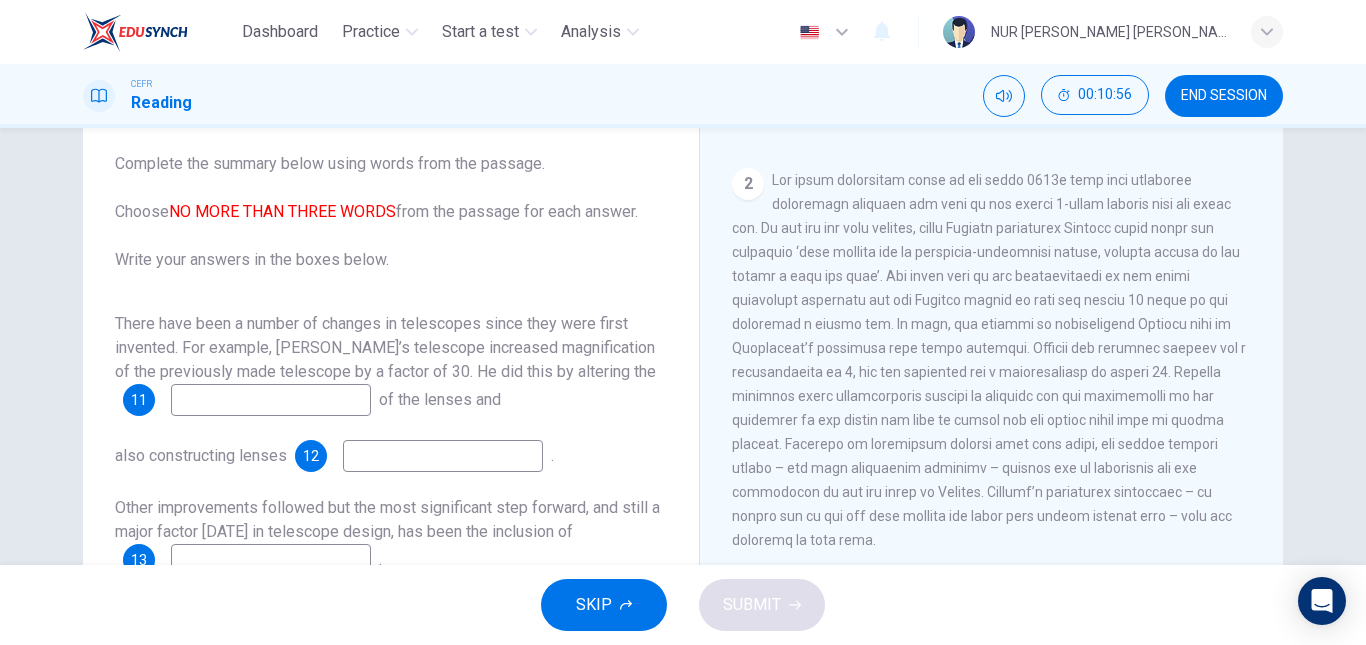 click at bounding box center (271, 400) 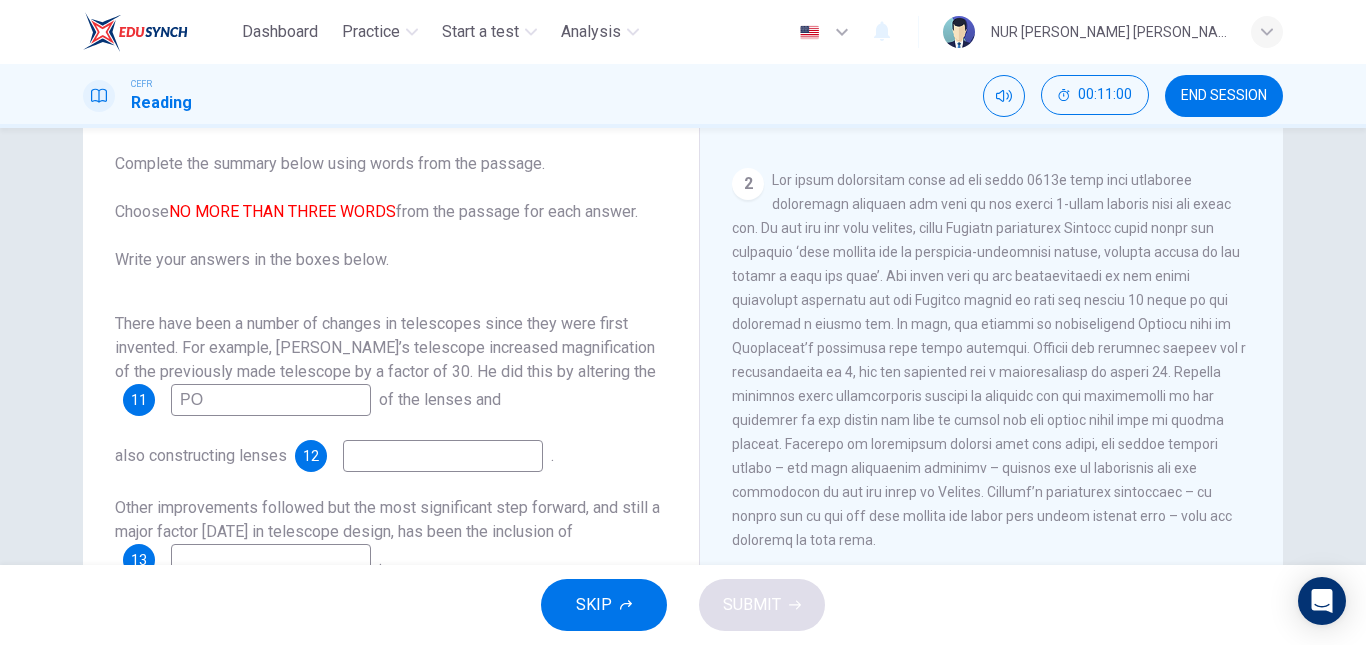 type on "P" 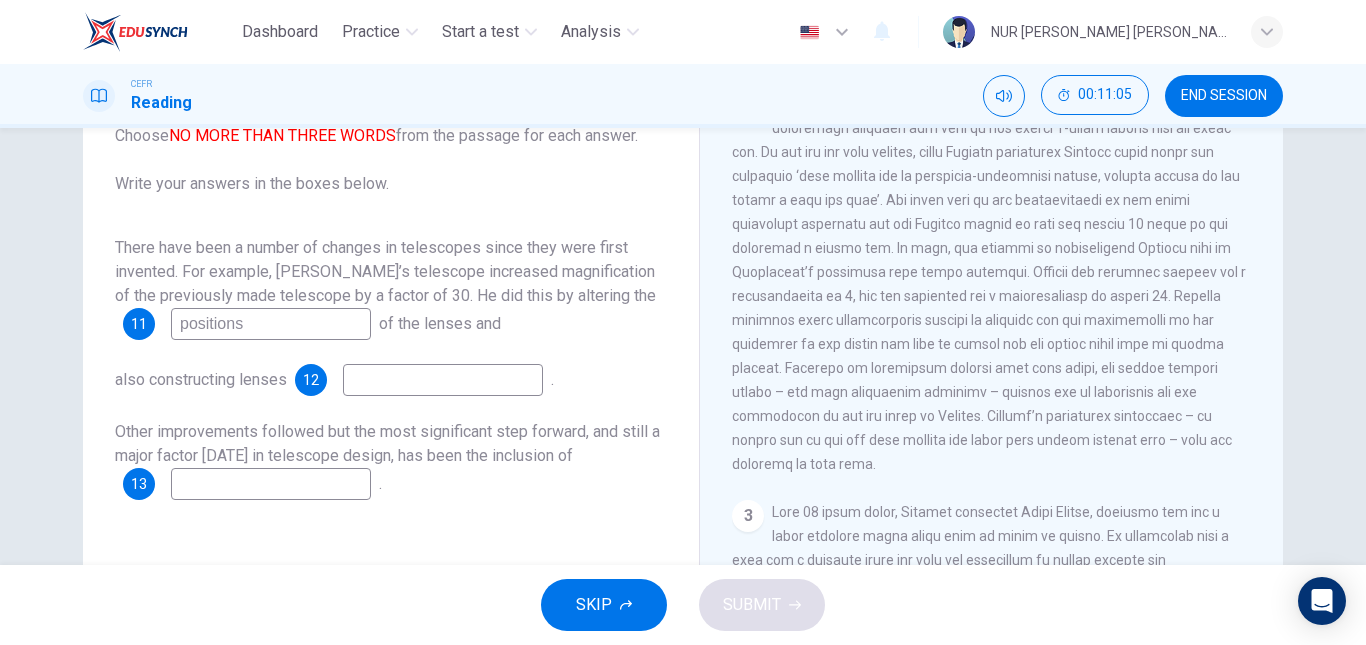scroll, scrollTop: 189, scrollLeft: 0, axis: vertical 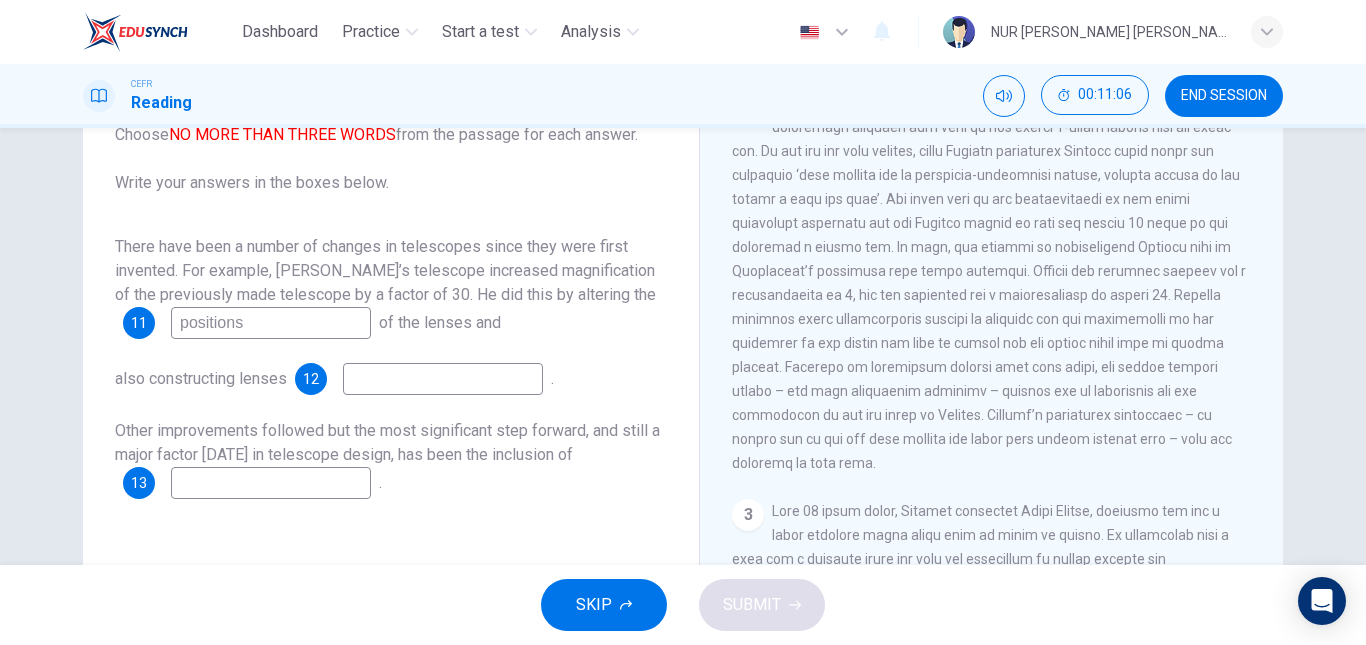 type on "positions" 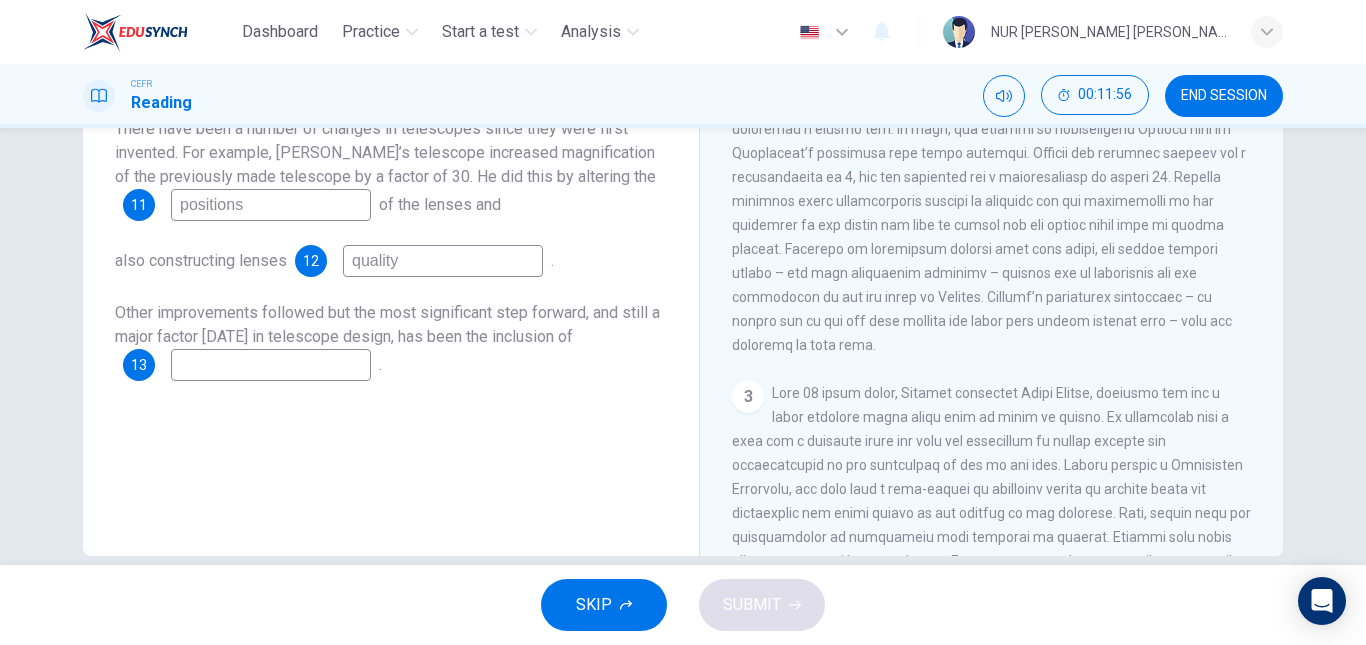 scroll, scrollTop: 313, scrollLeft: 0, axis: vertical 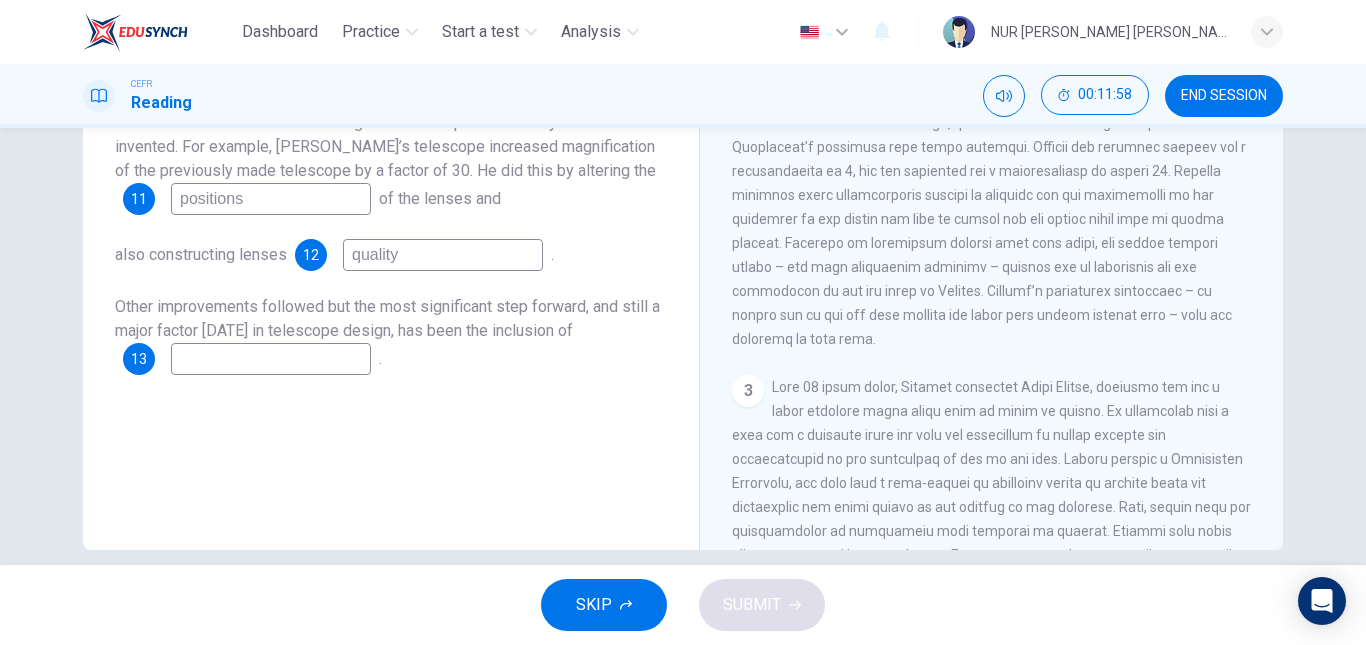 type on "quality" 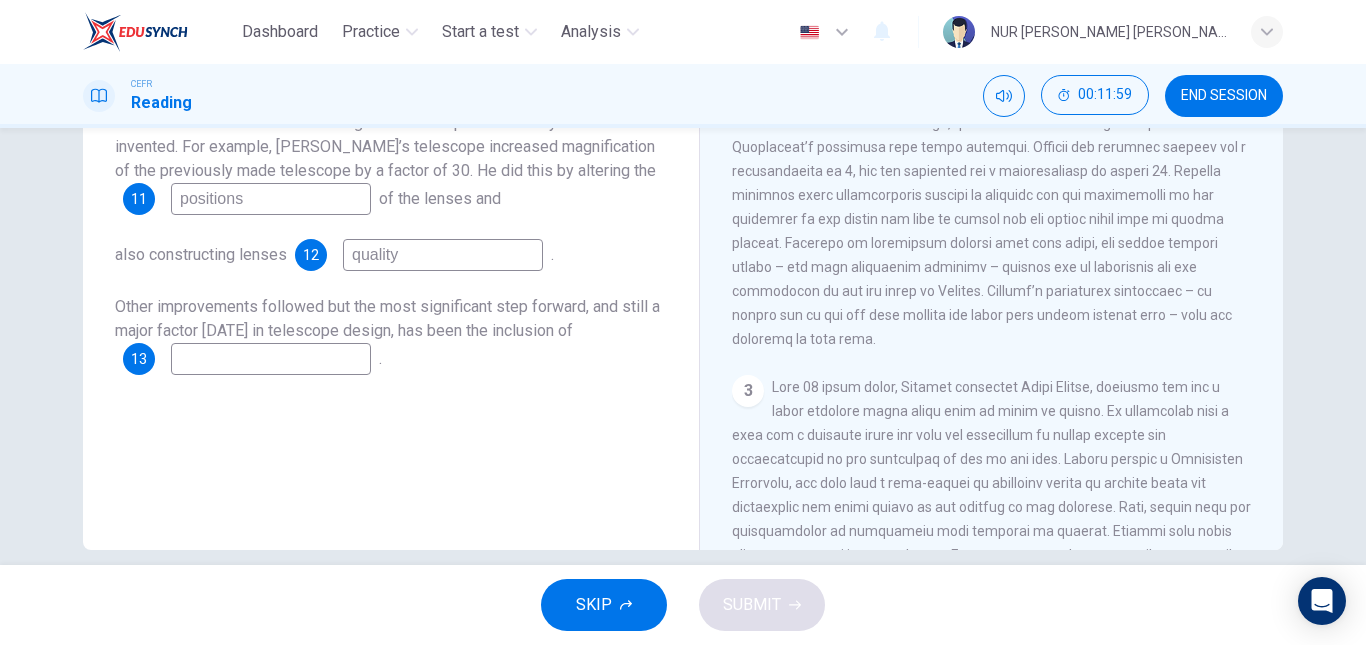 drag, startPoint x: 525, startPoint y: 529, endPoint x: 471, endPoint y: 433, distance: 110.145355 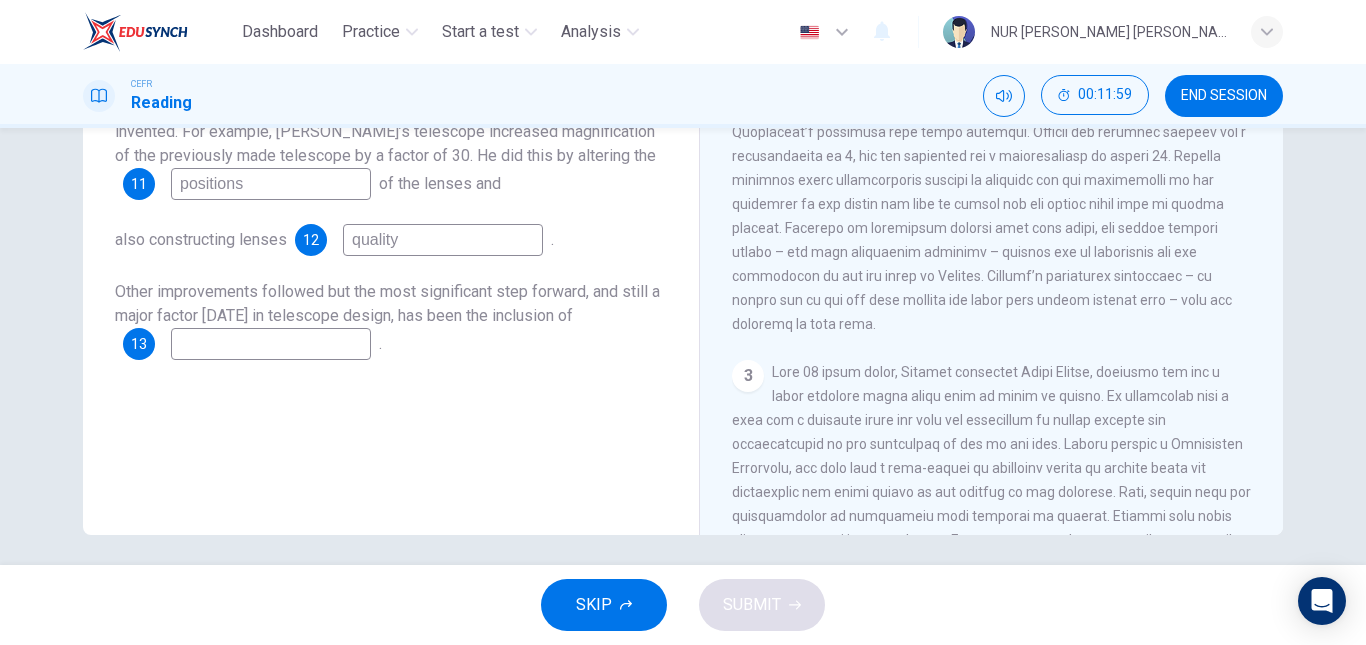 scroll, scrollTop: 329, scrollLeft: 0, axis: vertical 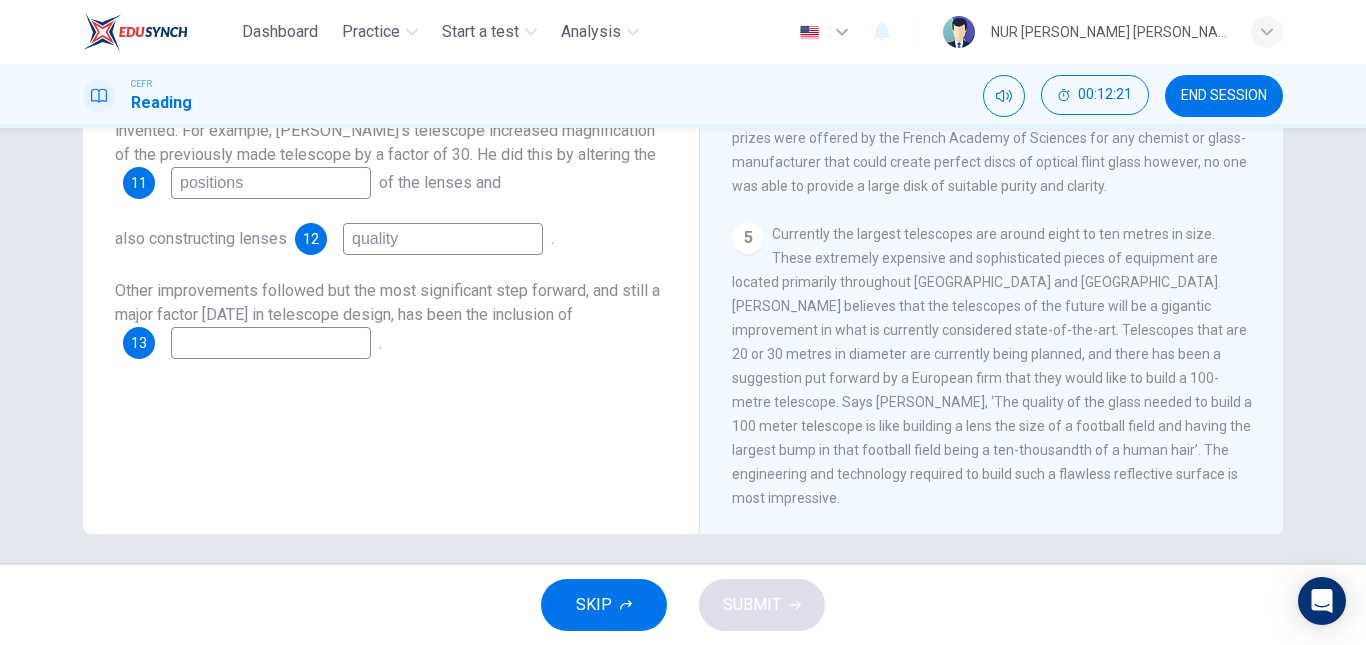 drag, startPoint x: 856, startPoint y: 257, endPoint x: 947, endPoint y: 338, distance: 121.82774 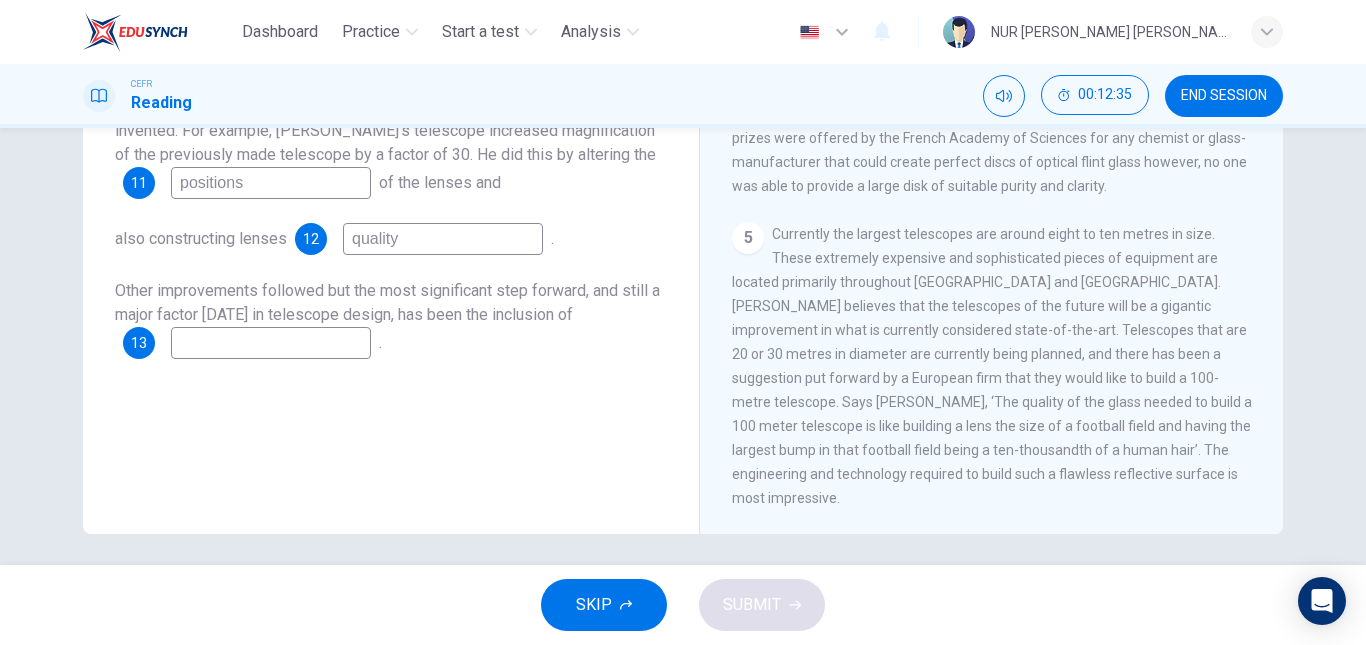 drag, startPoint x: 899, startPoint y: 429, endPoint x: 965, endPoint y: 429, distance: 66 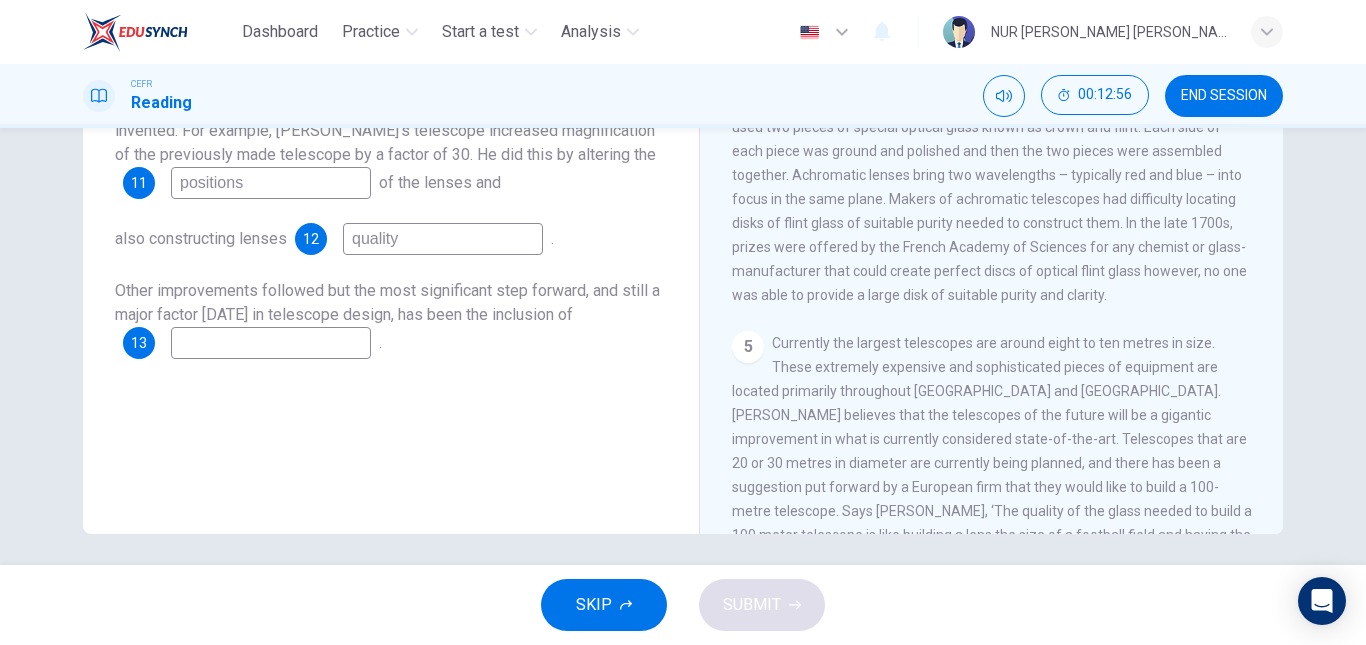 scroll, scrollTop: 1336, scrollLeft: 0, axis: vertical 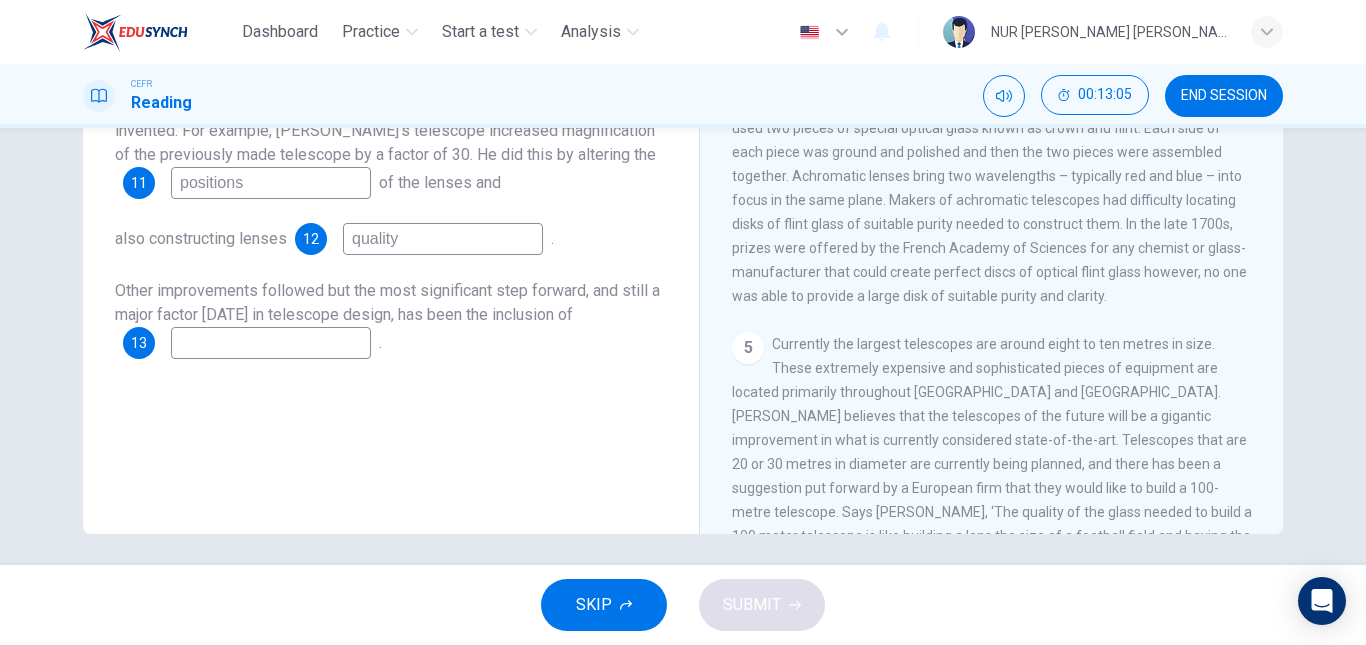 click at bounding box center (271, 343) 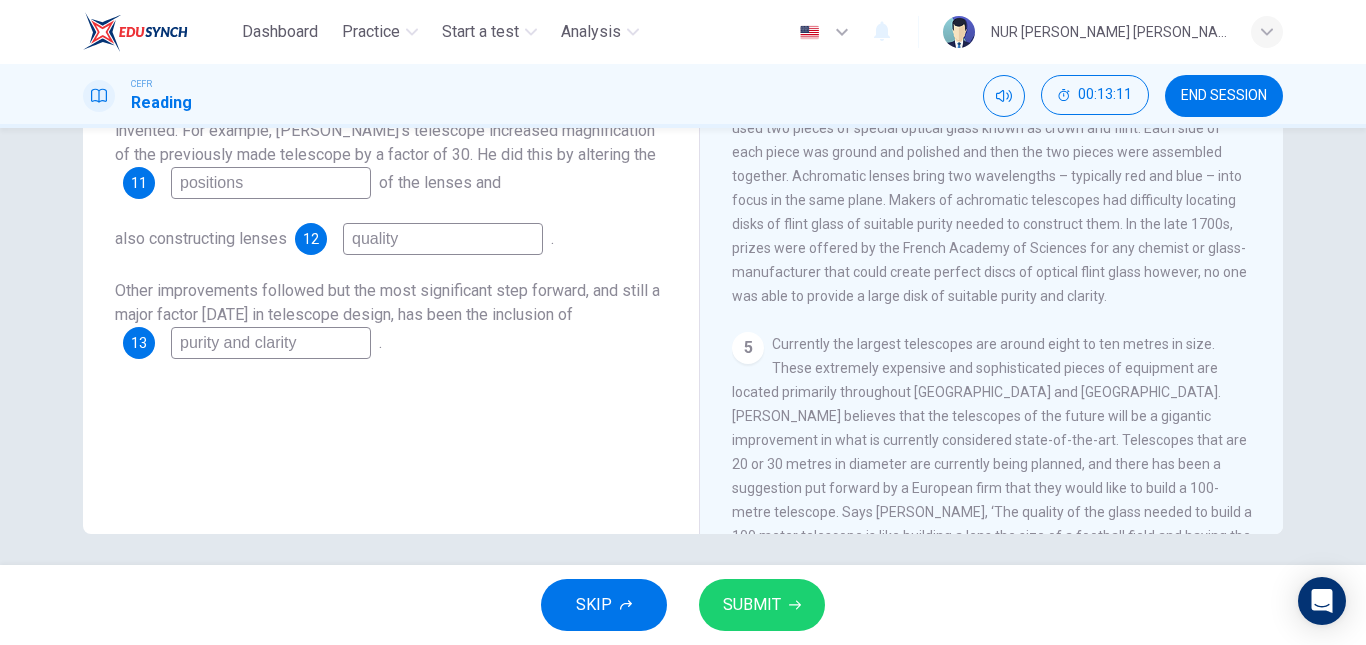 type on "purity and clarity" 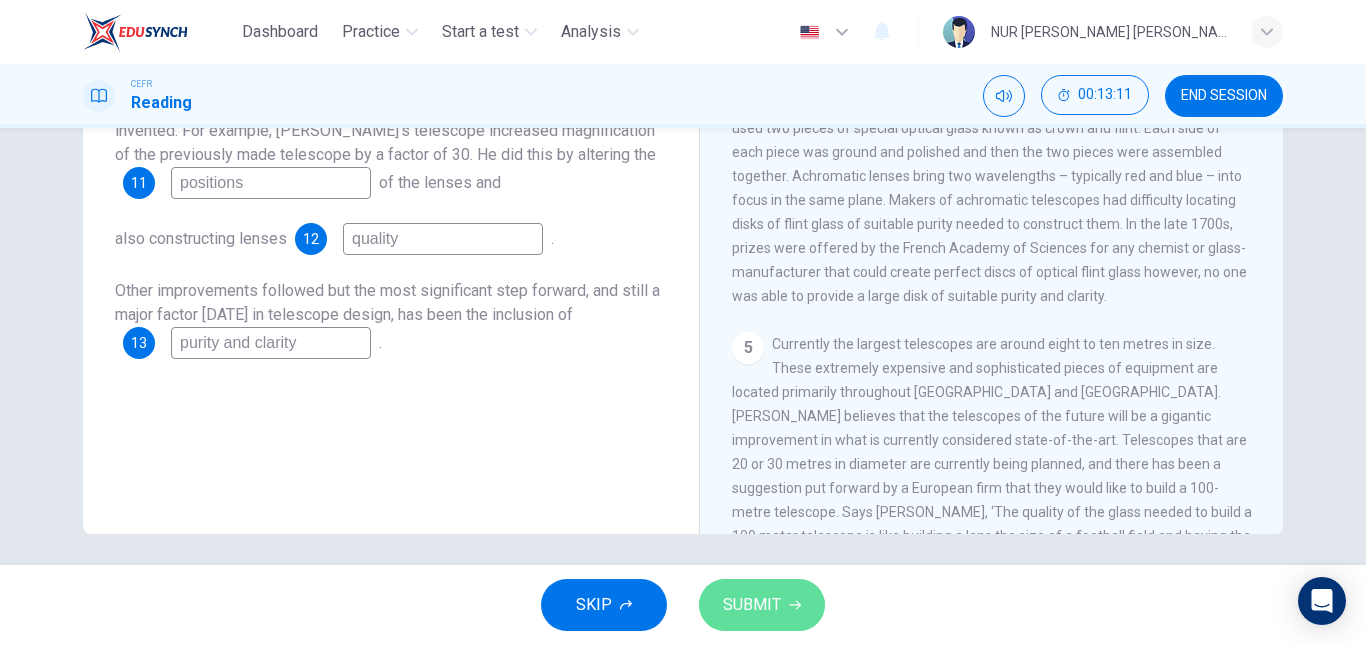 click on "SUBMIT" at bounding box center [752, 605] 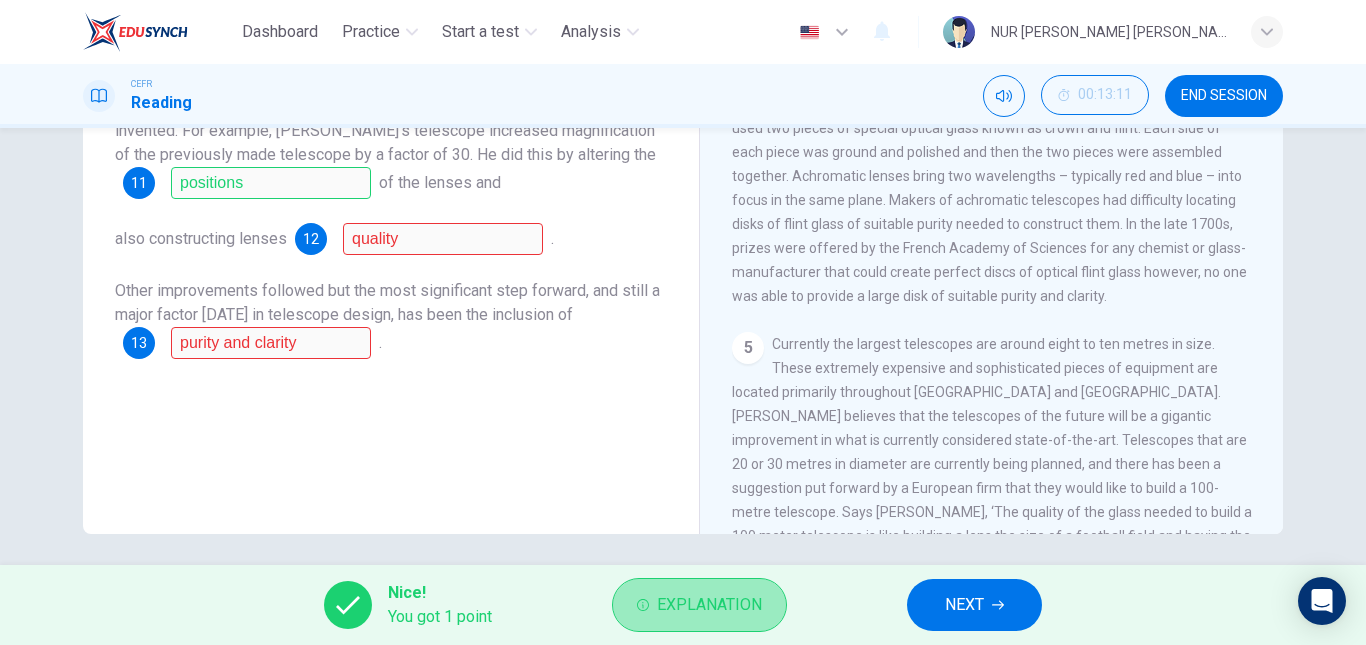 click on "Explanation" at bounding box center (709, 605) 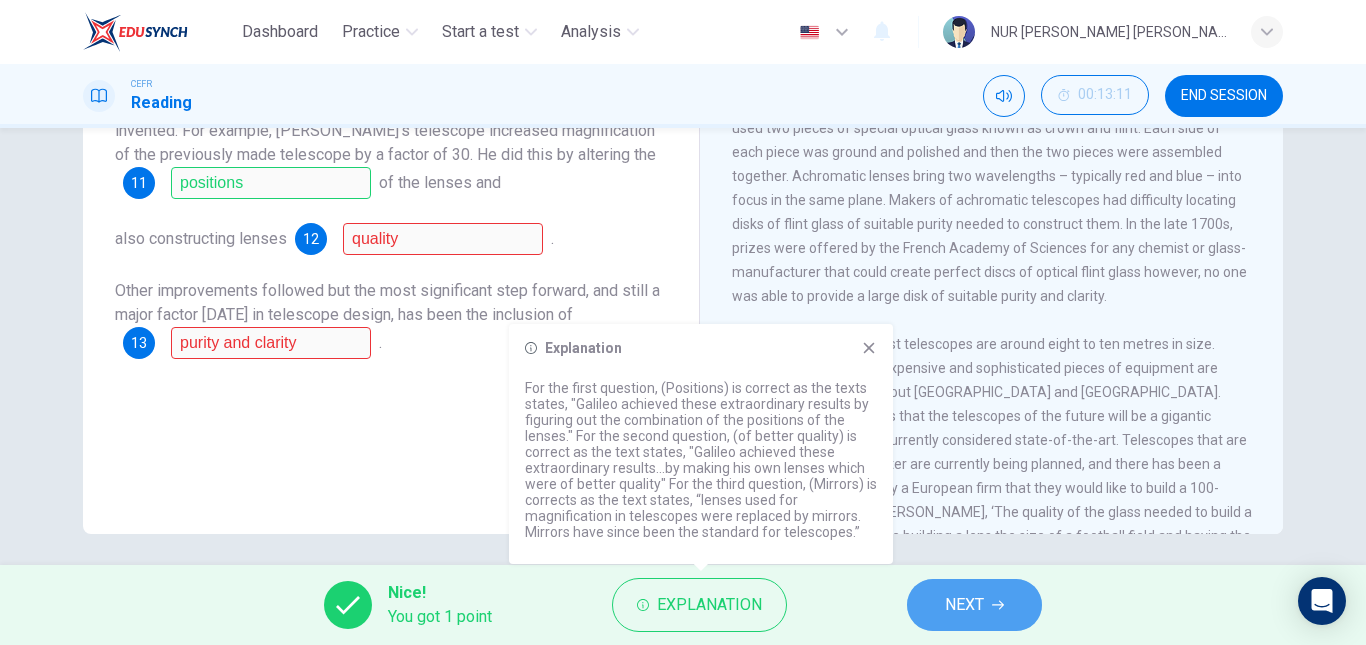 click on "NEXT" at bounding box center (974, 605) 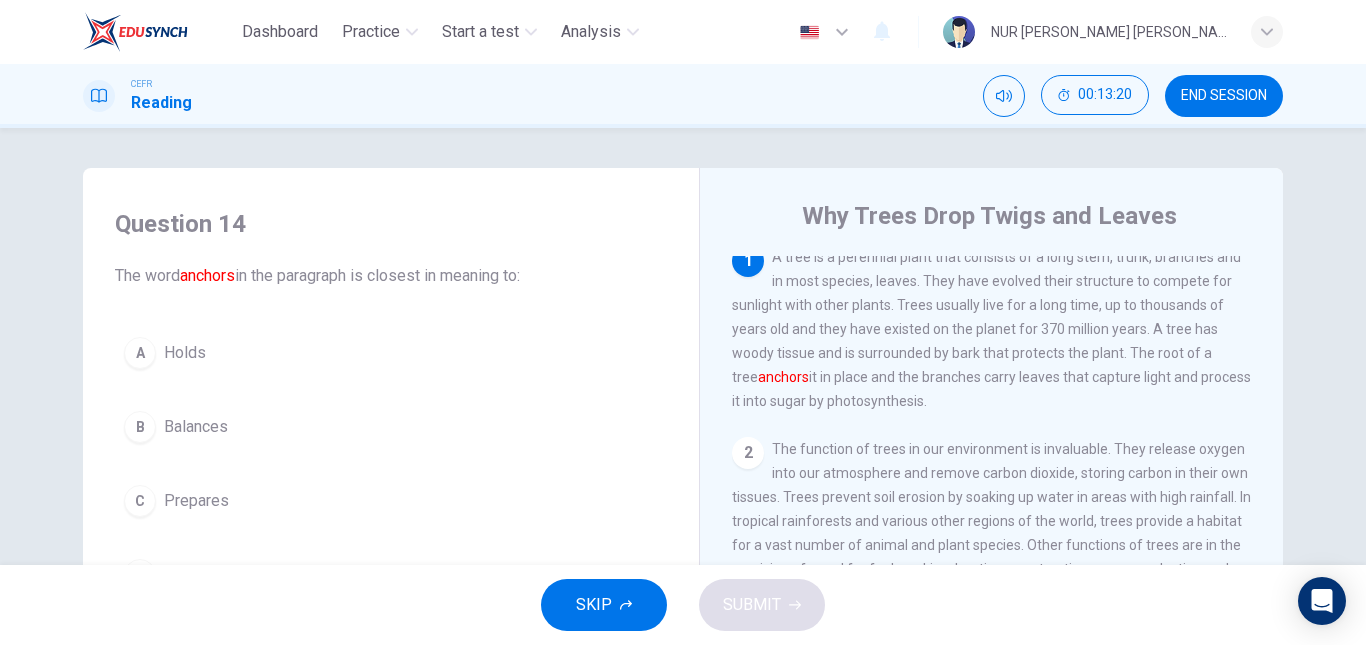 scroll, scrollTop: 12, scrollLeft: 0, axis: vertical 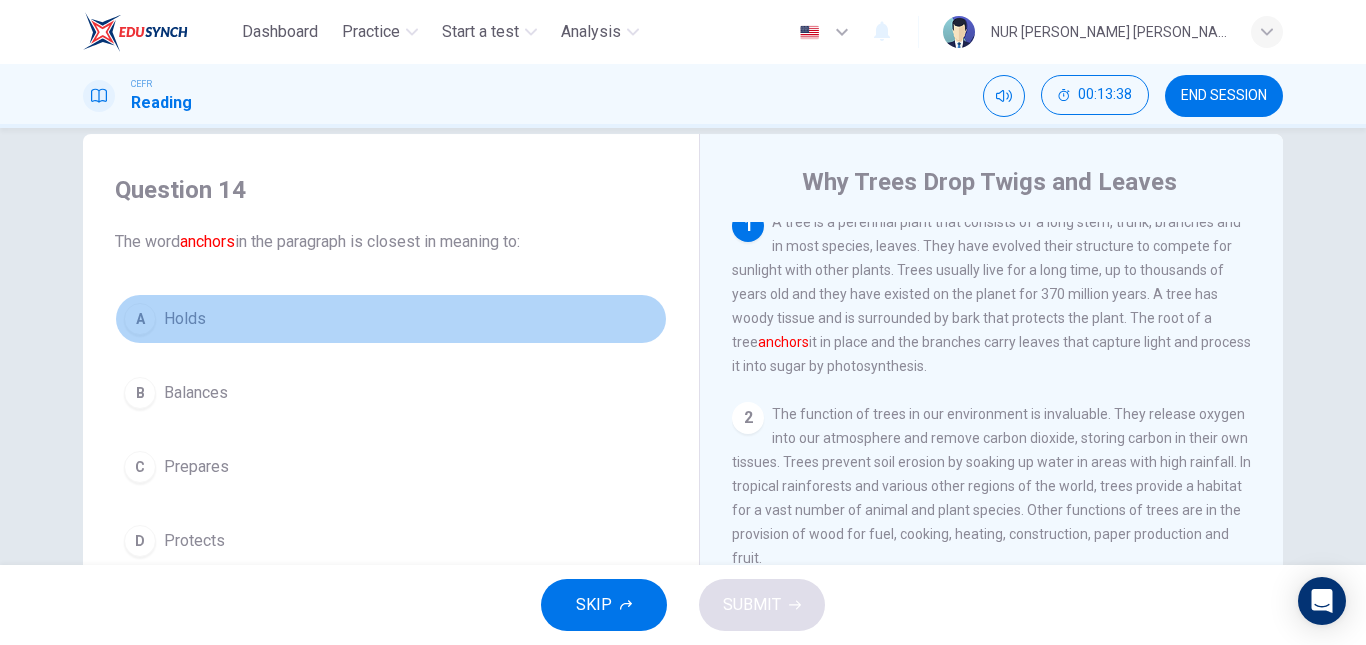 click on "Holds" at bounding box center [185, 319] 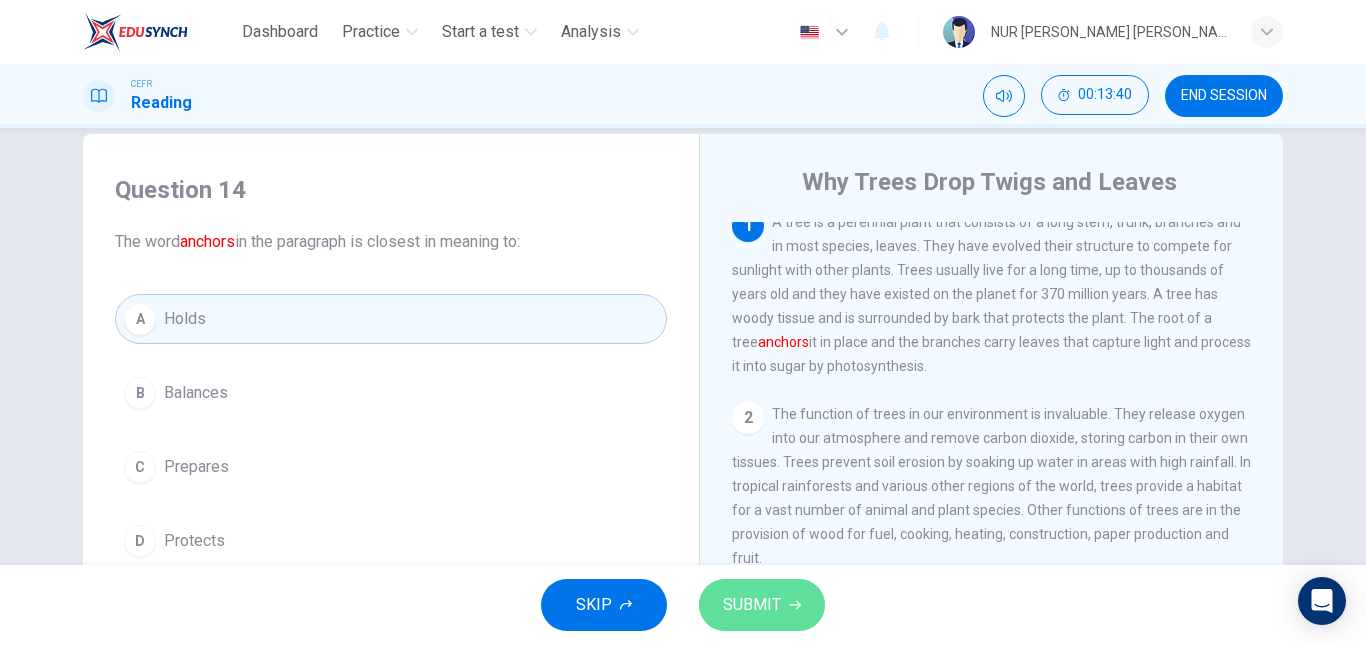click on "SUBMIT" at bounding box center [752, 605] 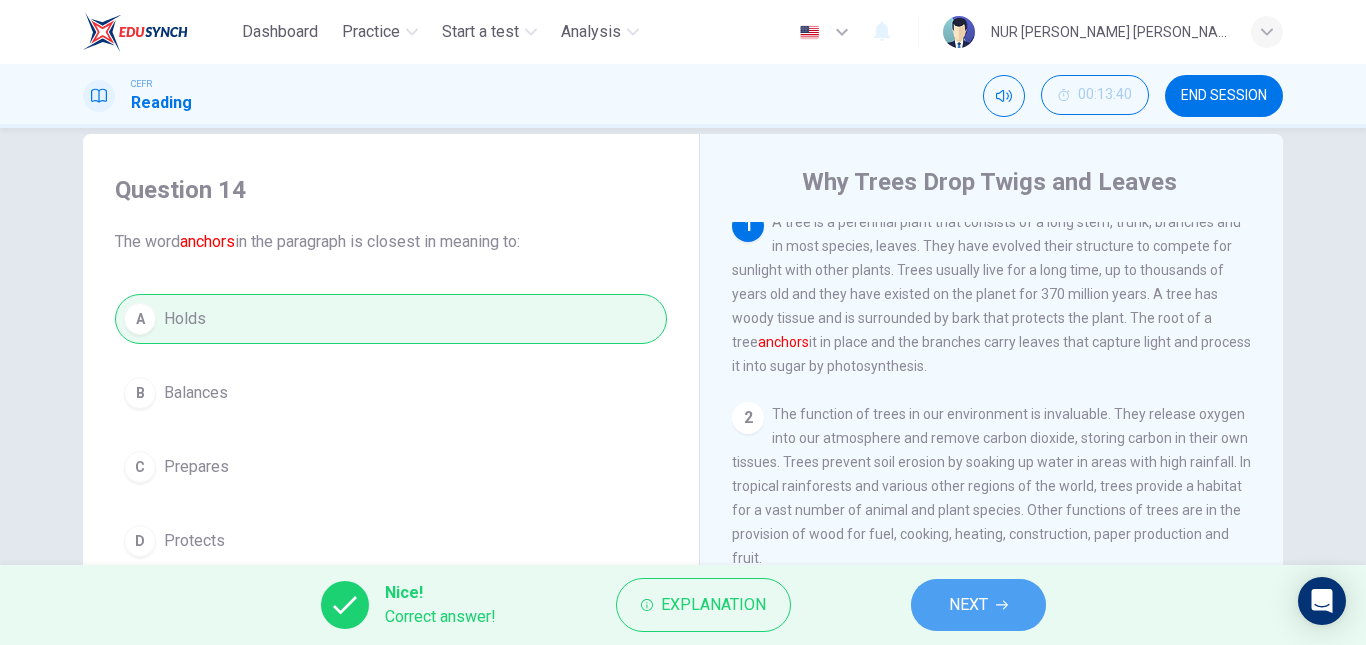 click on "NEXT" at bounding box center (968, 605) 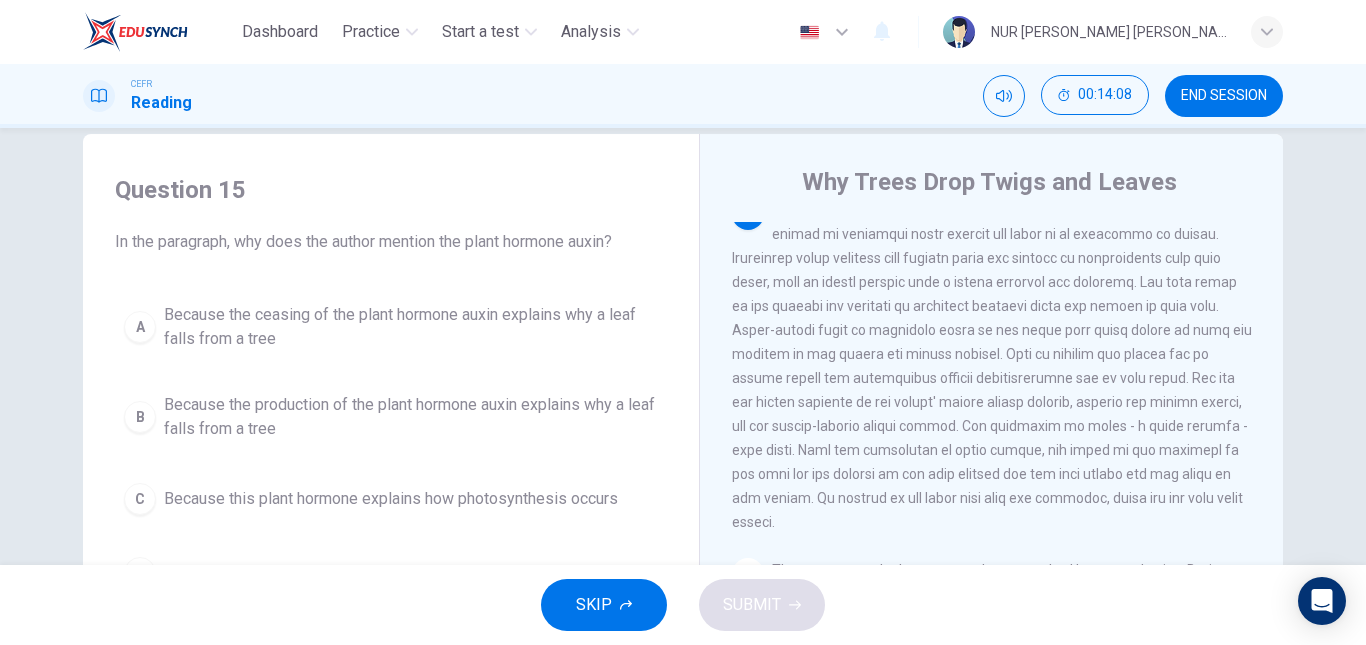 scroll, scrollTop: 412, scrollLeft: 0, axis: vertical 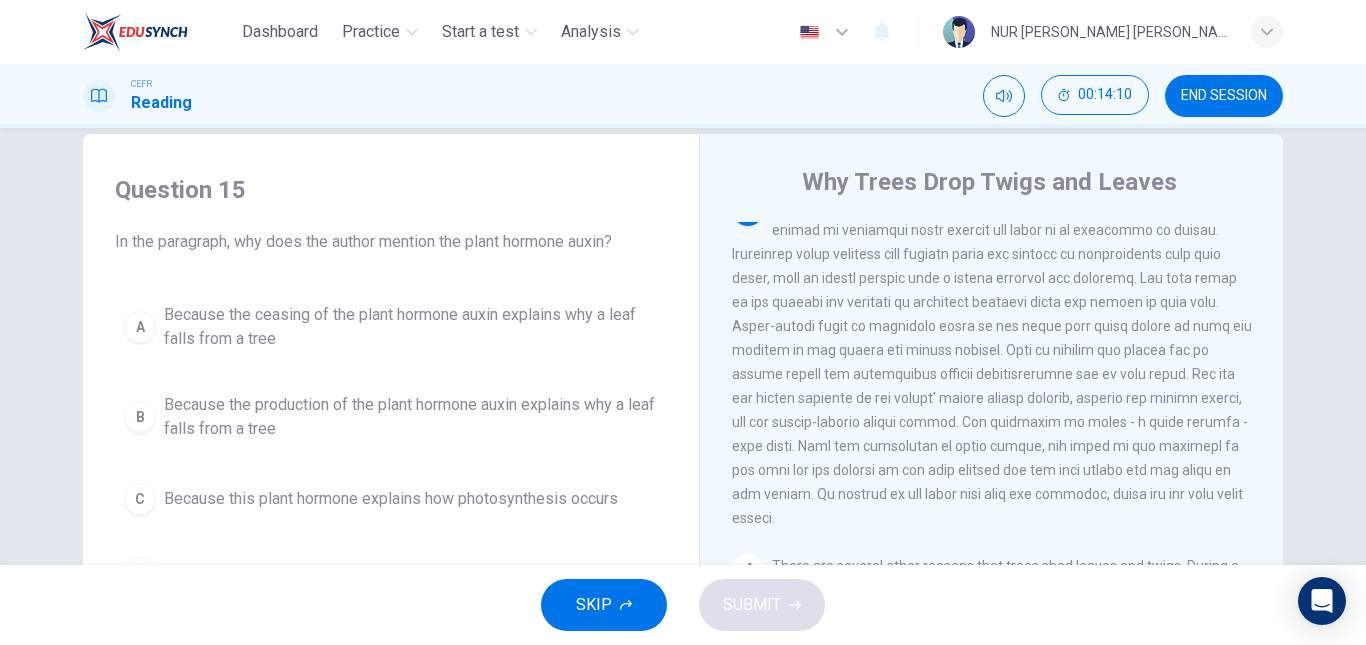 click on "3" at bounding box center (992, 362) 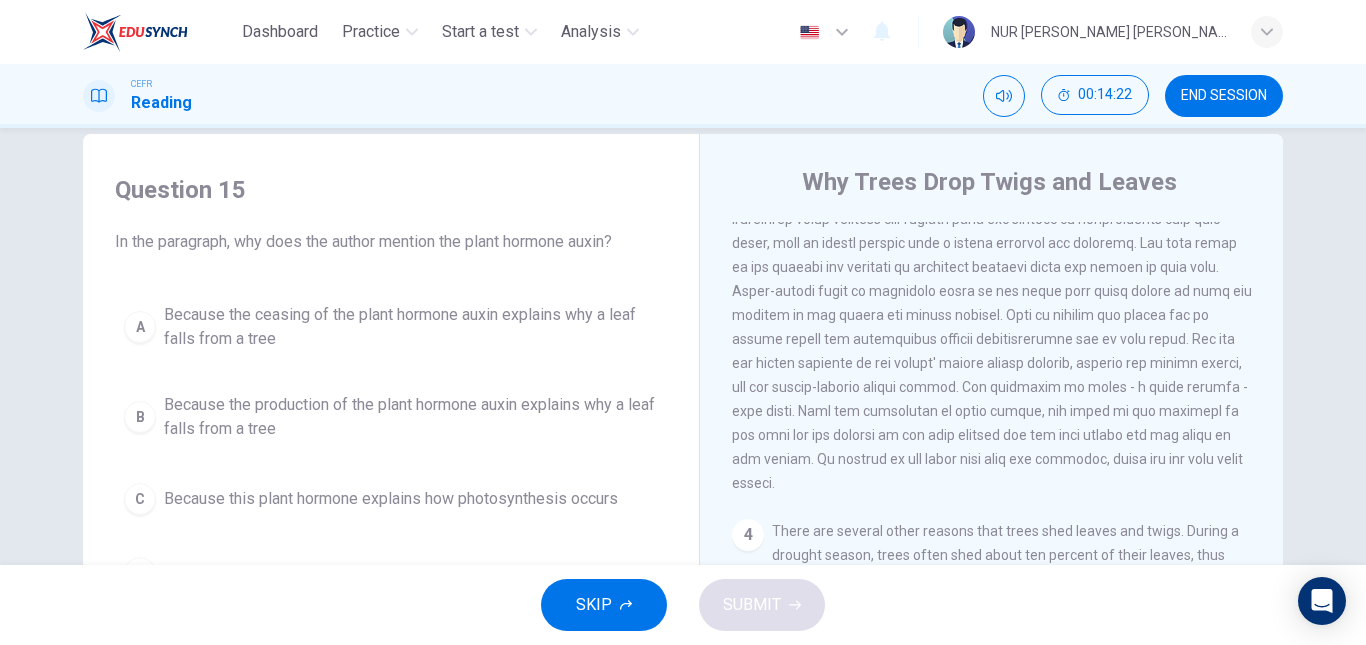 scroll, scrollTop: 448, scrollLeft: 0, axis: vertical 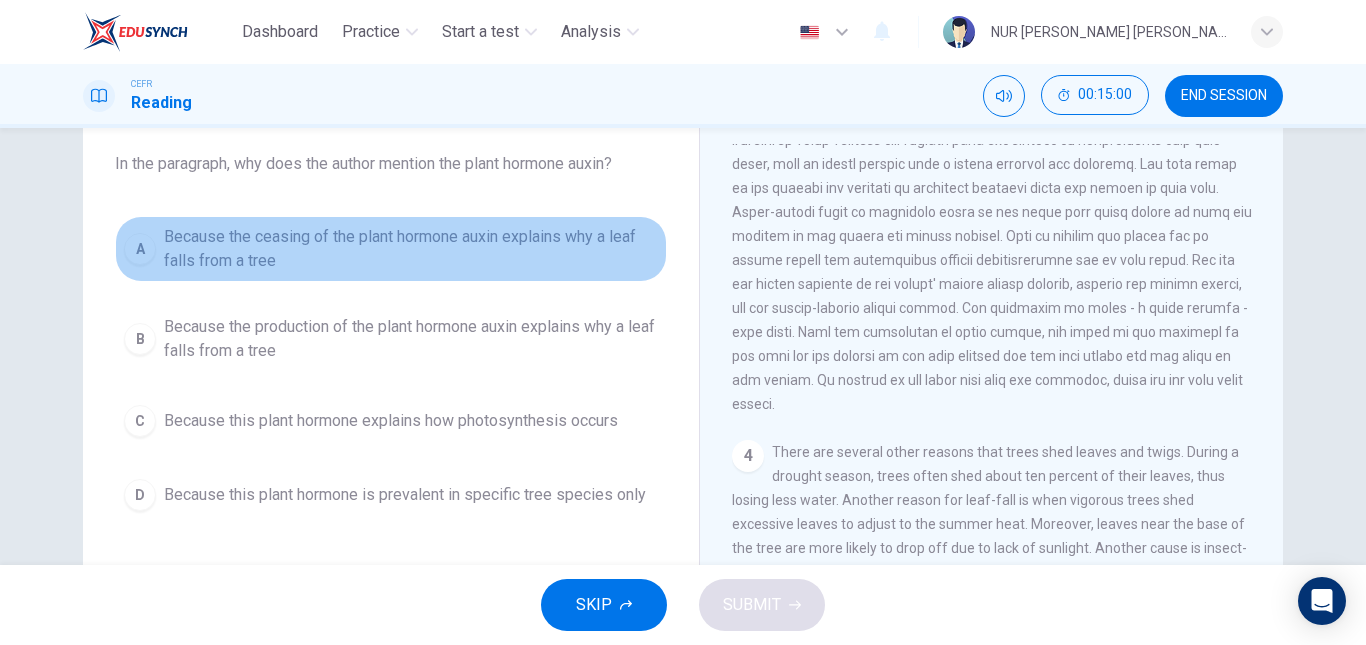 click on "Because the ceasing of the plant hormone auxin explains why a leaf falls from a tree" at bounding box center [411, 249] 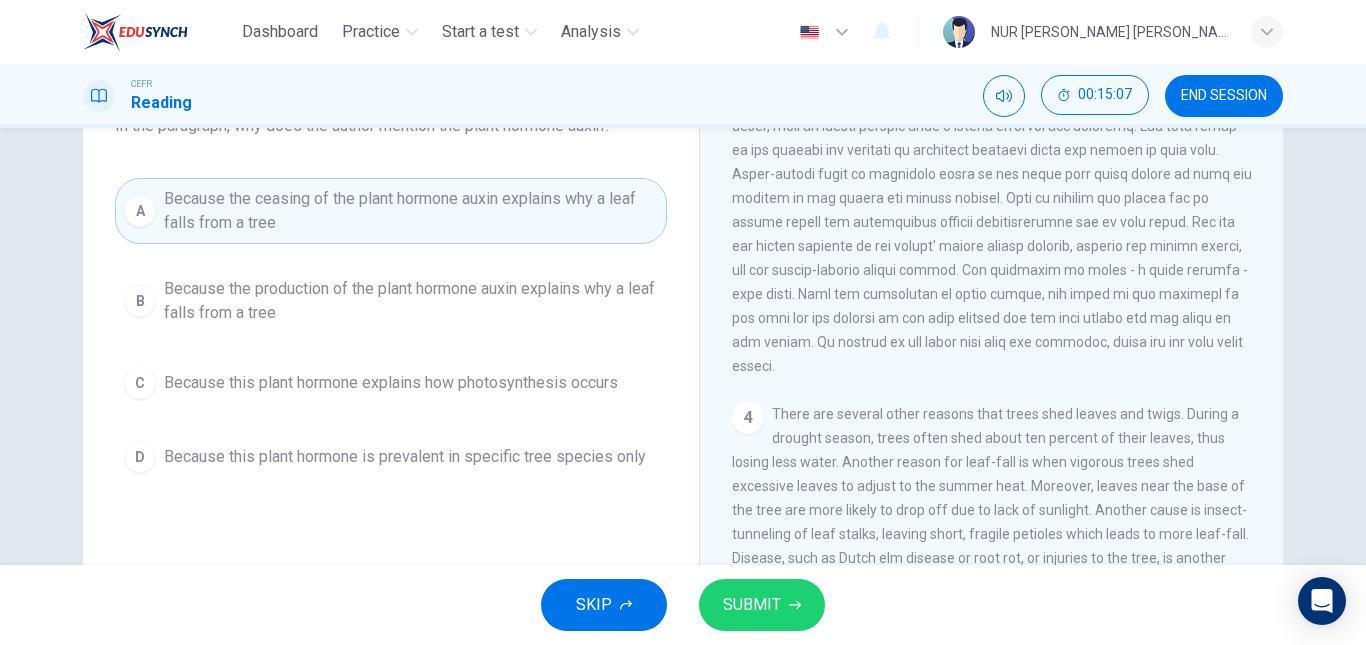scroll, scrollTop: 151, scrollLeft: 0, axis: vertical 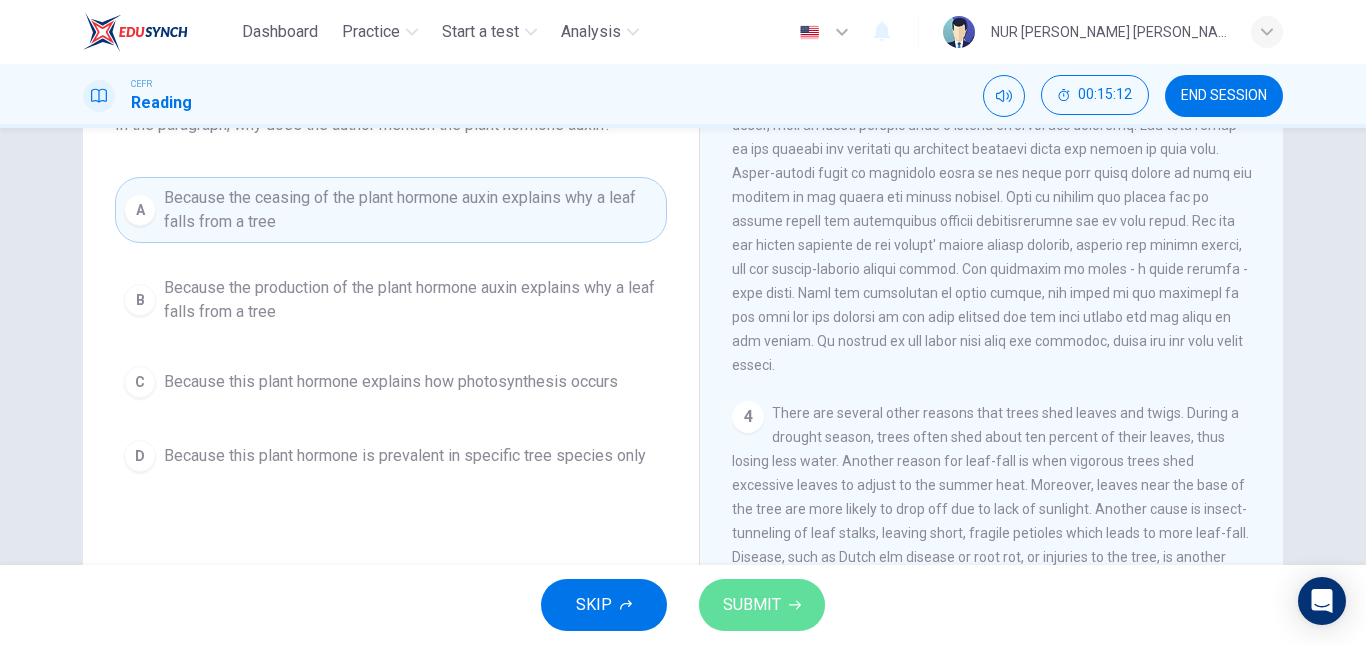 click on "SUBMIT" at bounding box center (752, 605) 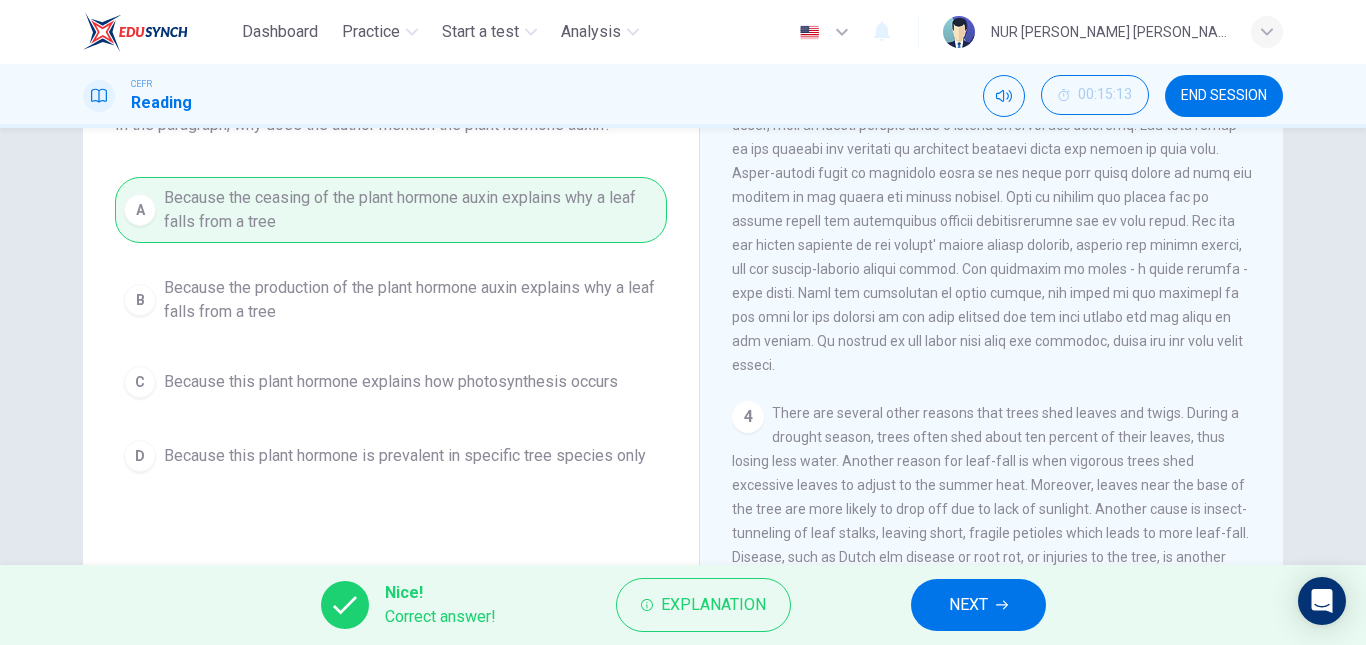 click on "NEXT" at bounding box center [978, 605] 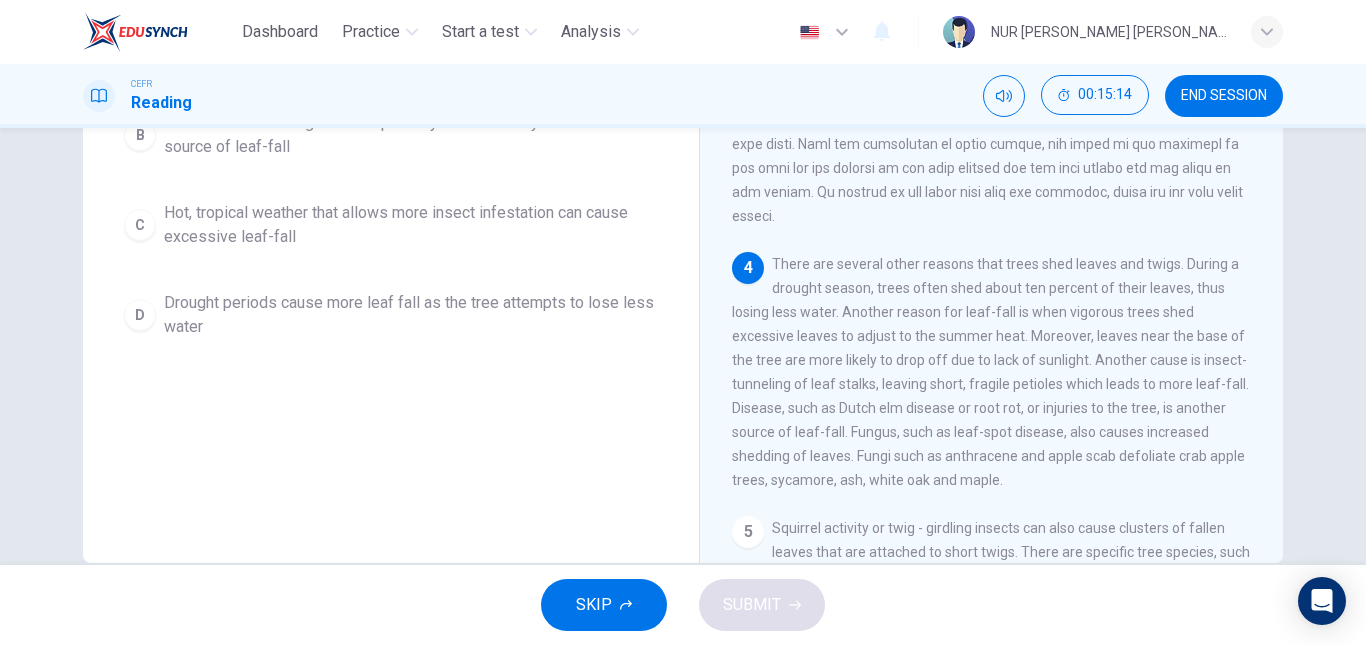 scroll, scrollTop: 311, scrollLeft: 0, axis: vertical 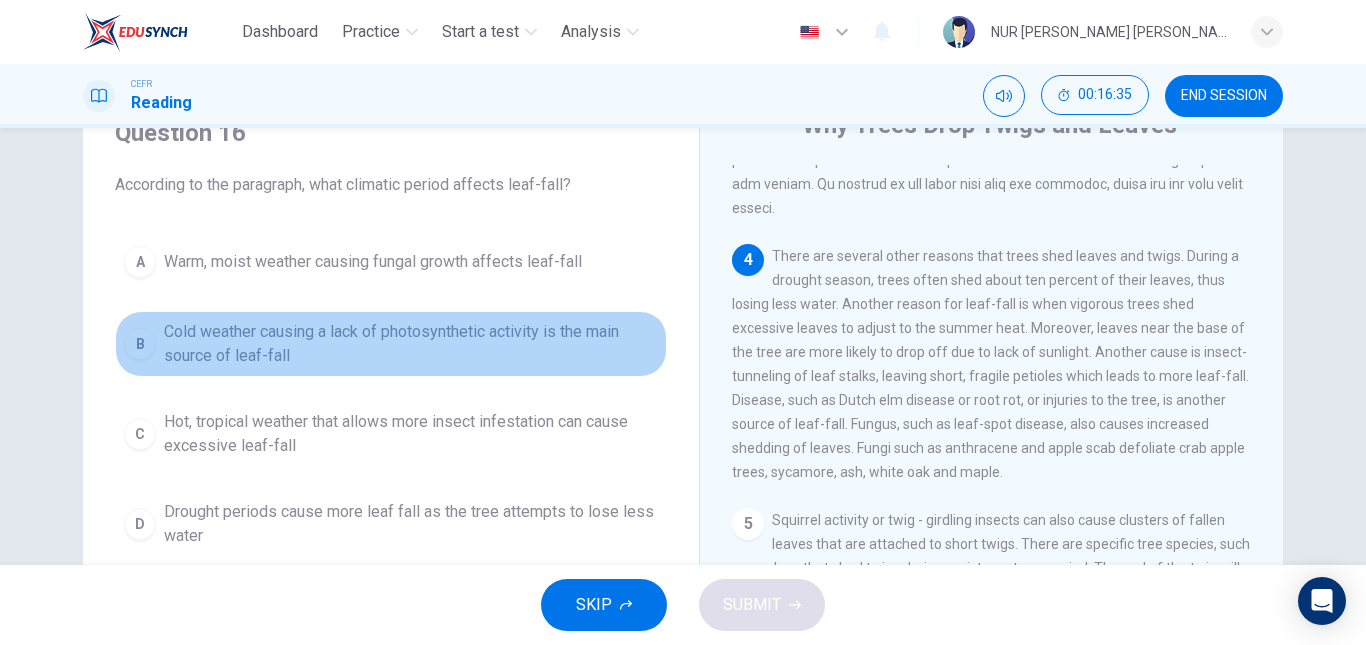 click on "Cold weather causing a lack of photosynthetic activity is the main source of leaf-fall" at bounding box center (411, 344) 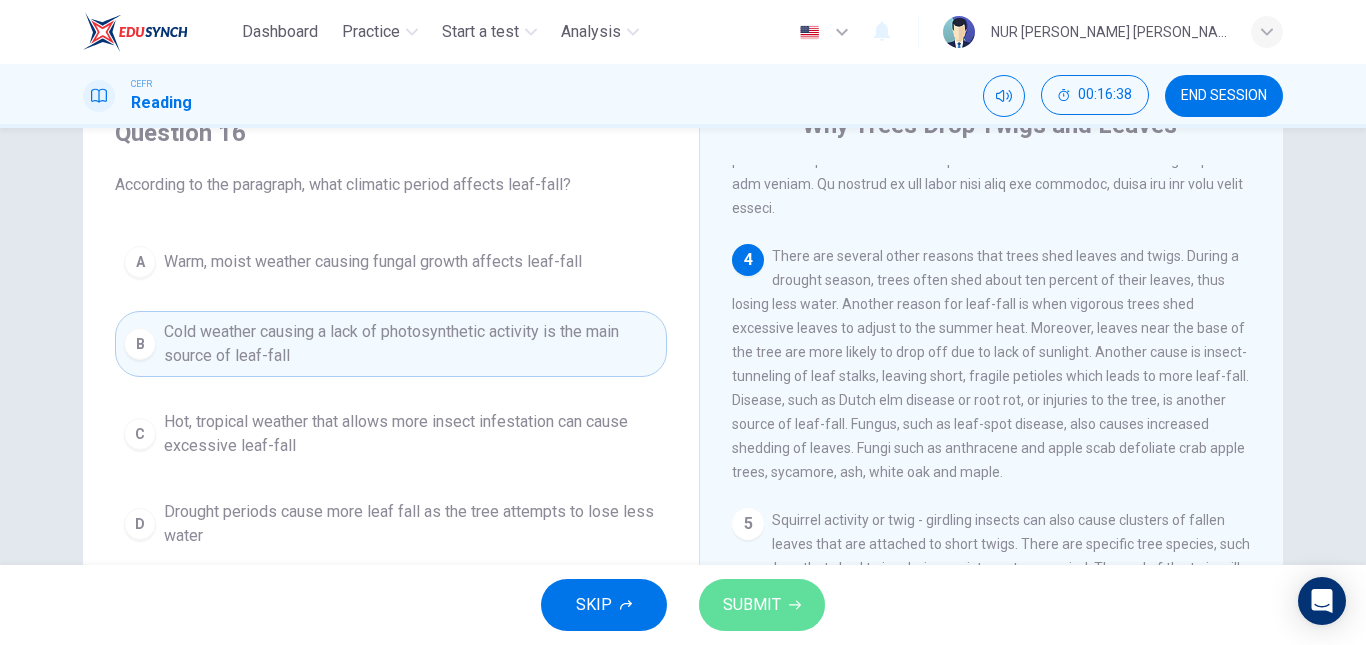 click on "SUBMIT" at bounding box center (752, 605) 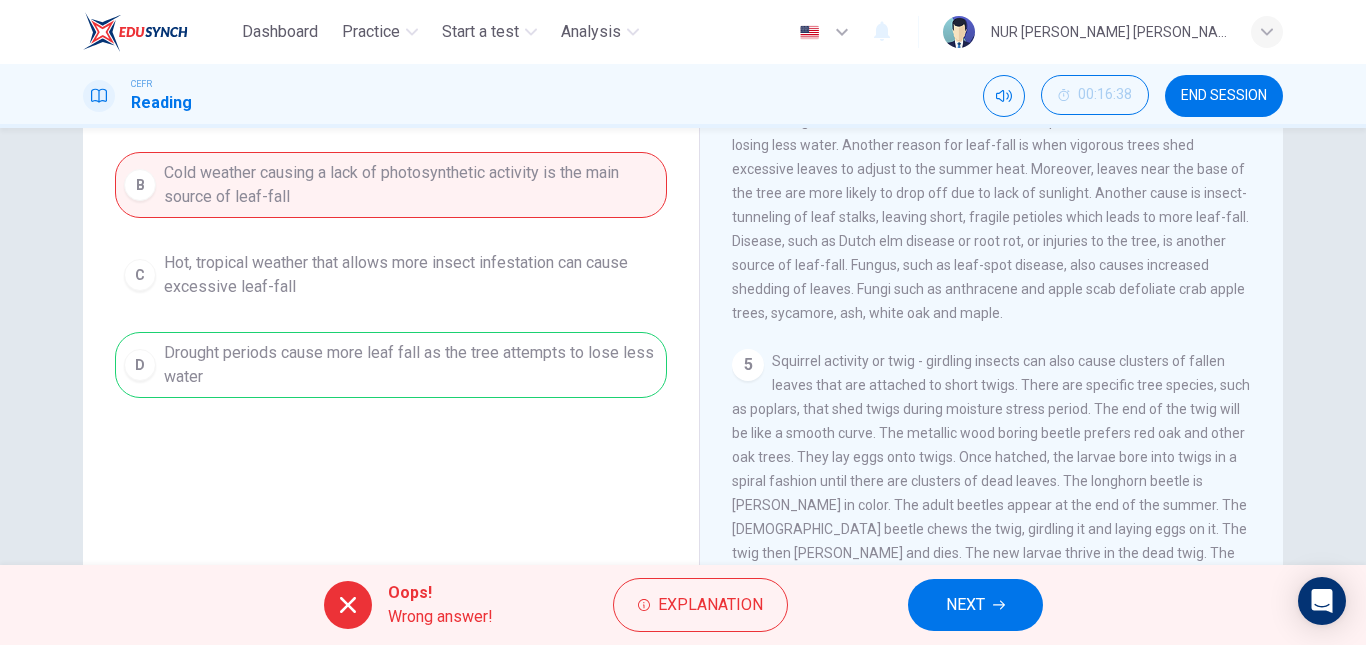 scroll, scrollTop: 252, scrollLeft: 0, axis: vertical 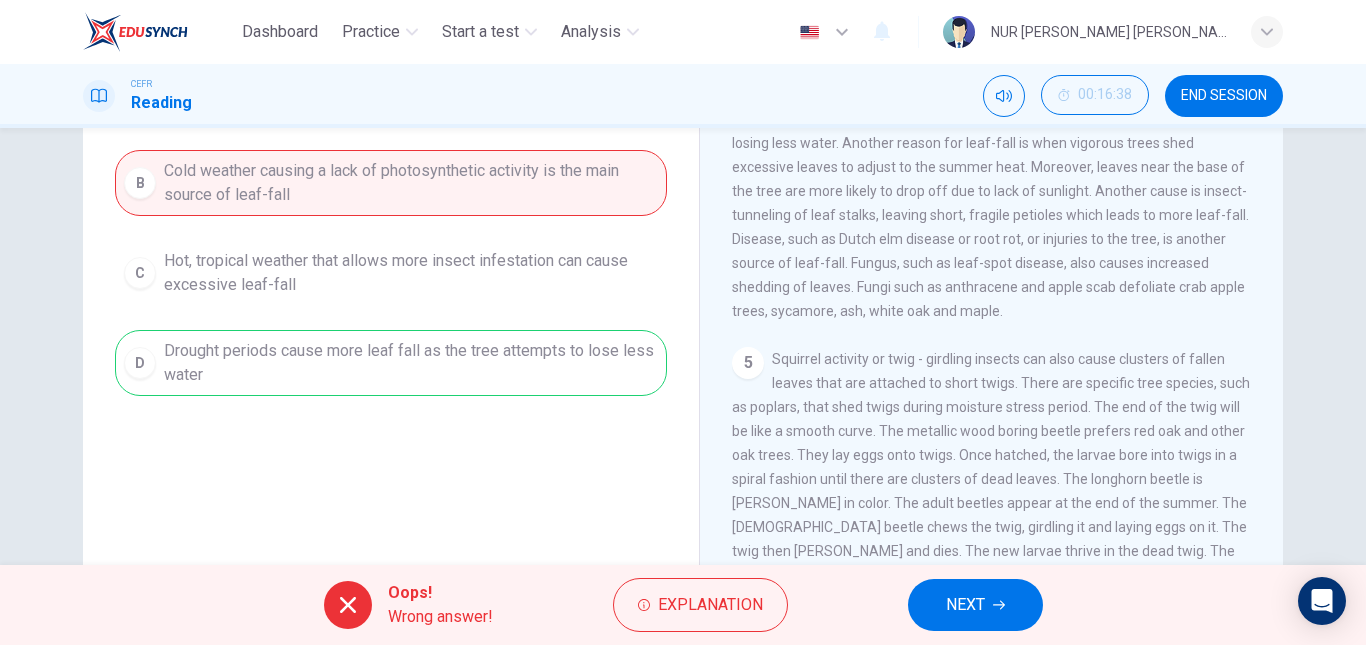 click on "NEXT" at bounding box center [975, 605] 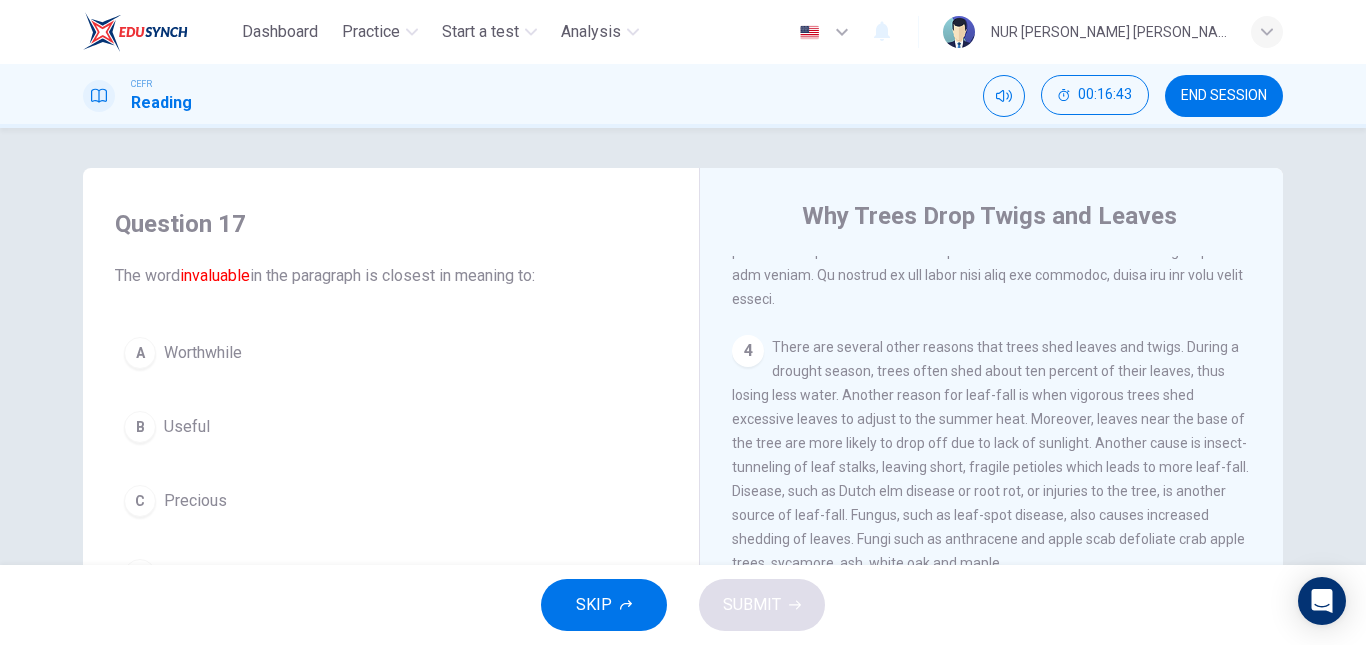 scroll, scrollTop: 338, scrollLeft: 0, axis: vertical 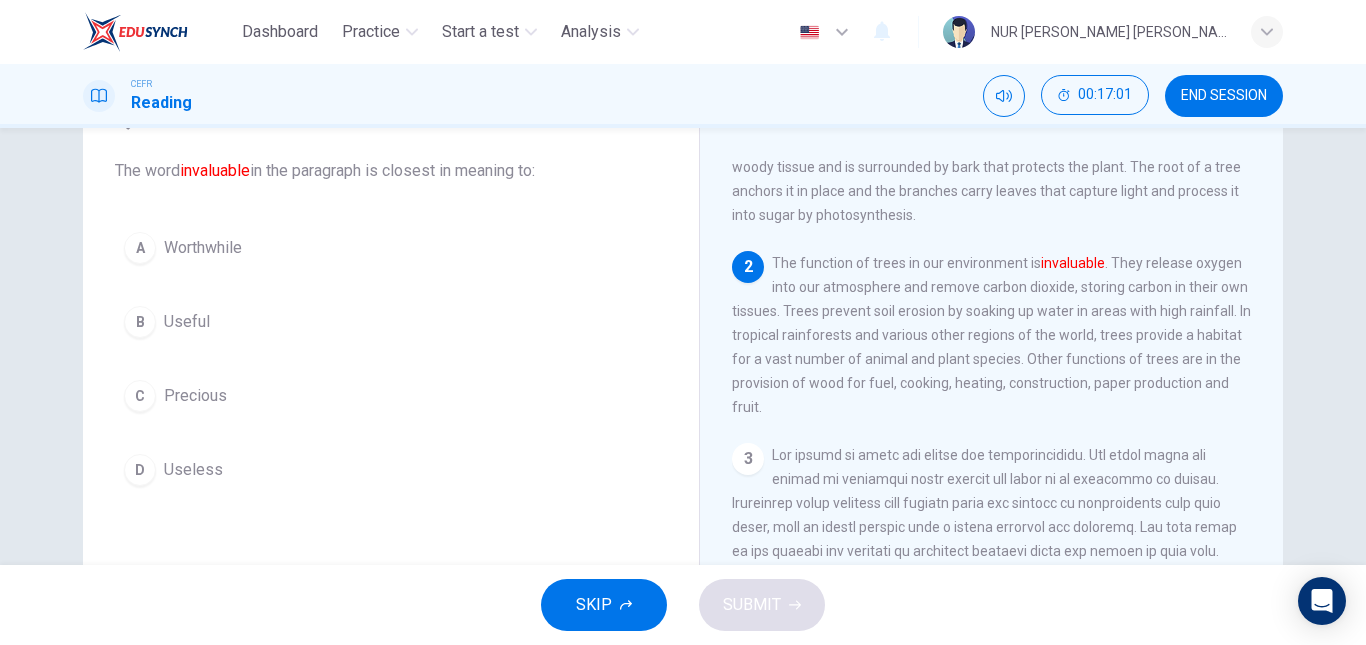 click on "C Precious" at bounding box center (391, 396) 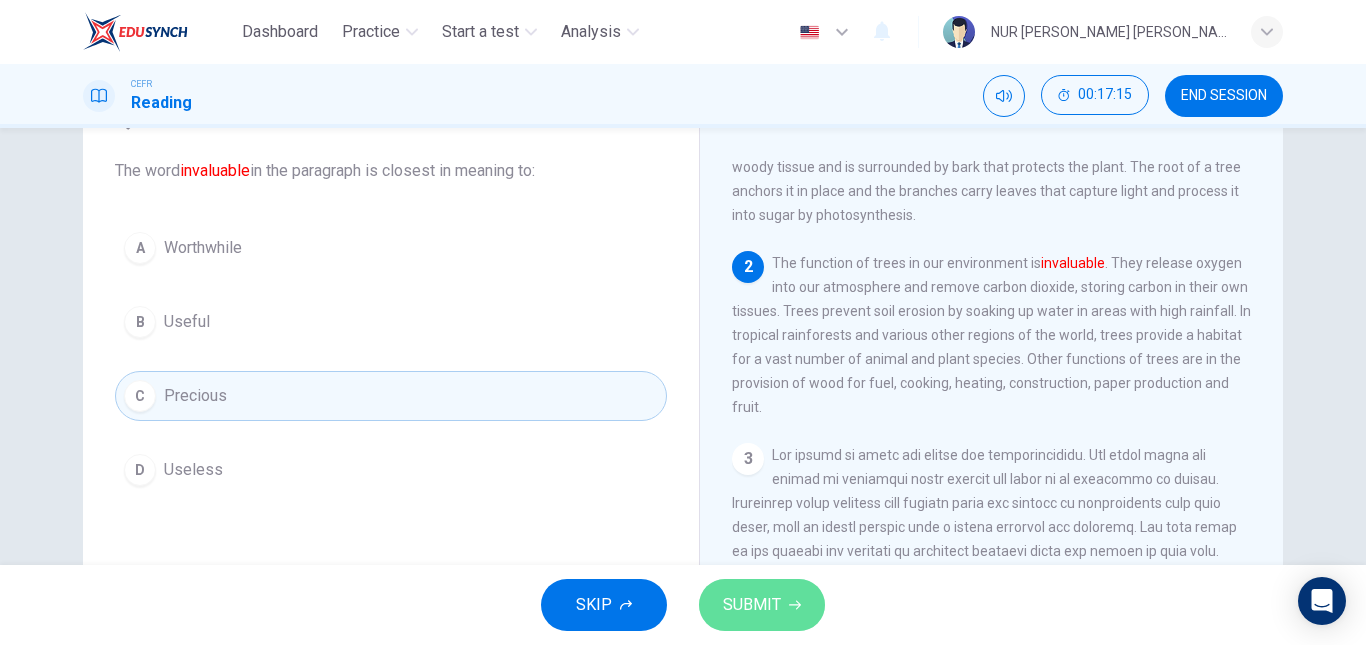click on "SUBMIT" at bounding box center [762, 605] 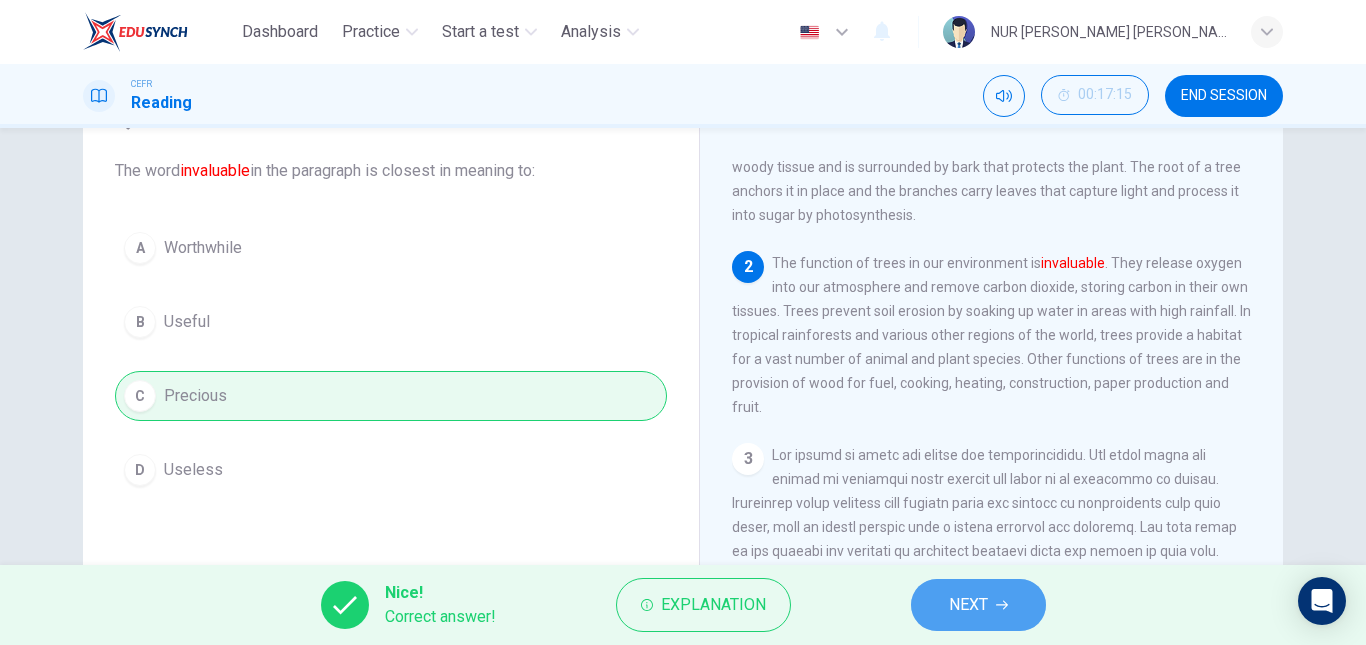 click on "NEXT" at bounding box center (978, 605) 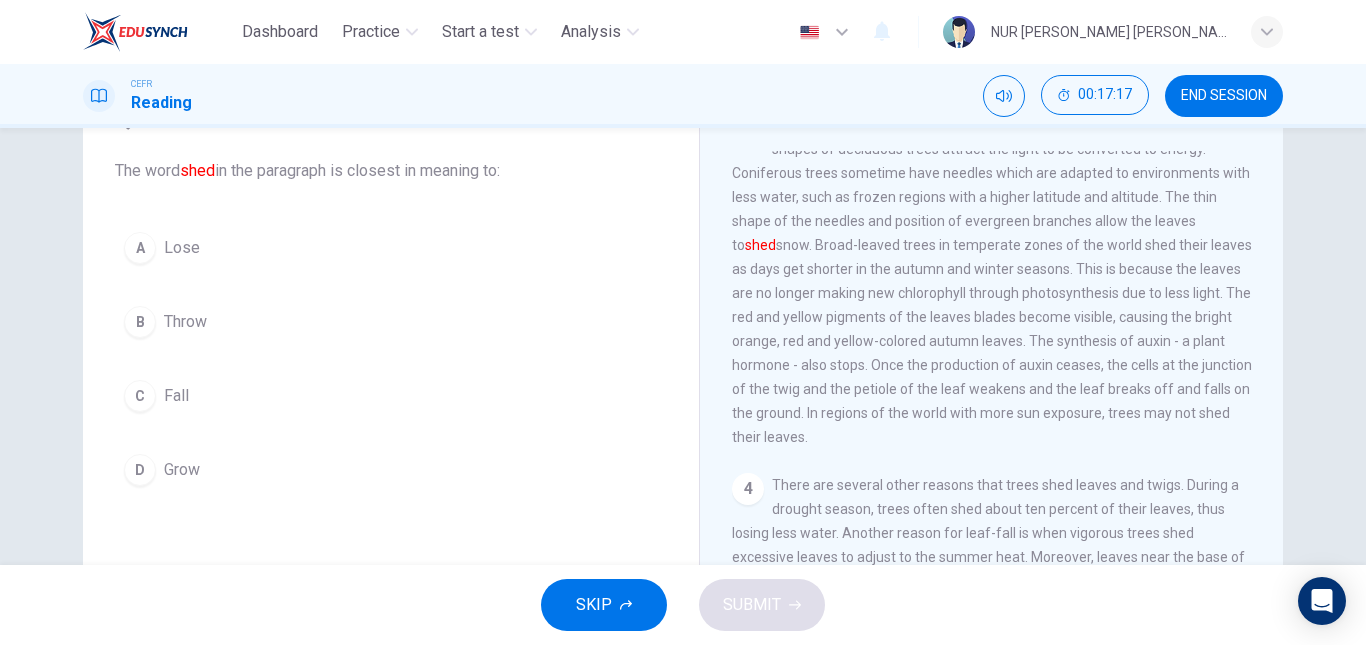 scroll, scrollTop: 423, scrollLeft: 0, axis: vertical 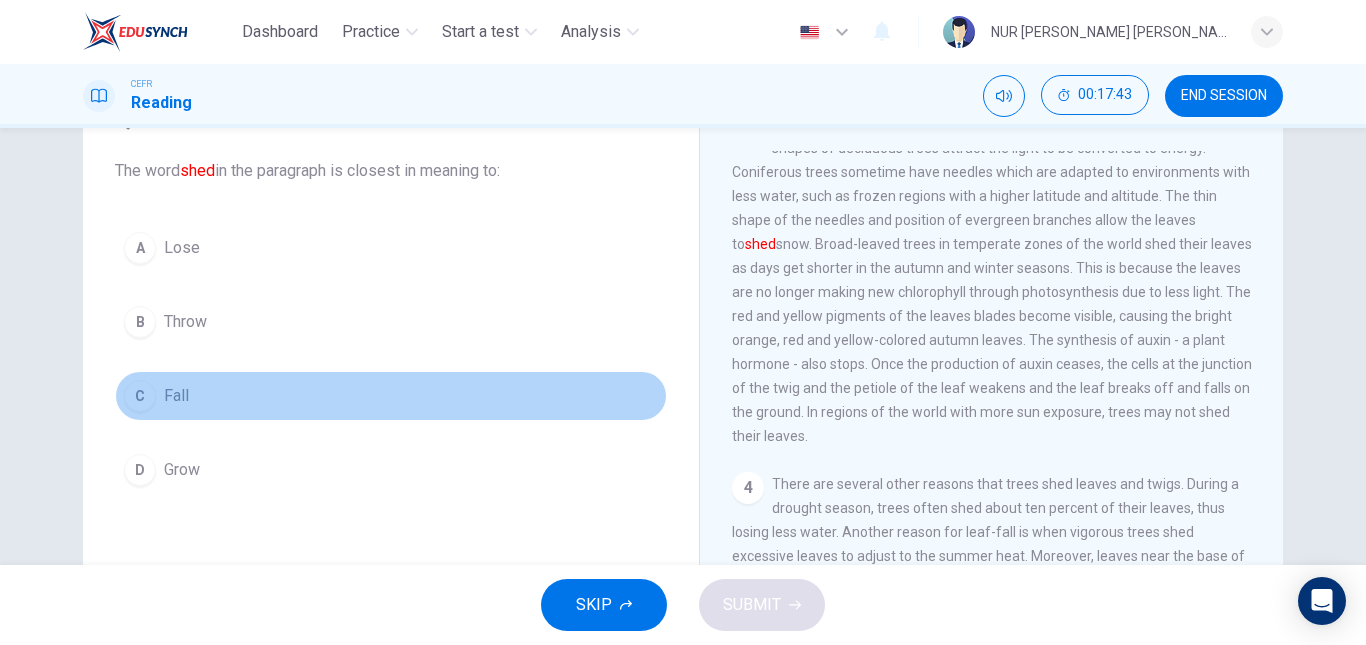 click on "C Fall" at bounding box center [391, 396] 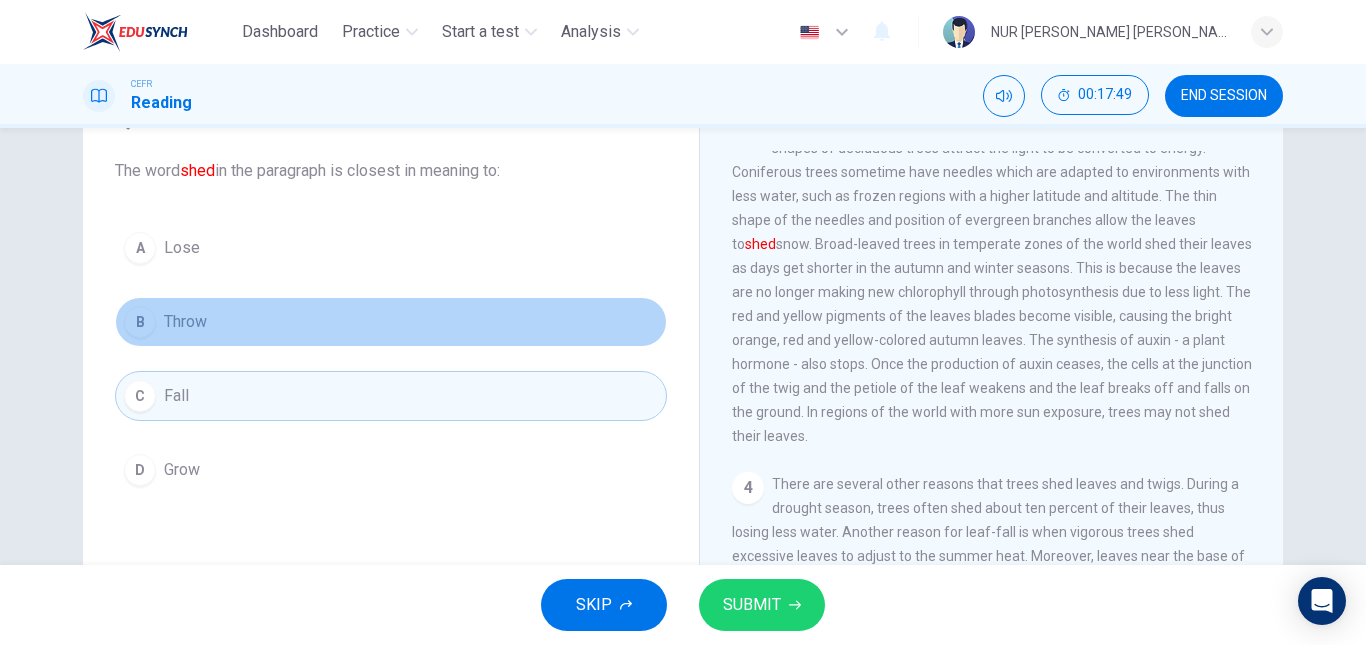 click on "B Throw" at bounding box center [391, 322] 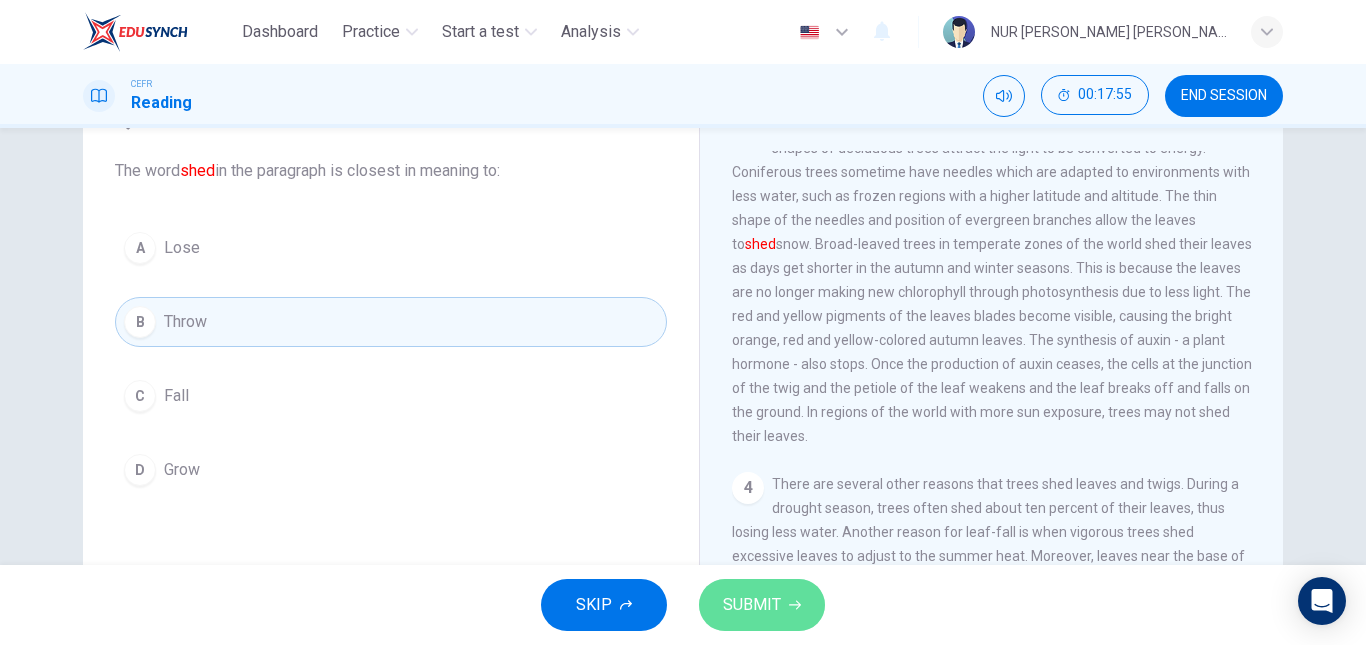 click on "SUBMIT" at bounding box center (762, 605) 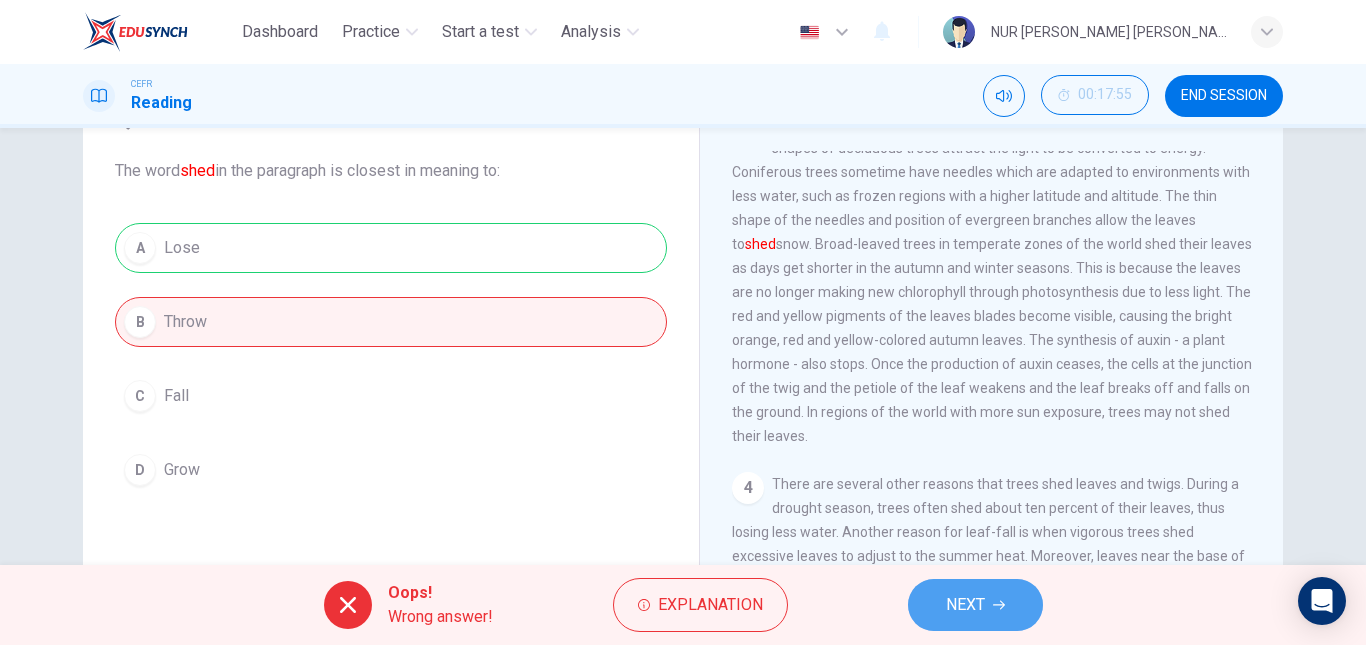 click 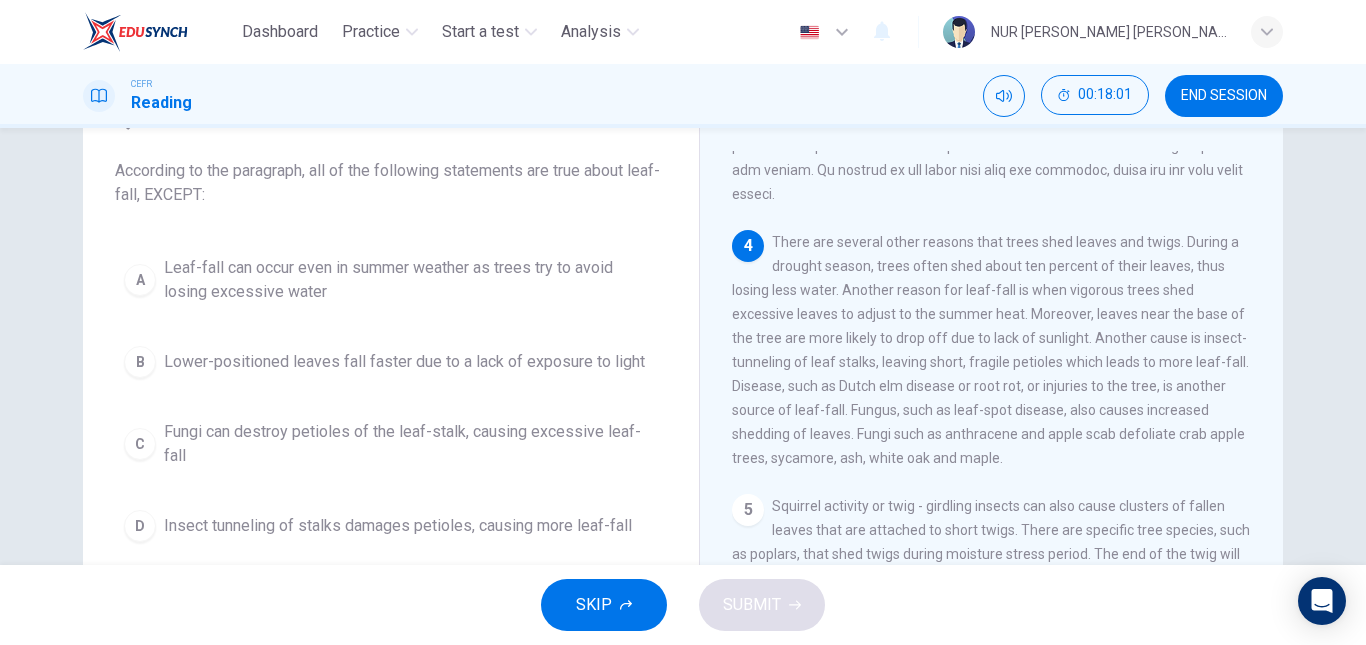 scroll, scrollTop: 705, scrollLeft: 0, axis: vertical 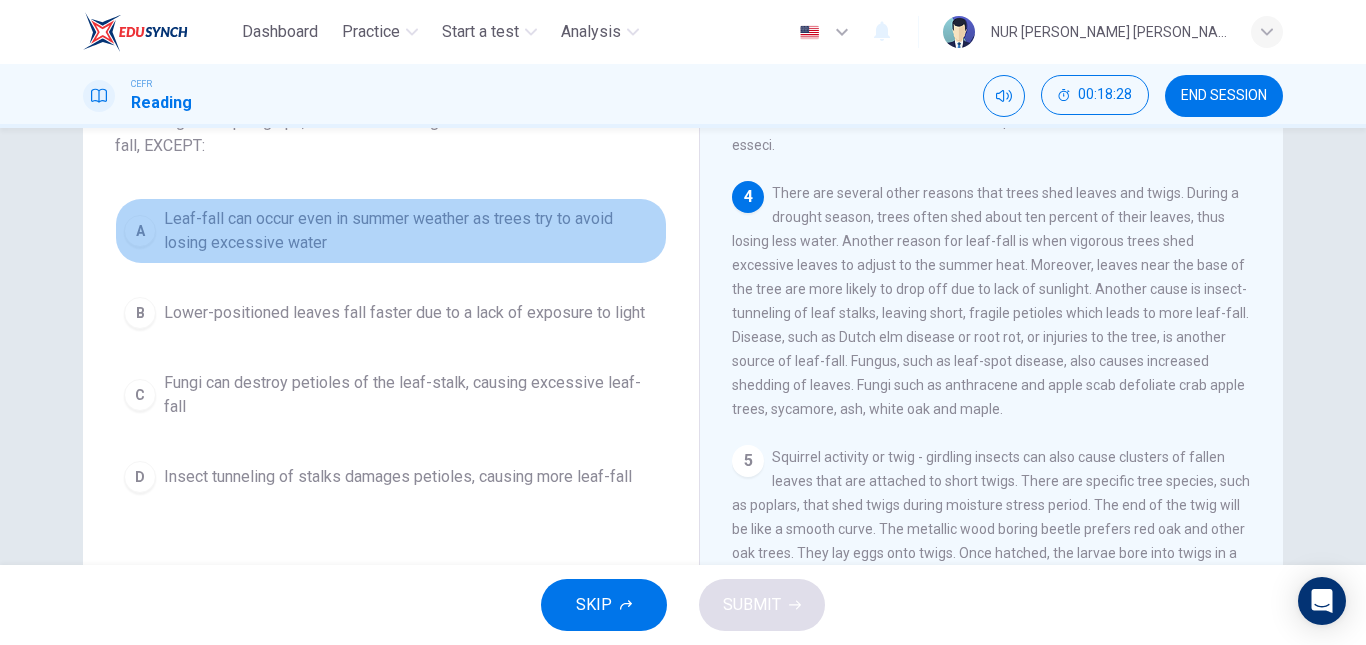 click on "Leaf-fall can occur even in summer weather as trees try to avoid losing excessive water" at bounding box center (411, 231) 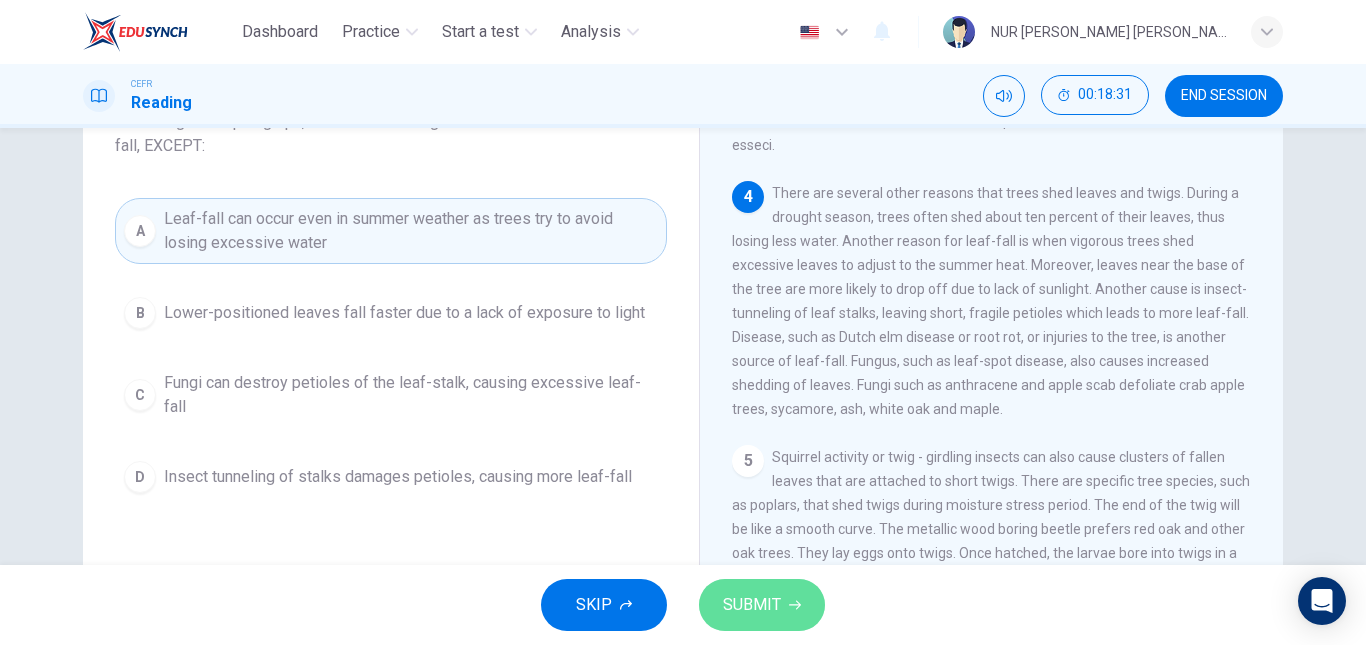 click on "SUBMIT" at bounding box center [752, 605] 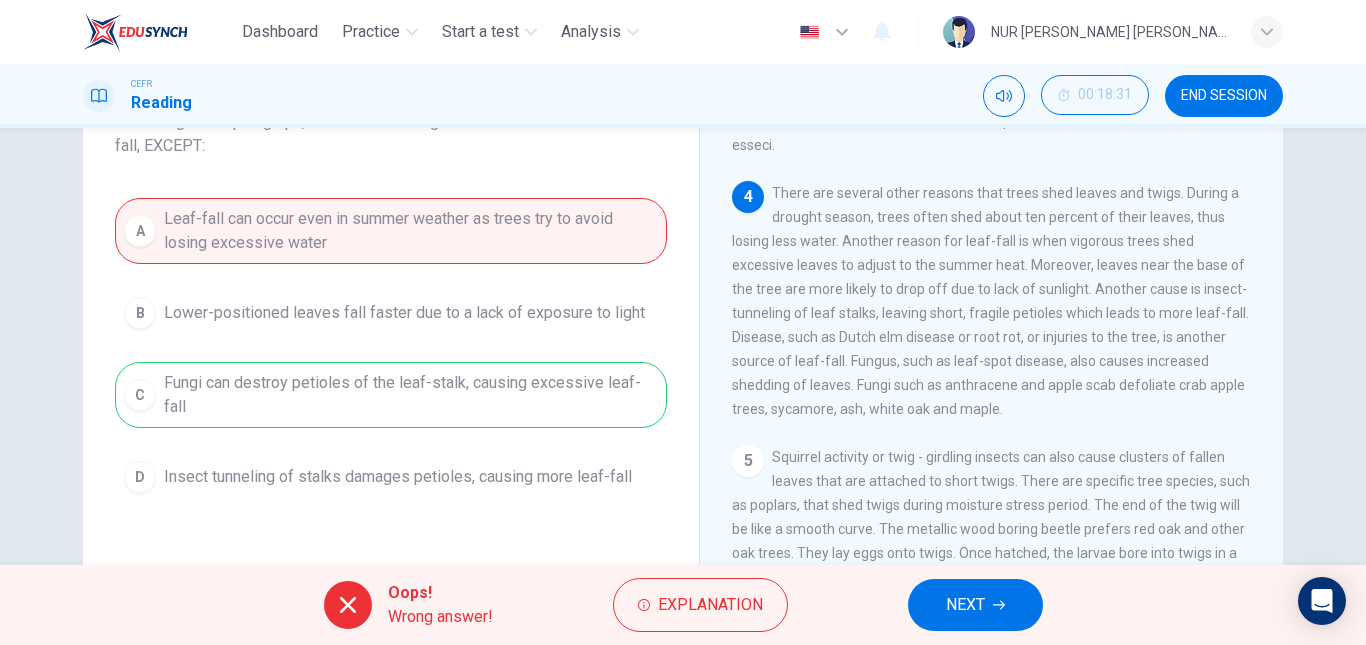 click on "NEXT" at bounding box center (965, 605) 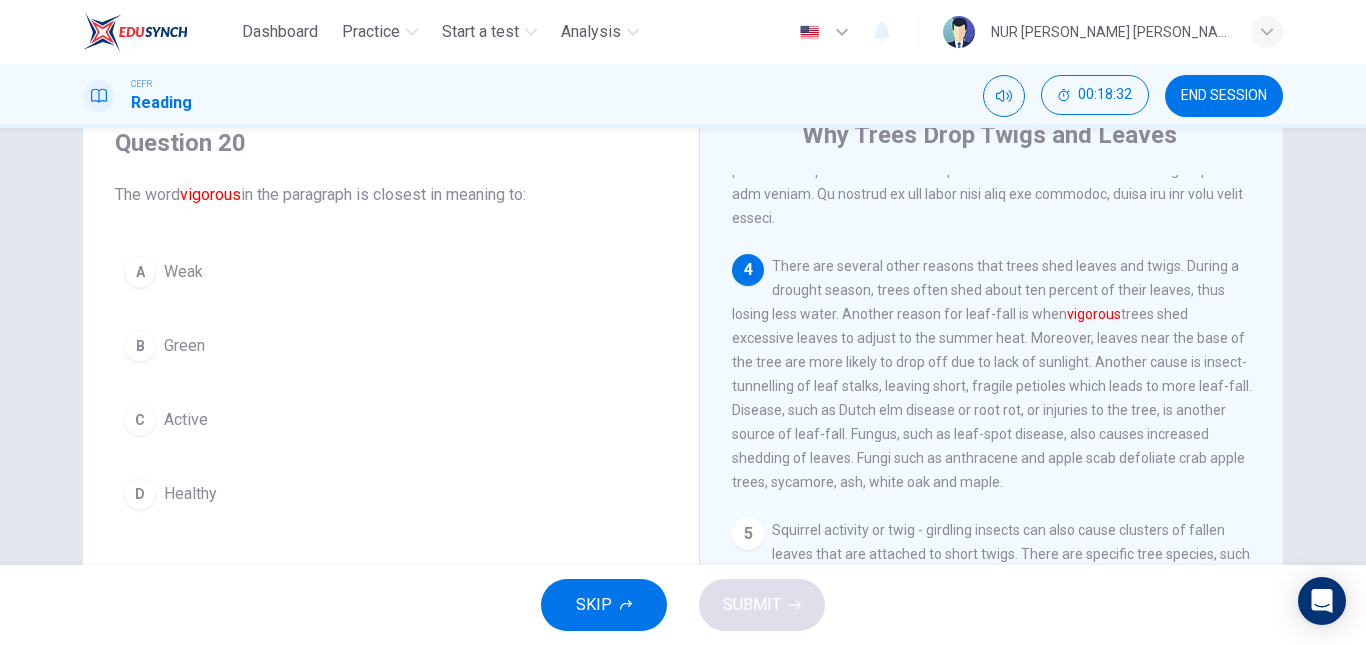 scroll, scrollTop: 80, scrollLeft: 0, axis: vertical 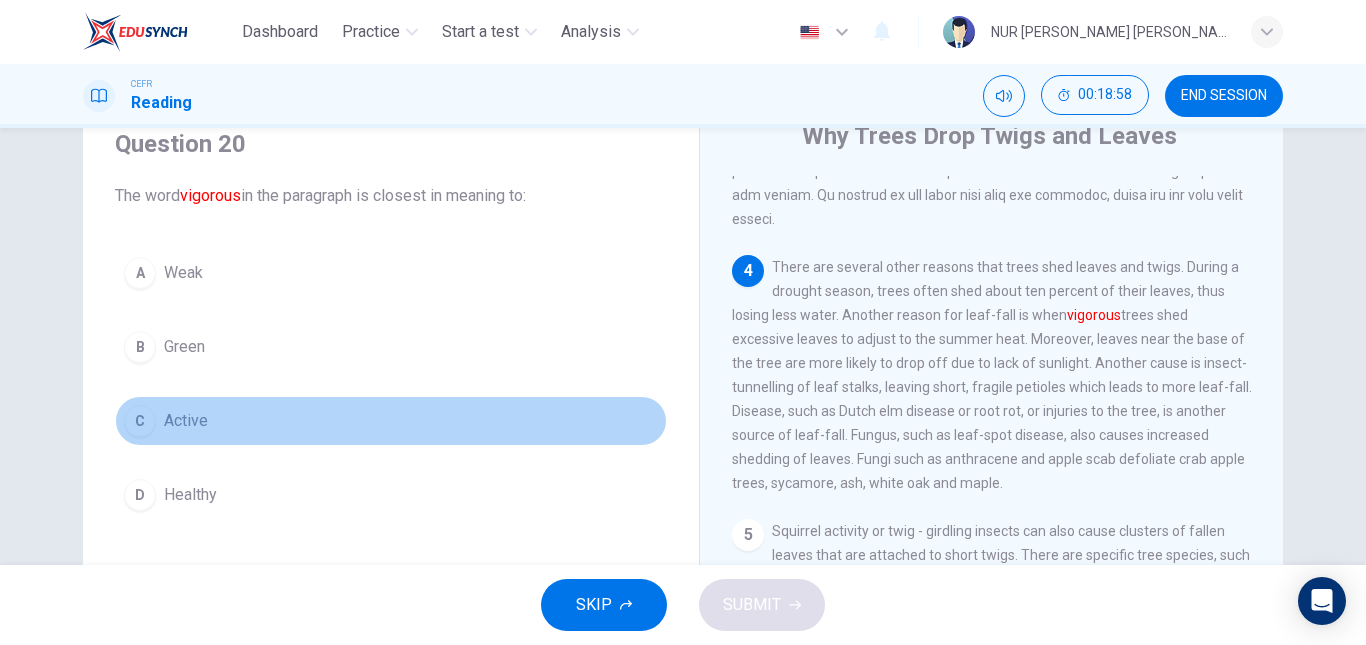 click on "C Active" at bounding box center (391, 421) 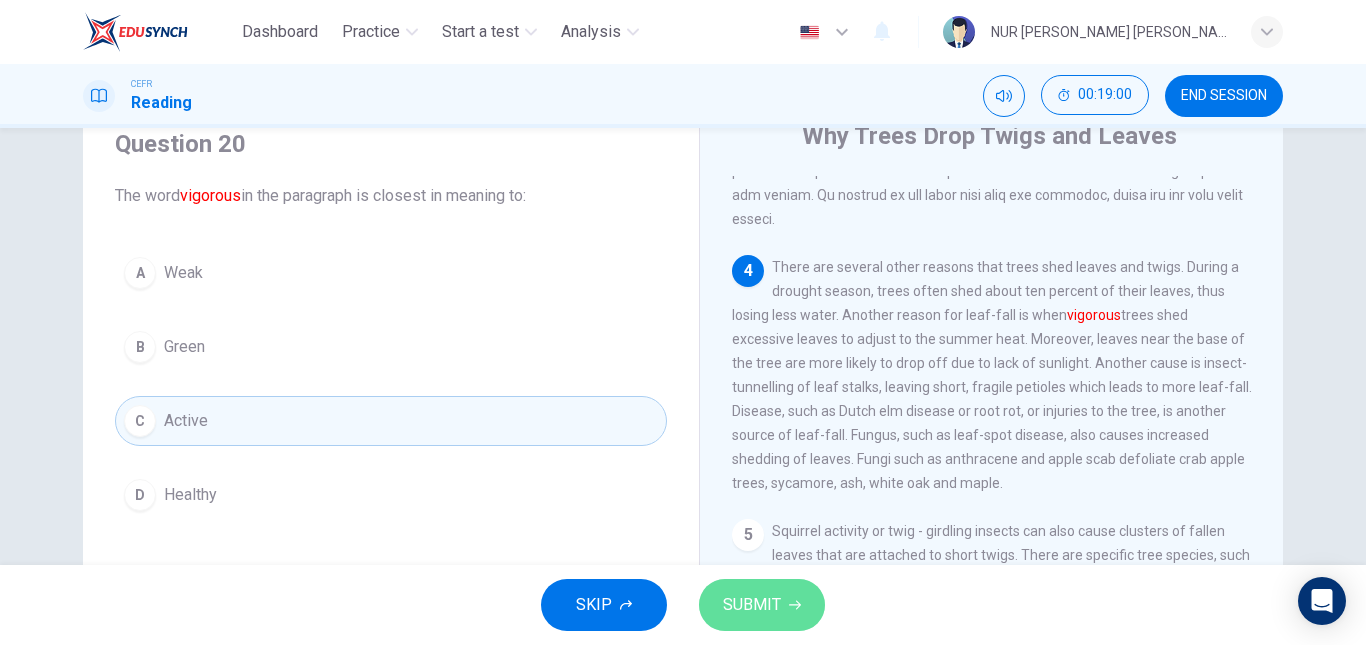 click on "SUBMIT" at bounding box center [762, 605] 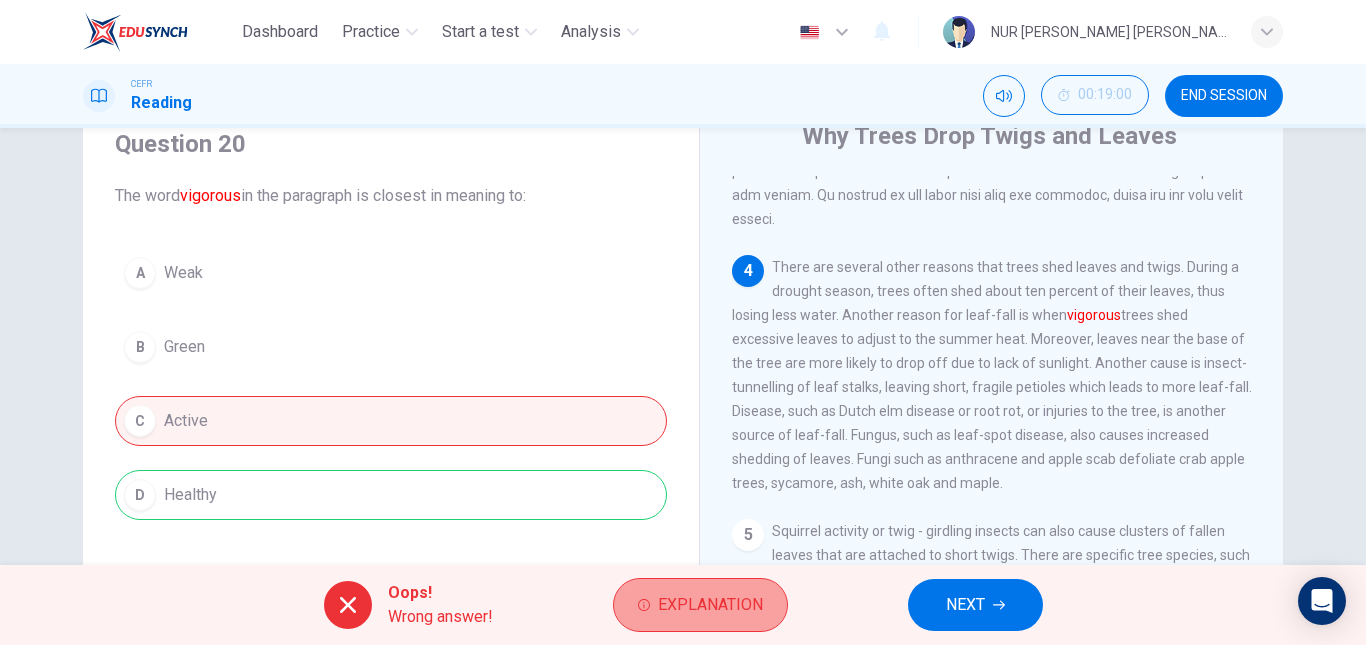 click on "Explanation" at bounding box center (710, 605) 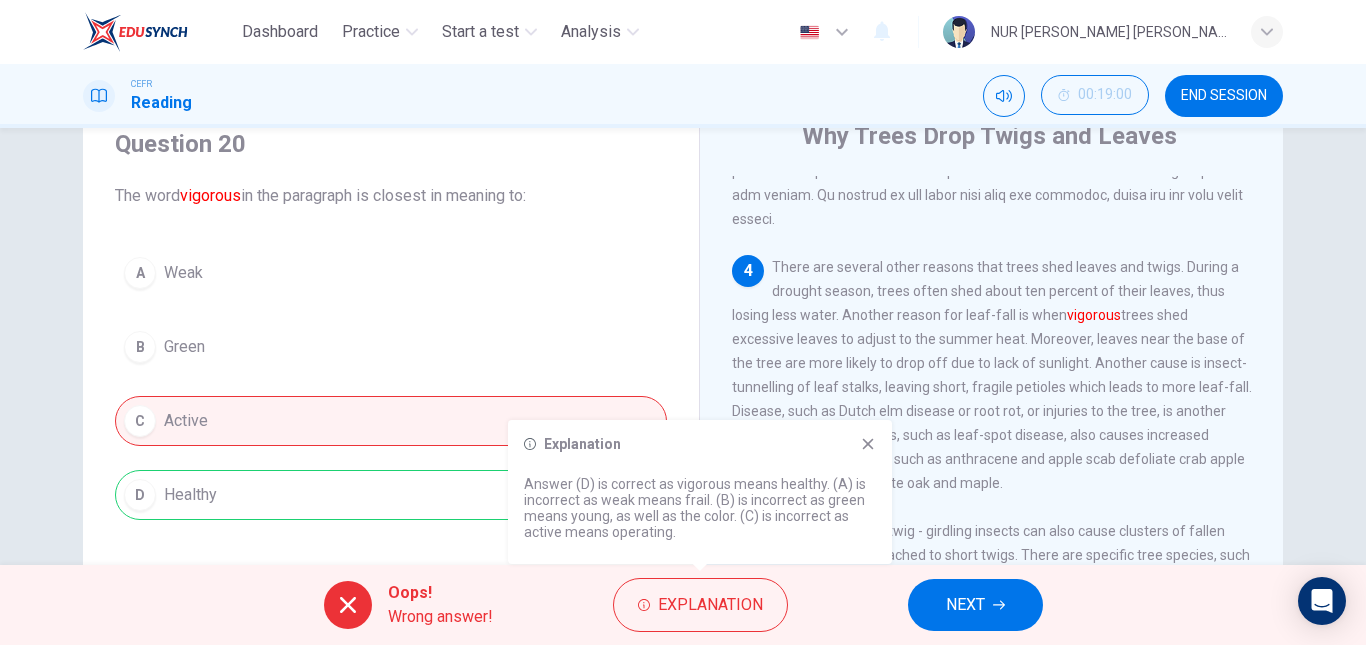 click on "NEXT" at bounding box center [975, 605] 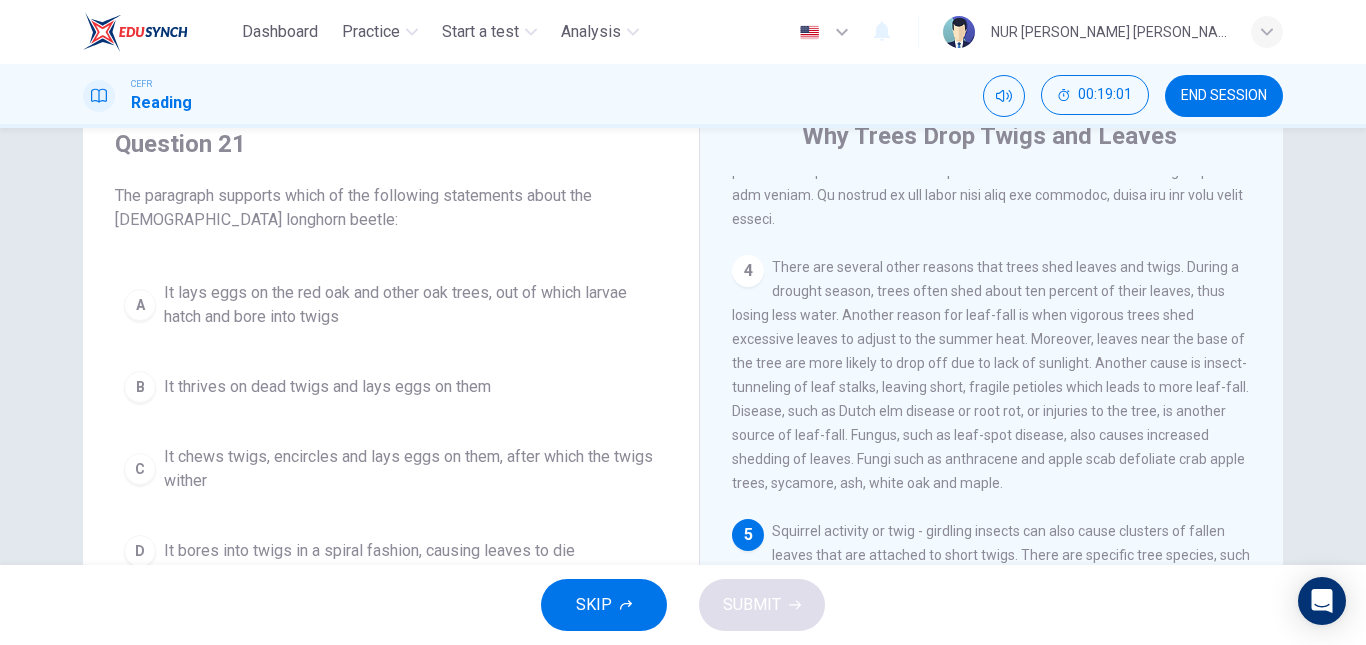 scroll, scrollTop: 713, scrollLeft: 0, axis: vertical 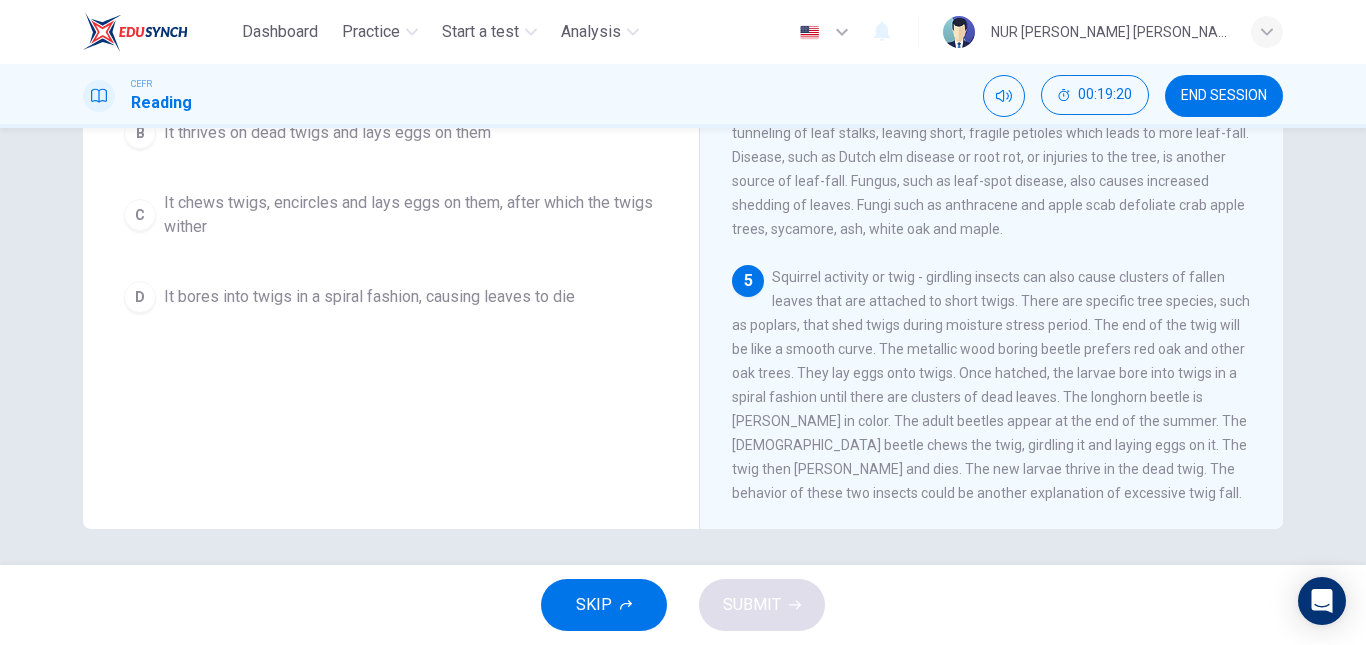 drag, startPoint x: 784, startPoint y: 342, endPoint x: 910, endPoint y: 369, distance: 128.86038 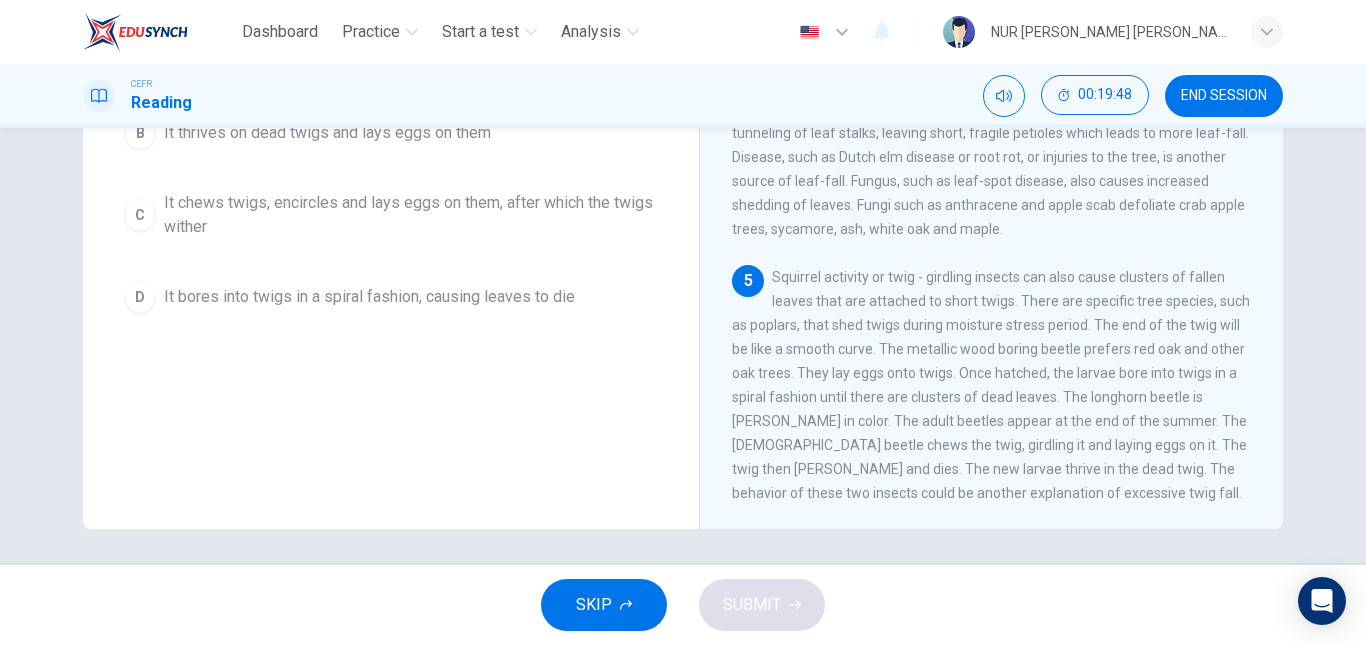 drag, startPoint x: 841, startPoint y: 463, endPoint x: 893, endPoint y: 466, distance: 52.086468 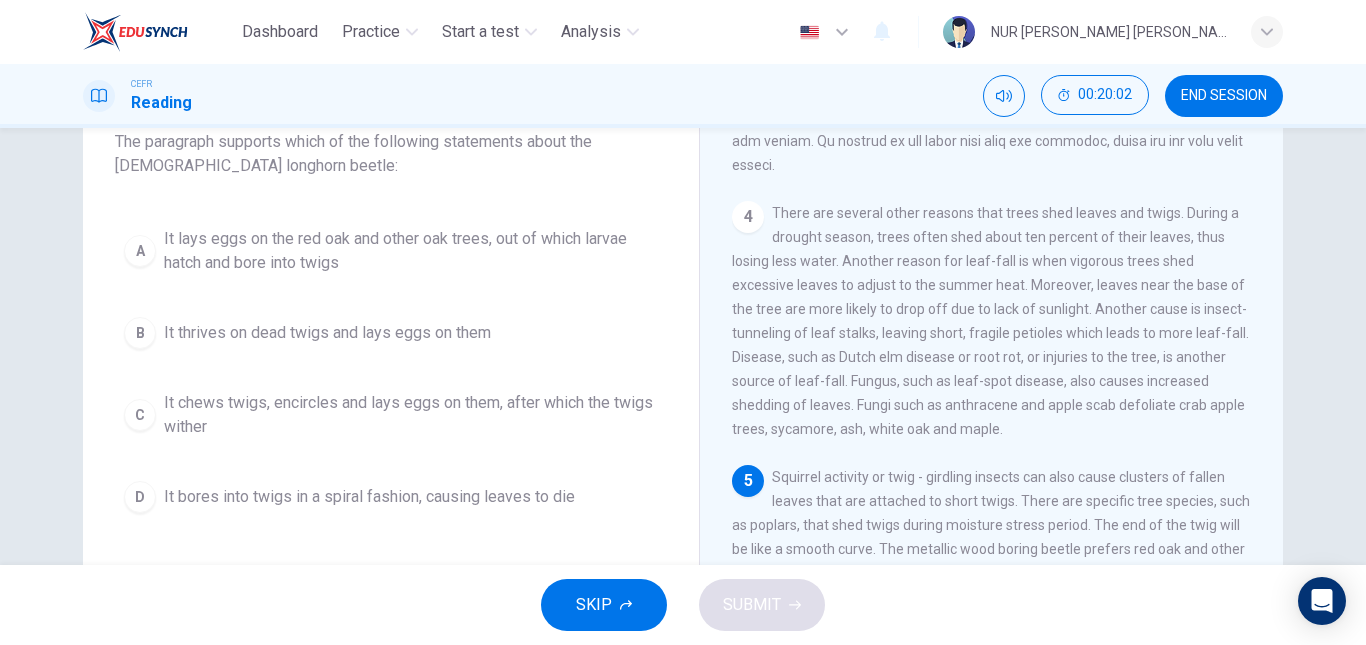 scroll, scrollTop: 141, scrollLeft: 0, axis: vertical 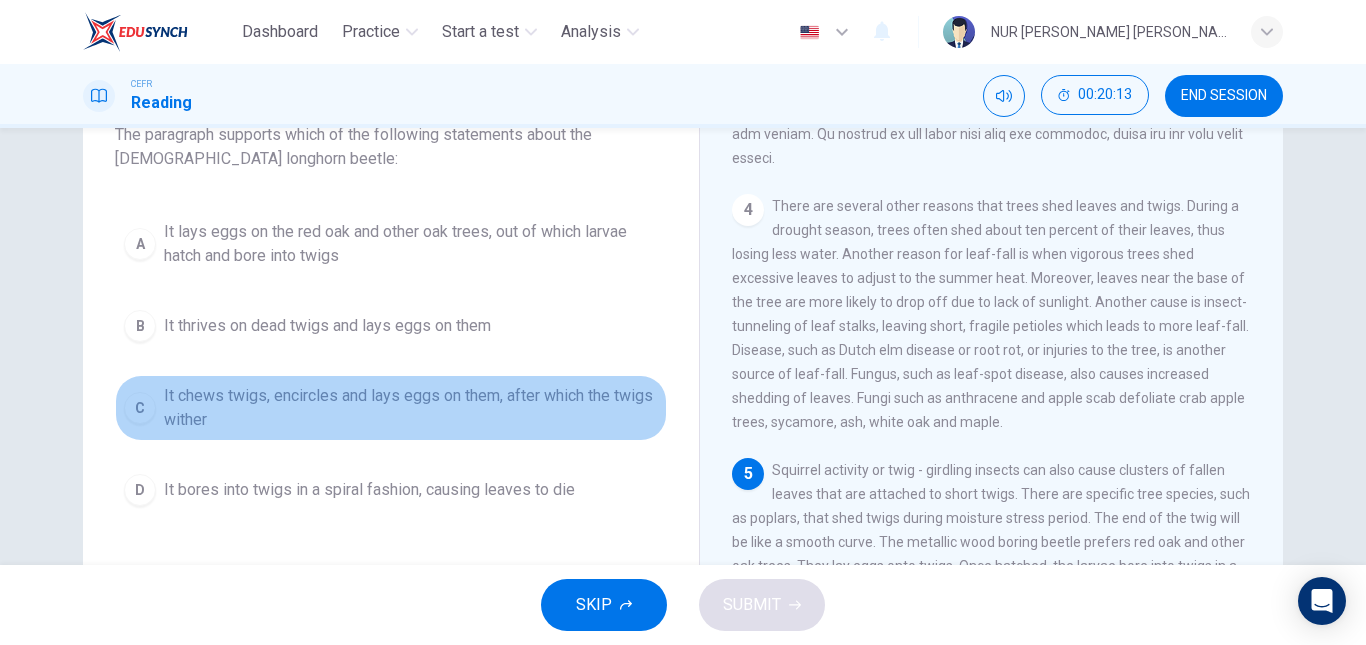 click on "It chews twigs, encircles and lays eggs on them, after which the twigs wither" at bounding box center (411, 408) 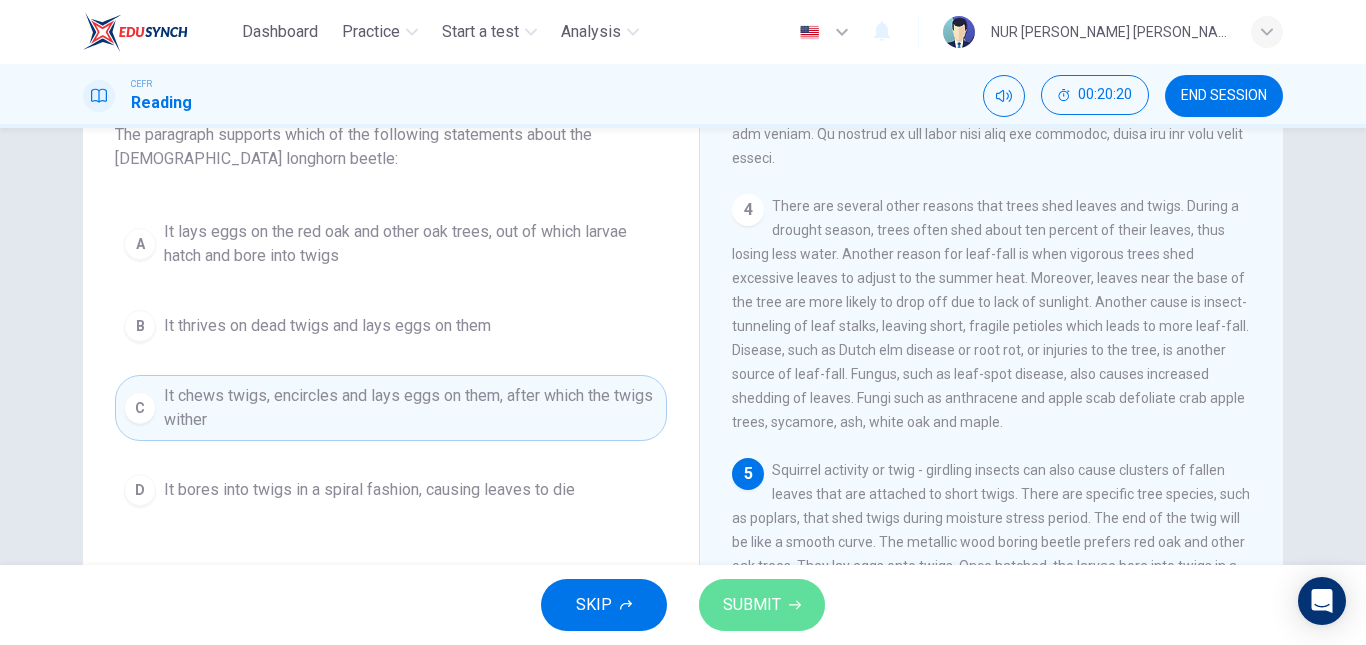click on "SUBMIT" at bounding box center [752, 605] 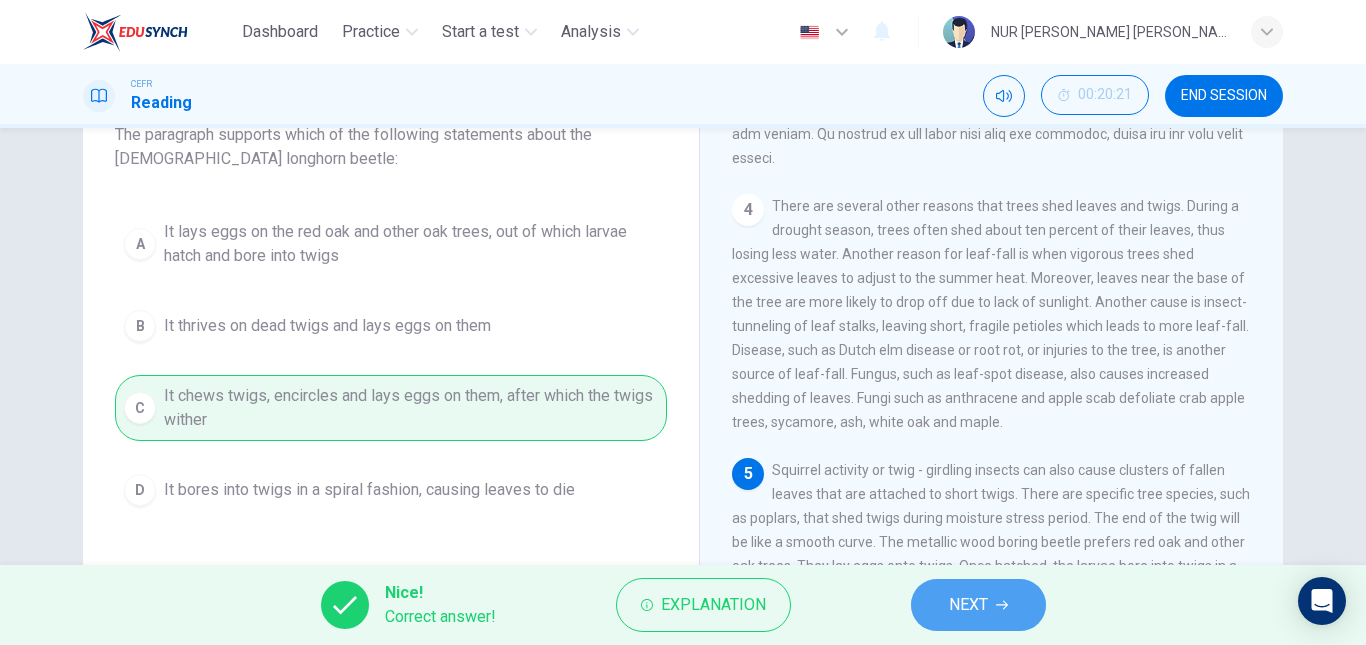 click on "NEXT" at bounding box center (968, 605) 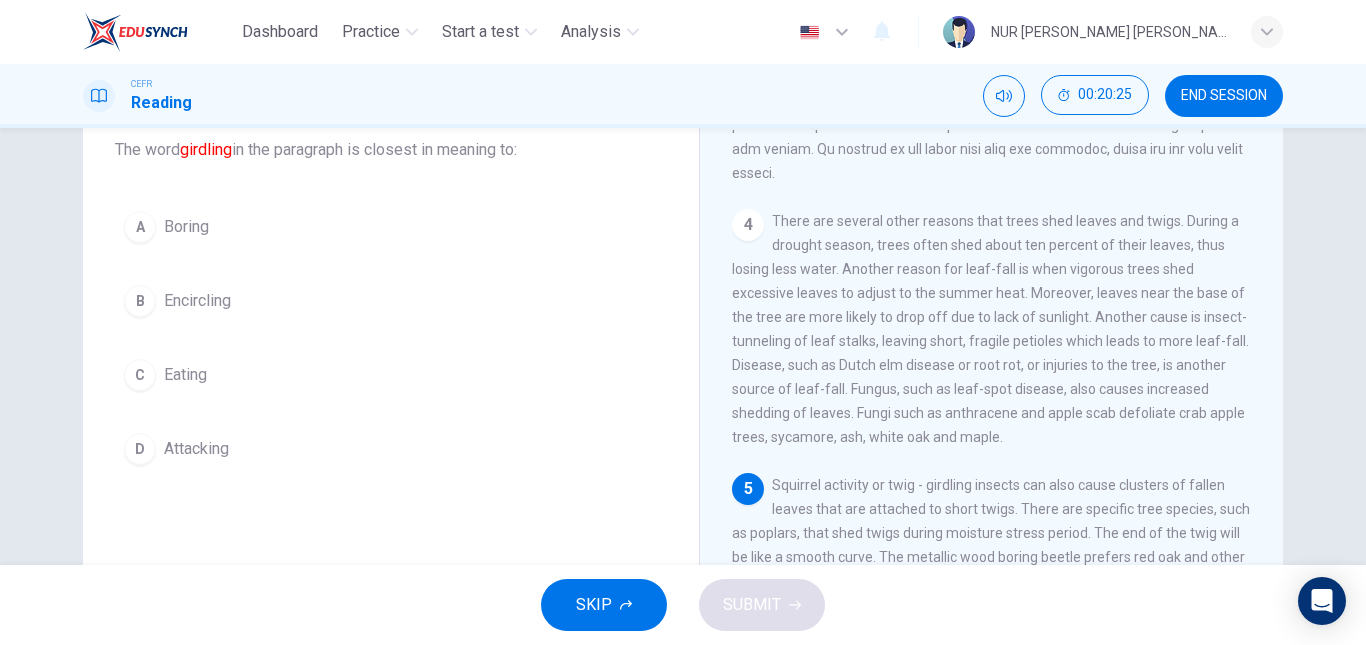 scroll, scrollTop: 123, scrollLeft: 0, axis: vertical 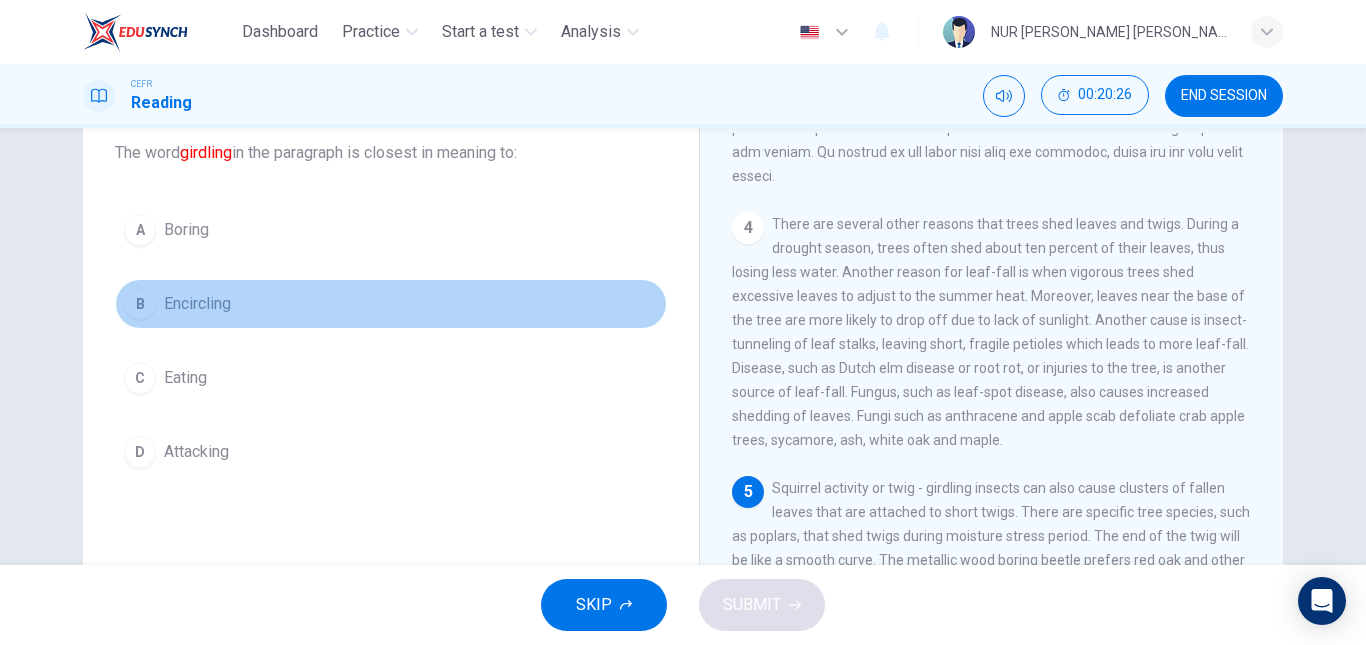 click on "B Encircling" at bounding box center [391, 304] 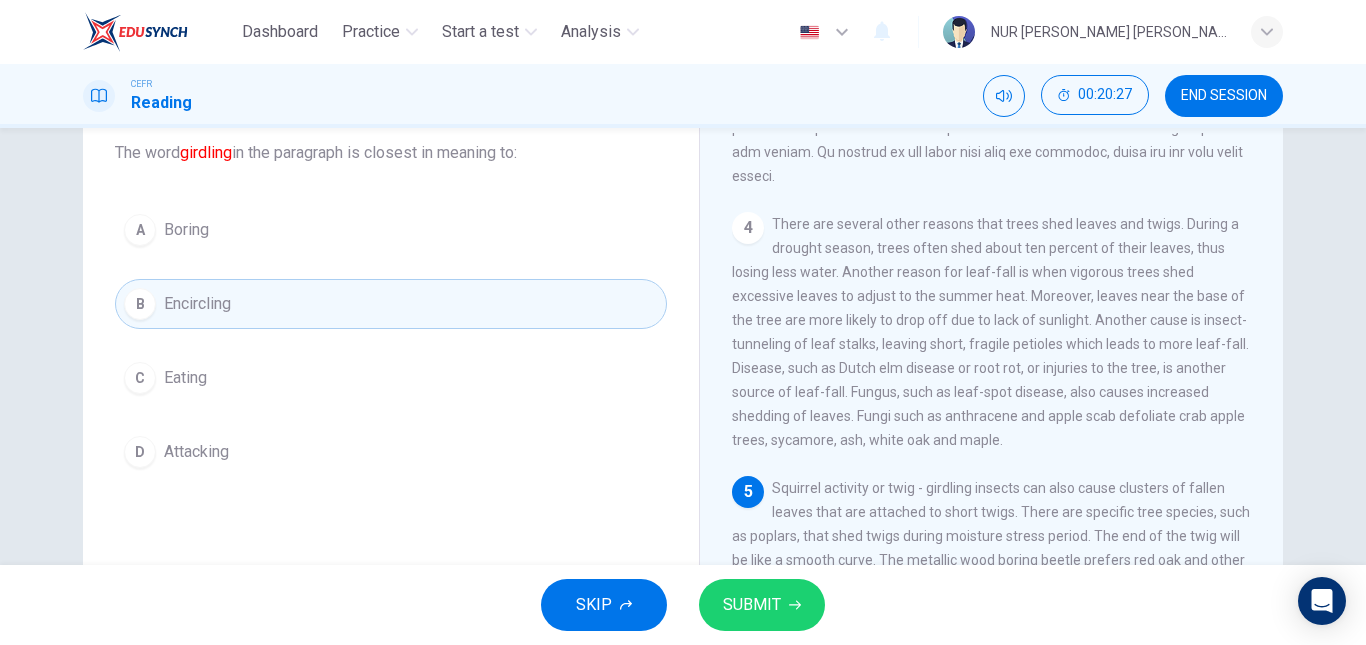 click on "SUBMIT" at bounding box center [762, 605] 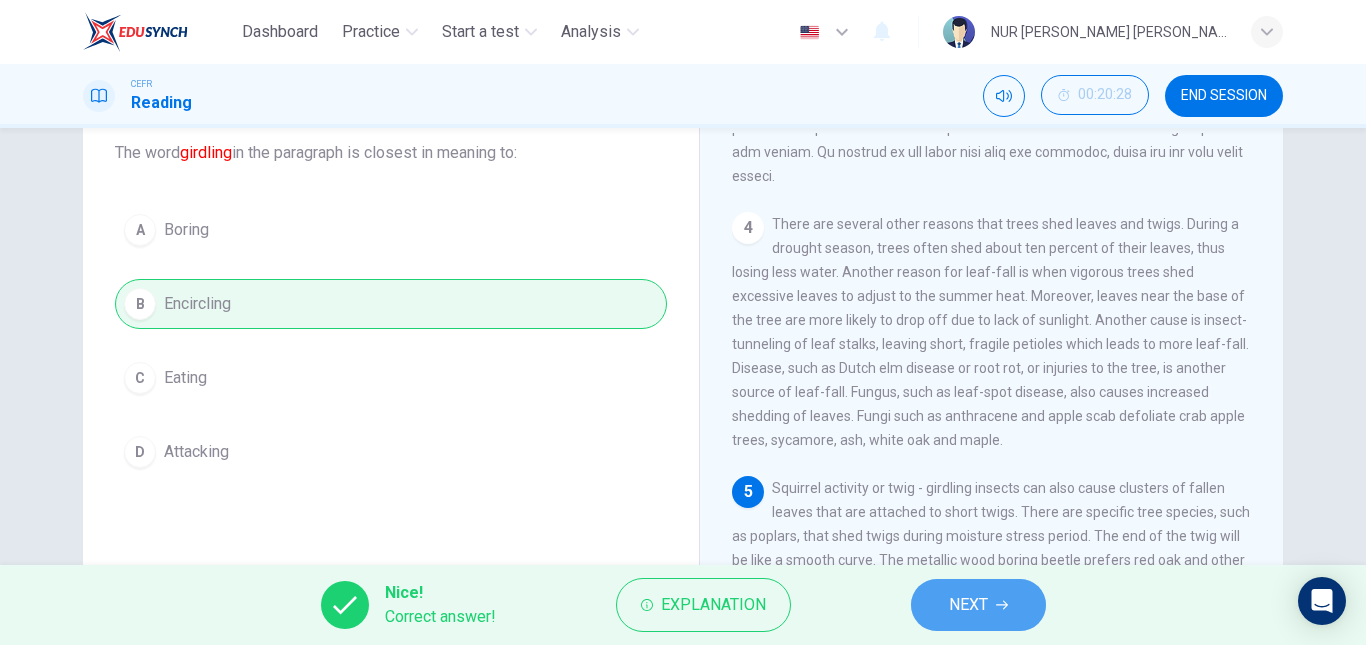 click on "NEXT" at bounding box center [968, 605] 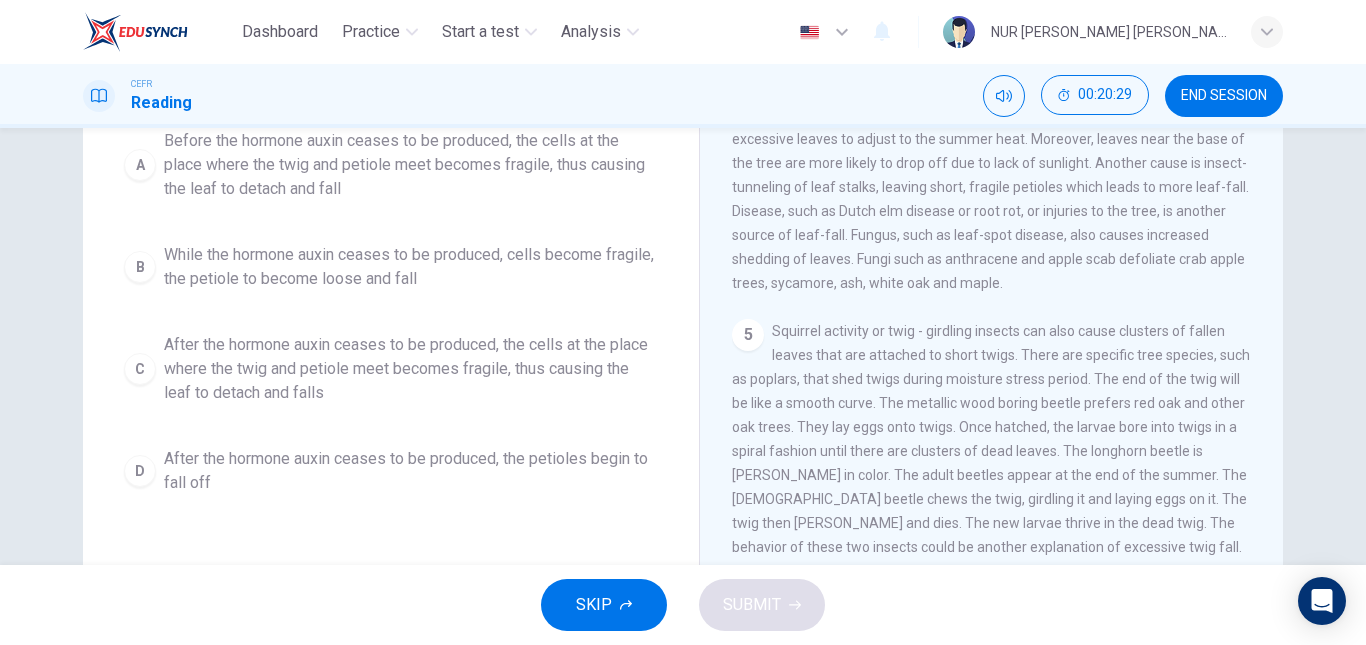 scroll, scrollTop: 338, scrollLeft: 0, axis: vertical 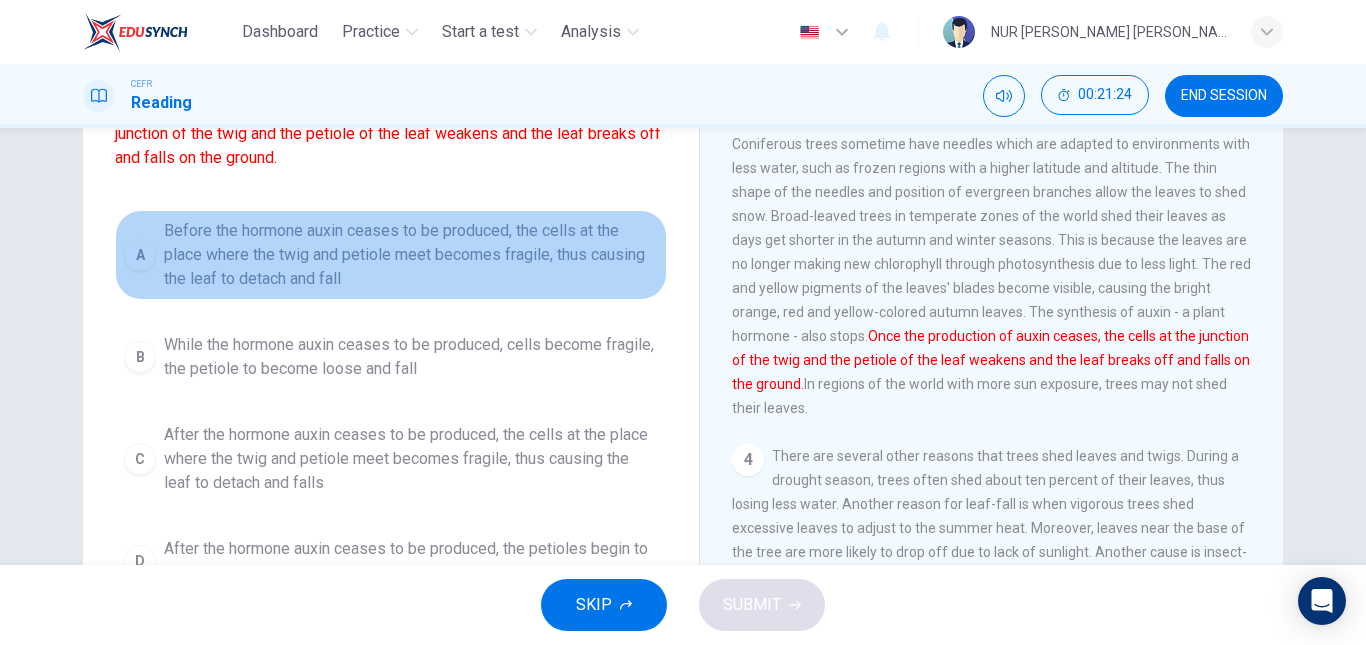 click on "Before the hormone auxin ceases to be produced, the cells at the place where the twig and petiole meet becomes fragile, thus causing the leaf to detach and fall" at bounding box center (411, 255) 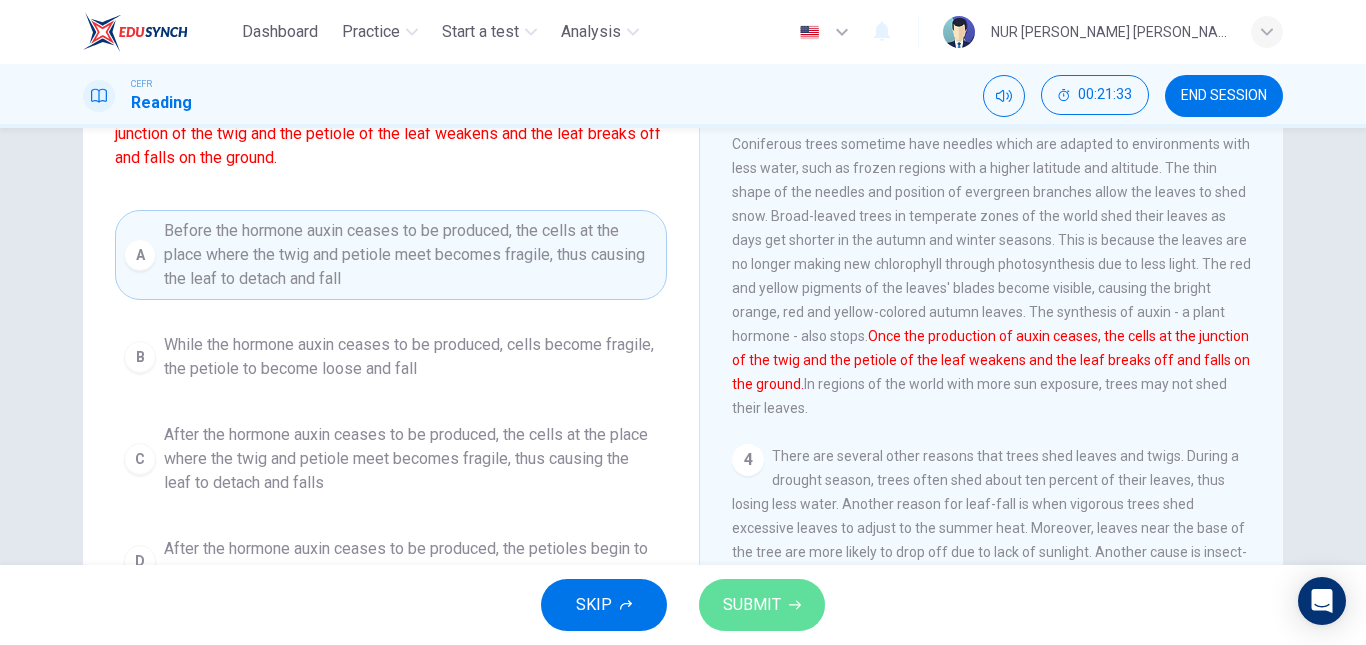 click on "SUBMIT" at bounding box center [752, 605] 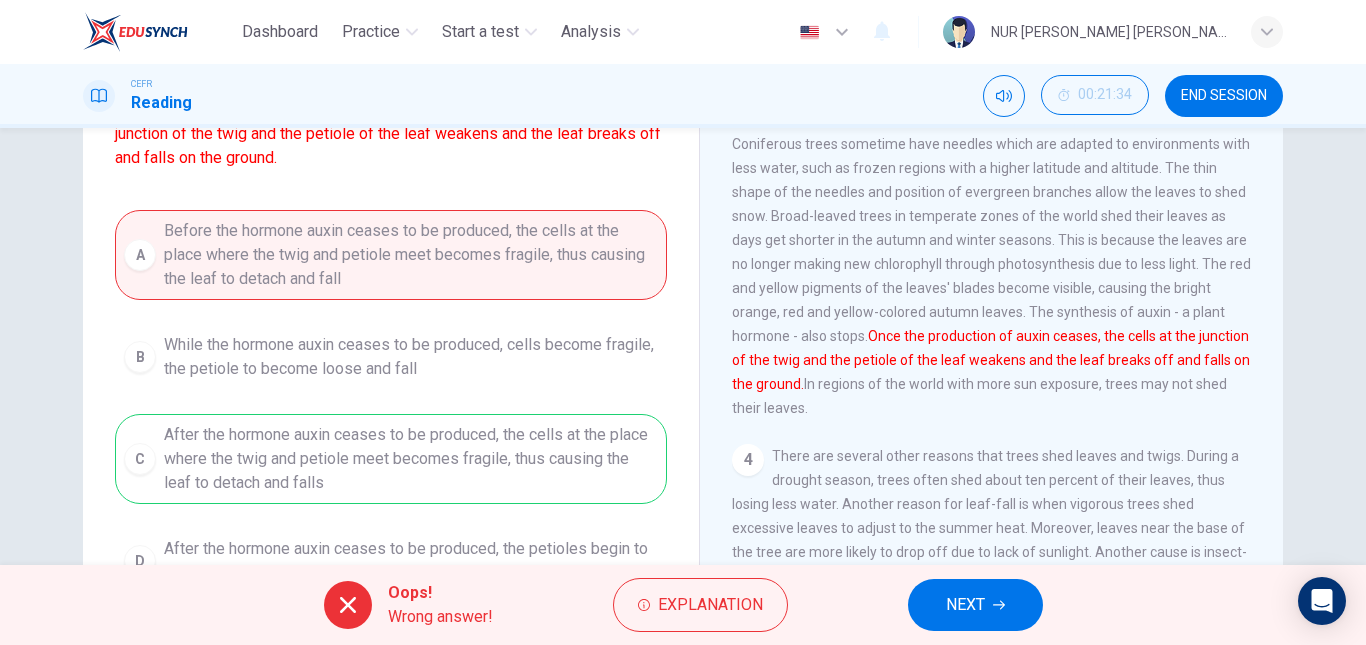 click on "A Before the hormone auxin ceases to be produced, the cells at the place where the twig and petiole meet becomes fragile, thus causing the leaf to detach and fall B While the hormone auxin ceases to be produced, cells become fragile, the petiole to become loose and fall C After the hormone auxin ceases to be produced, the cells at the place where the twig and petiole meet becomes fragile, thus causing the leaf to detach and falls D After the hormone auxin ceases to be produced, the petioles begin to fall off" at bounding box center [391, 402] 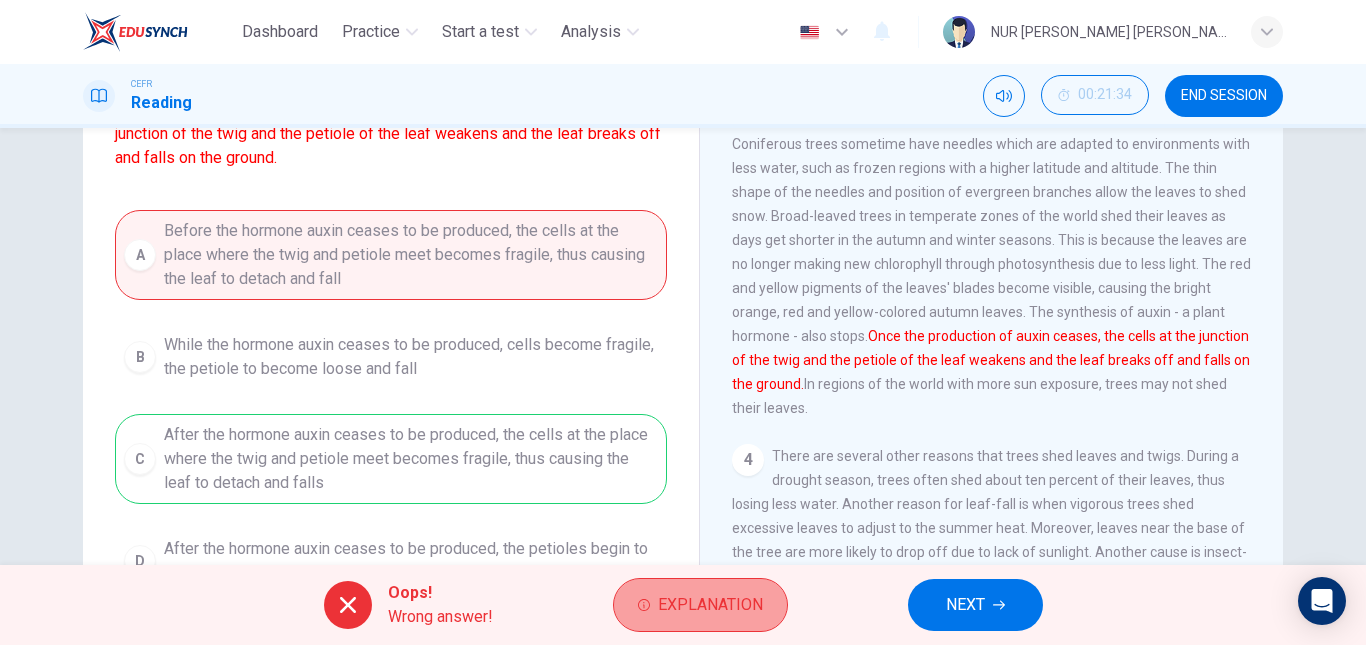 click on "Explanation" at bounding box center (710, 605) 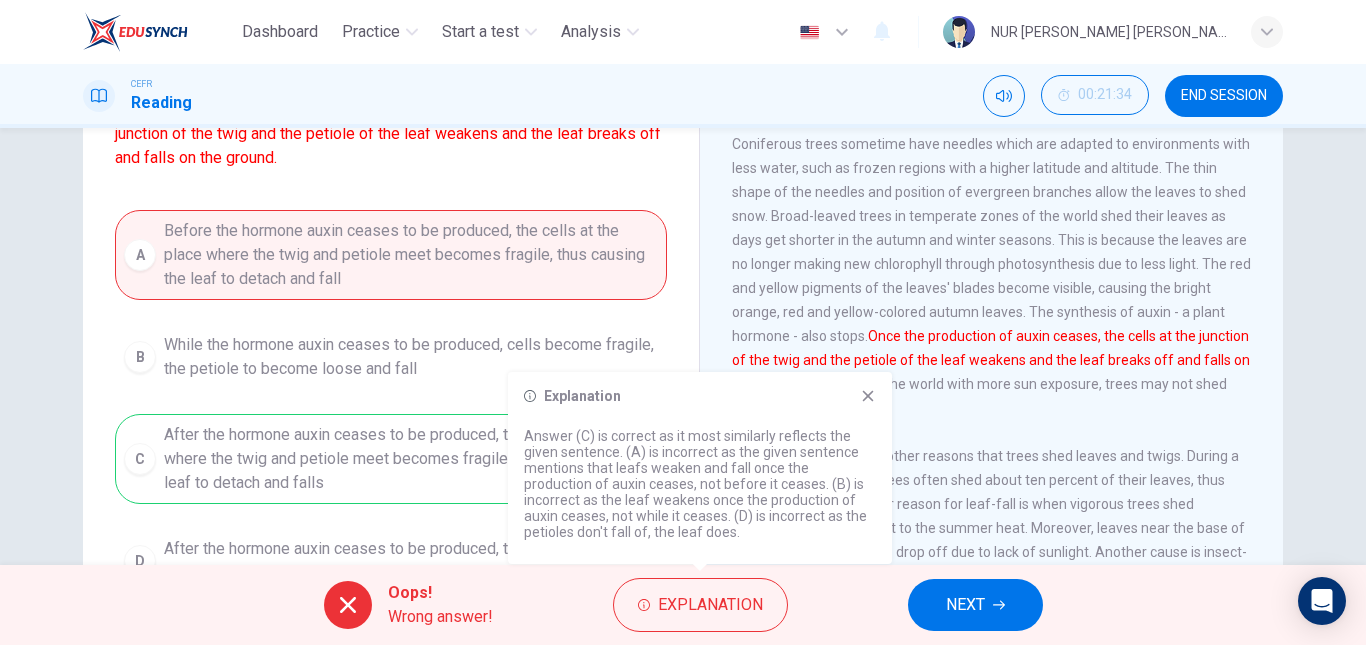 click on "NEXT" at bounding box center (975, 605) 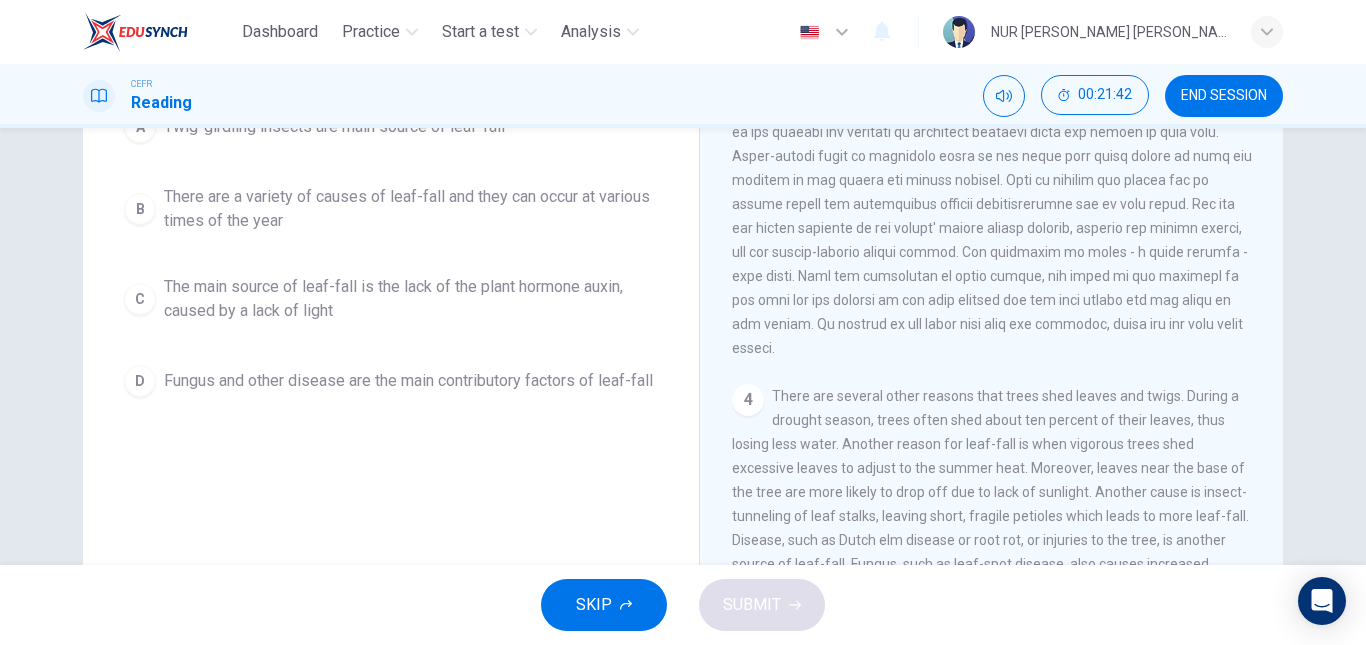 scroll, scrollTop: 243, scrollLeft: 0, axis: vertical 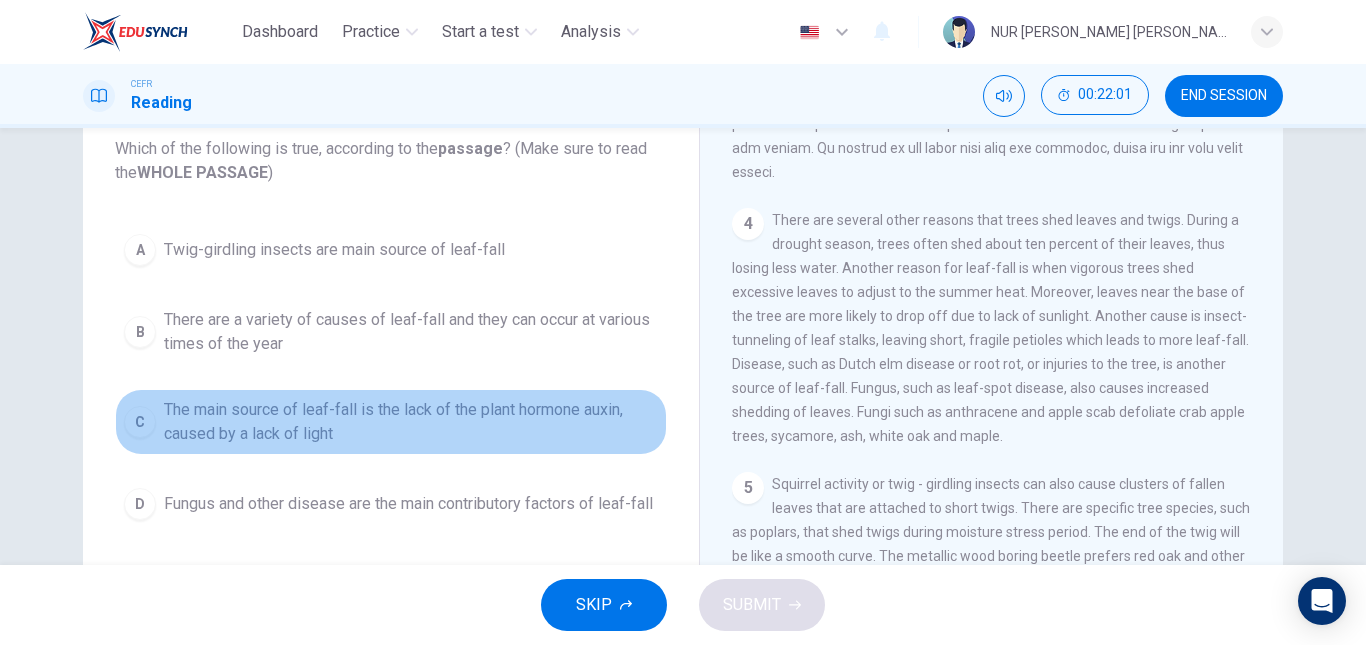 click on "The main source of leaf-fall is the lack of the plant hormone auxin, caused by a lack of light" at bounding box center (411, 422) 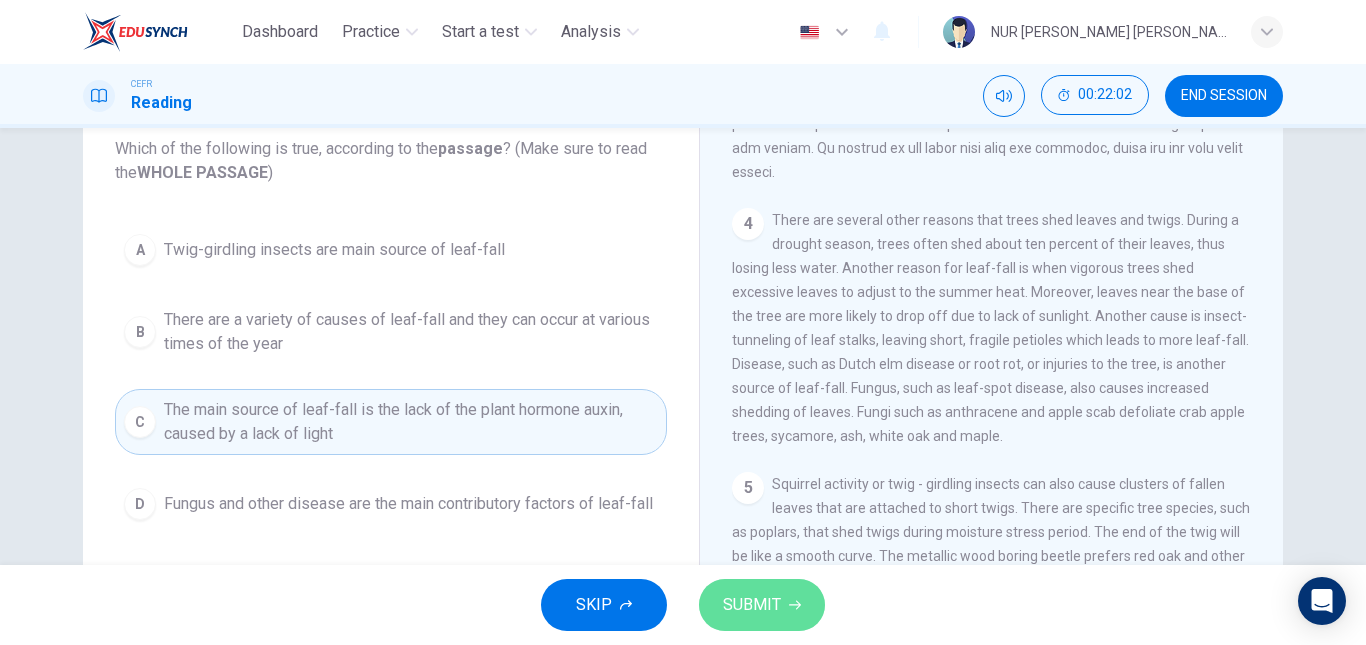 click on "SUBMIT" at bounding box center [752, 605] 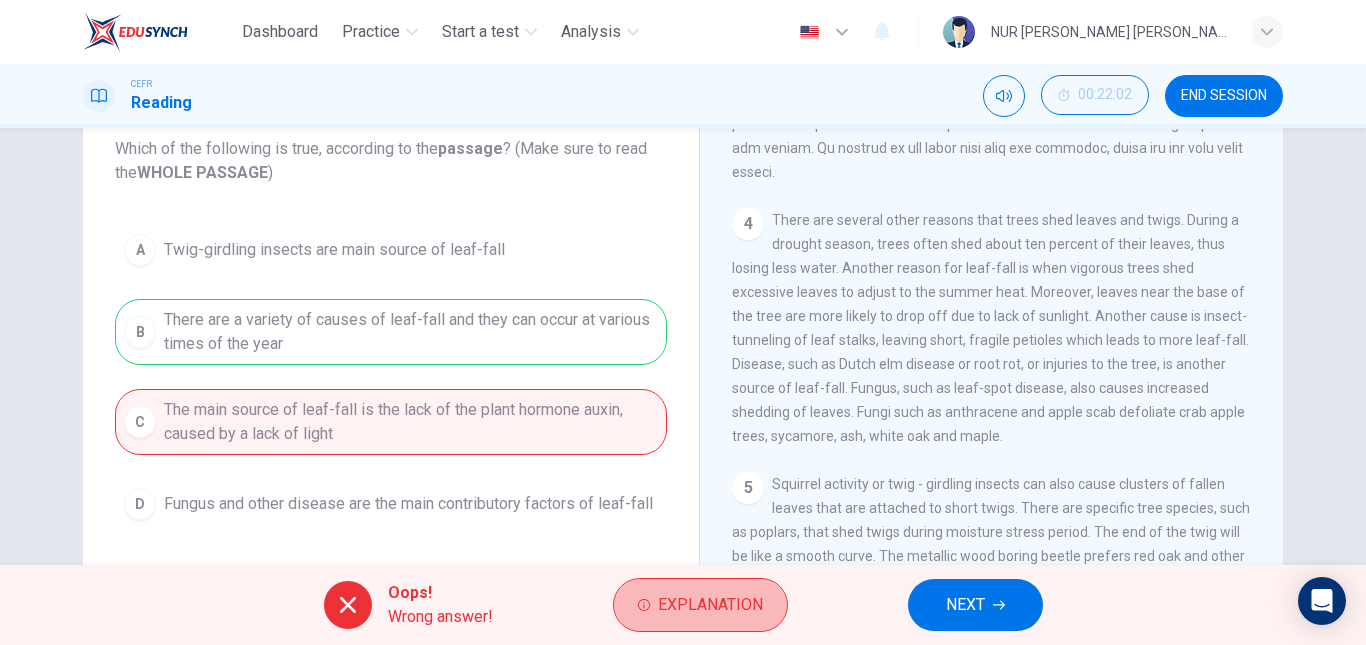 click on "Explanation" at bounding box center [710, 605] 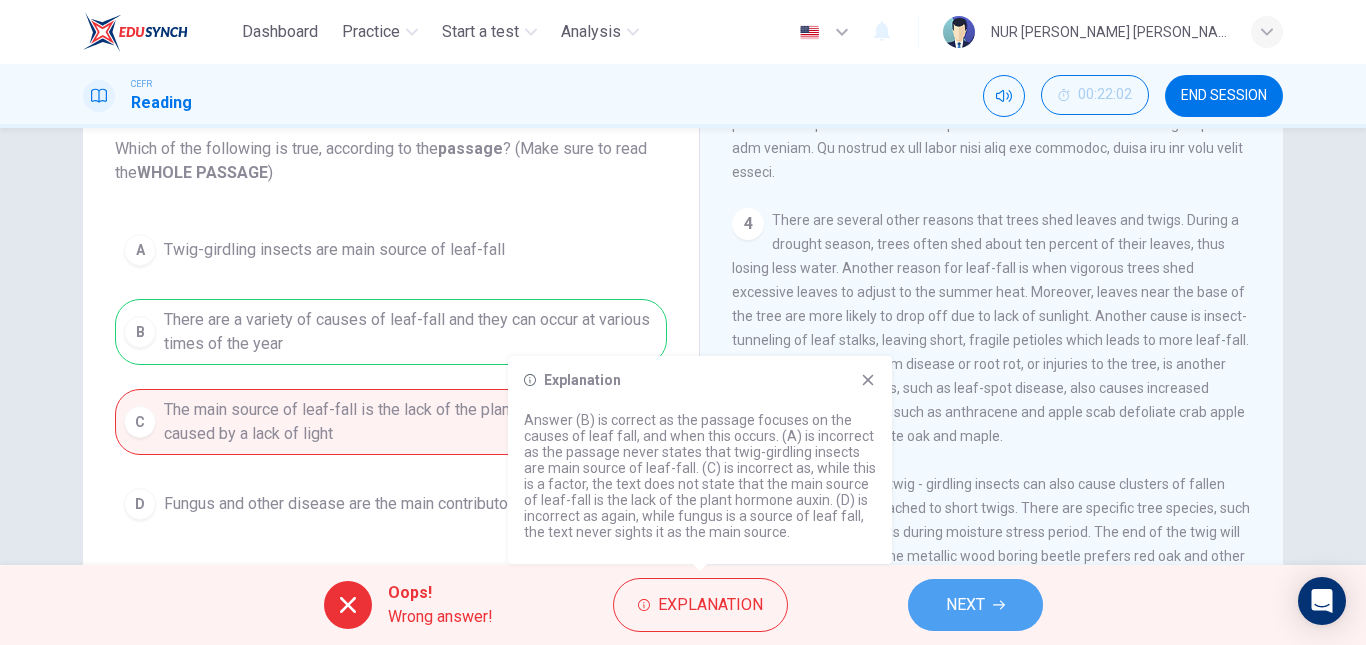 click on "NEXT" at bounding box center [975, 605] 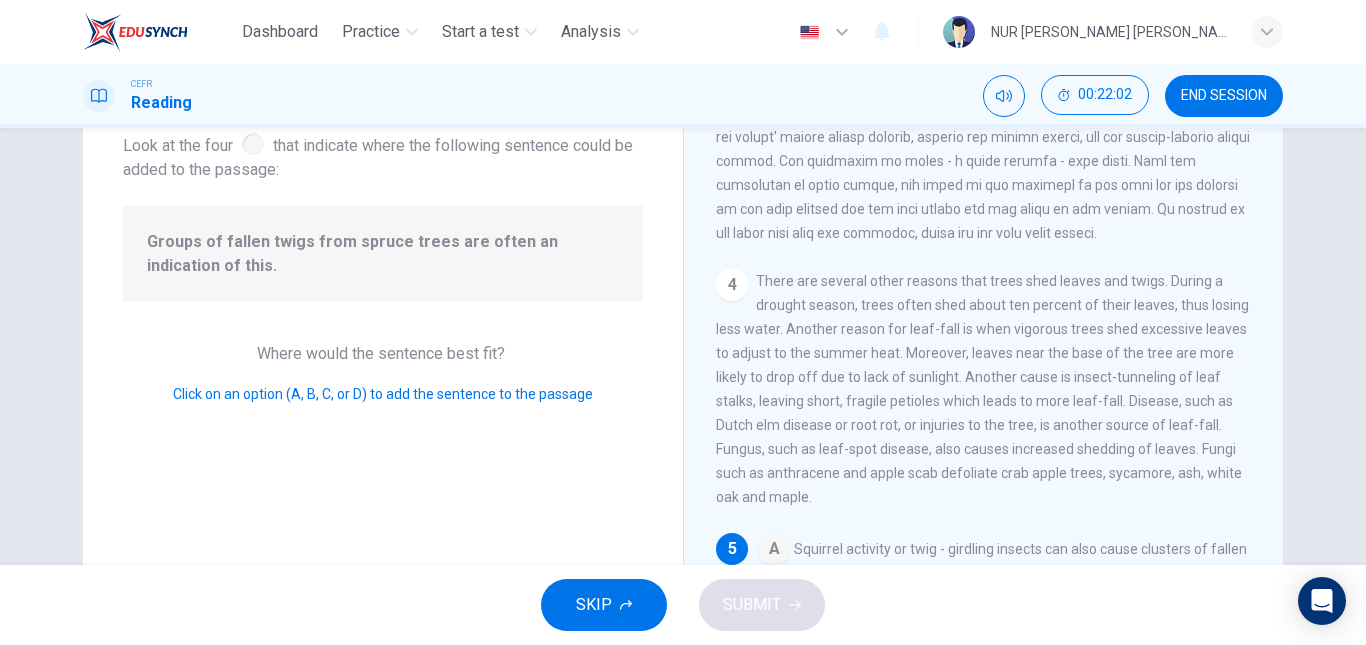 scroll, scrollTop: 717, scrollLeft: 0, axis: vertical 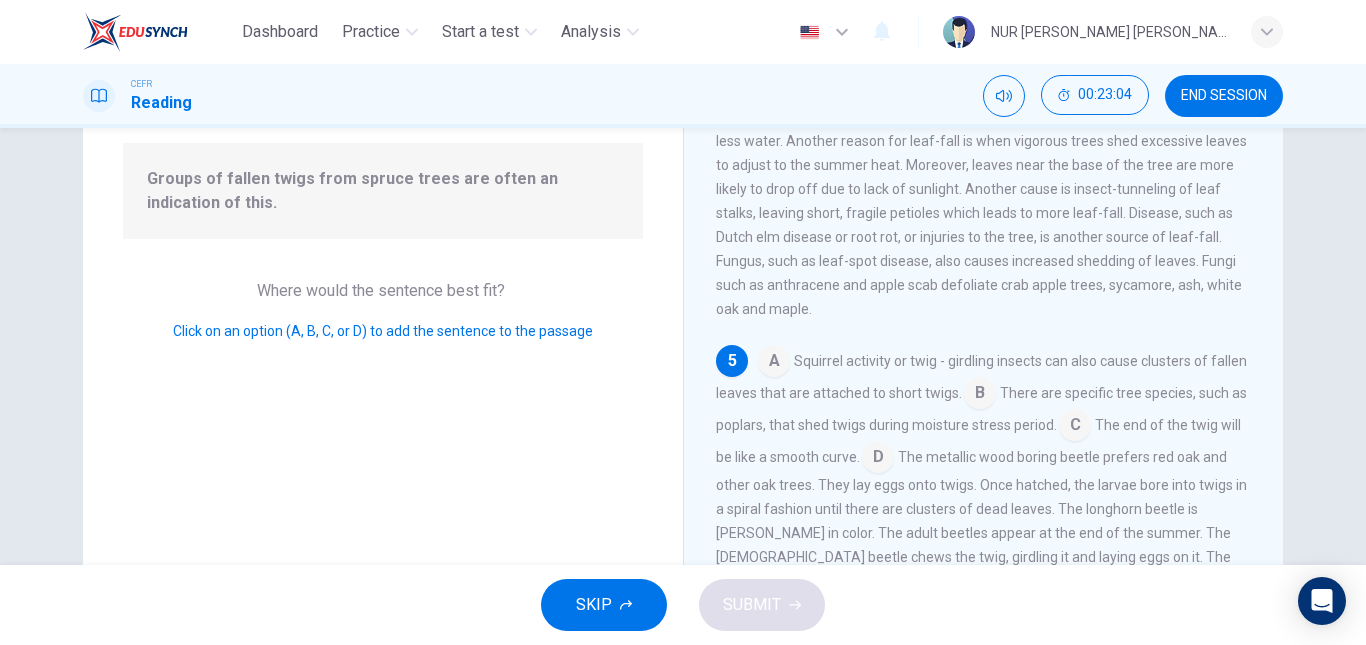 click at bounding box center [980, 395] 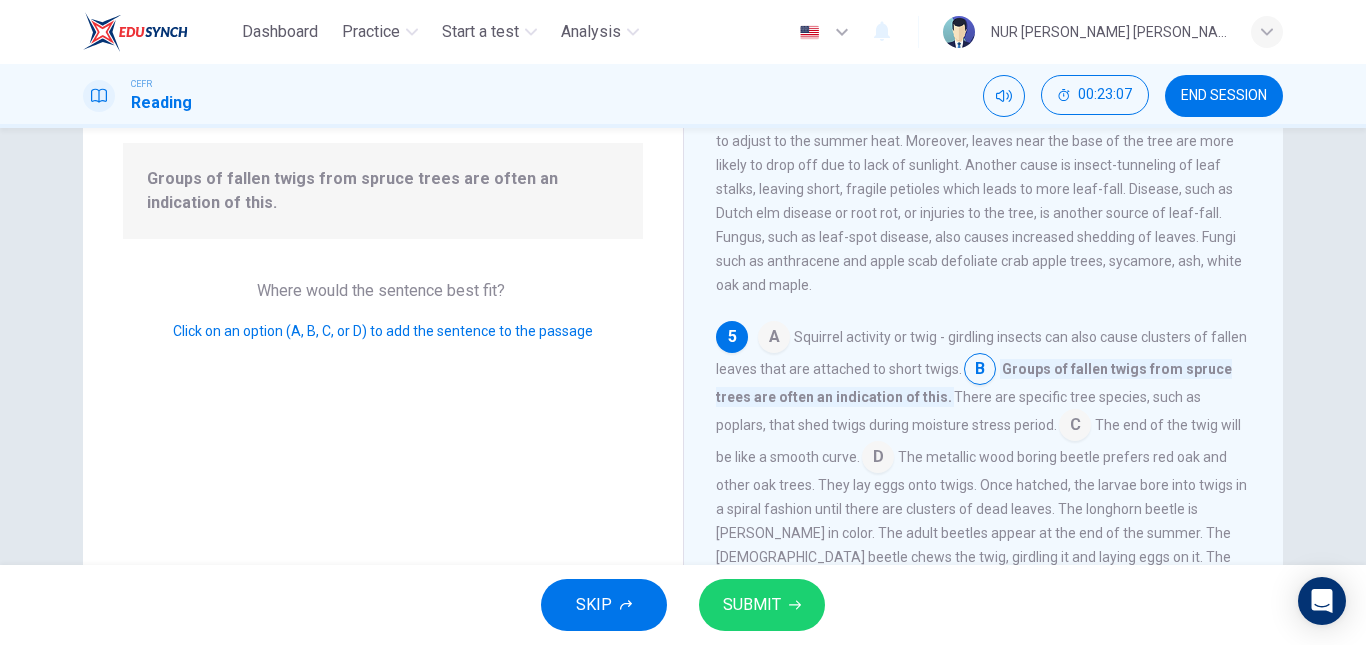 click on "SUBMIT" at bounding box center (752, 605) 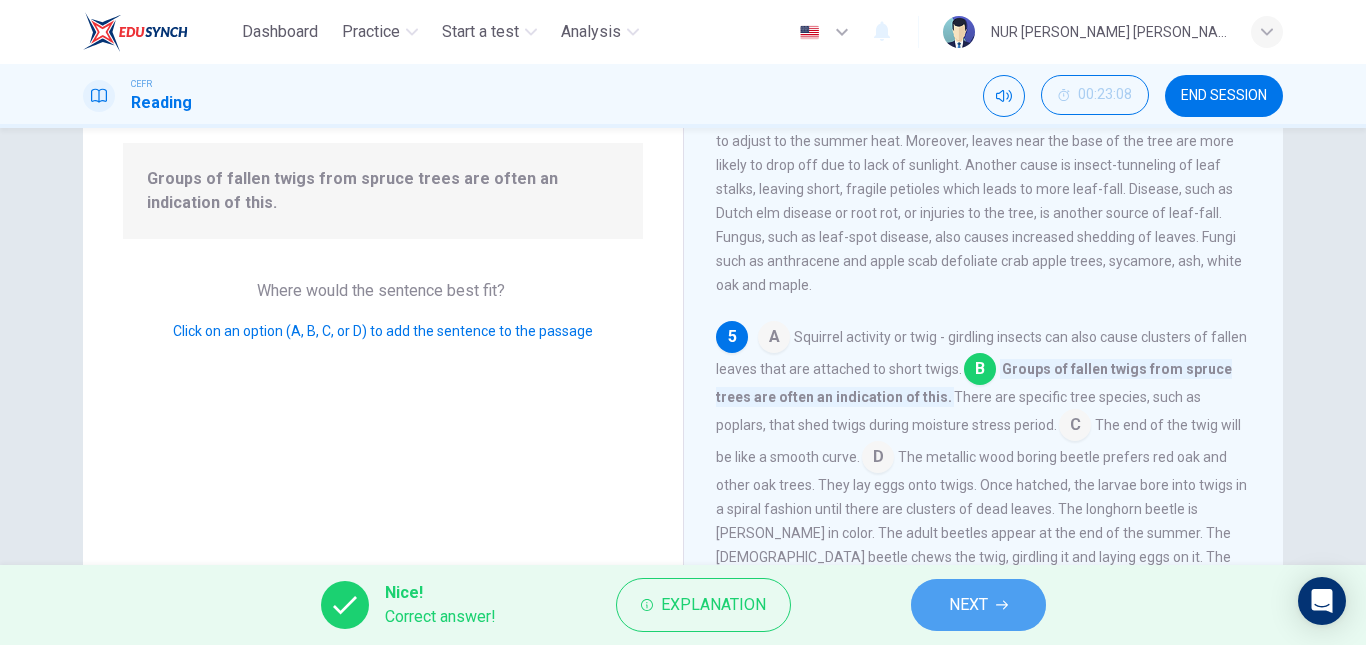 click on "NEXT" at bounding box center [978, 605] 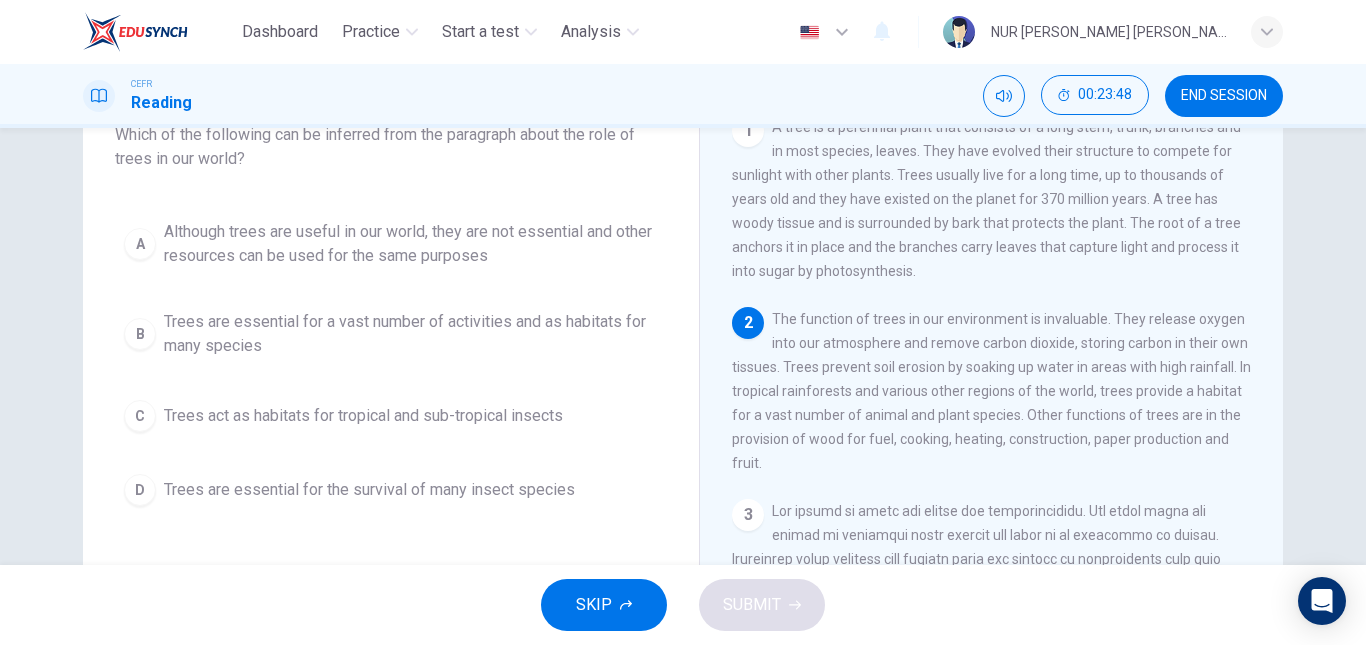 scroll, scrollTop: 142, scrollLeft: 0, axis: vertical 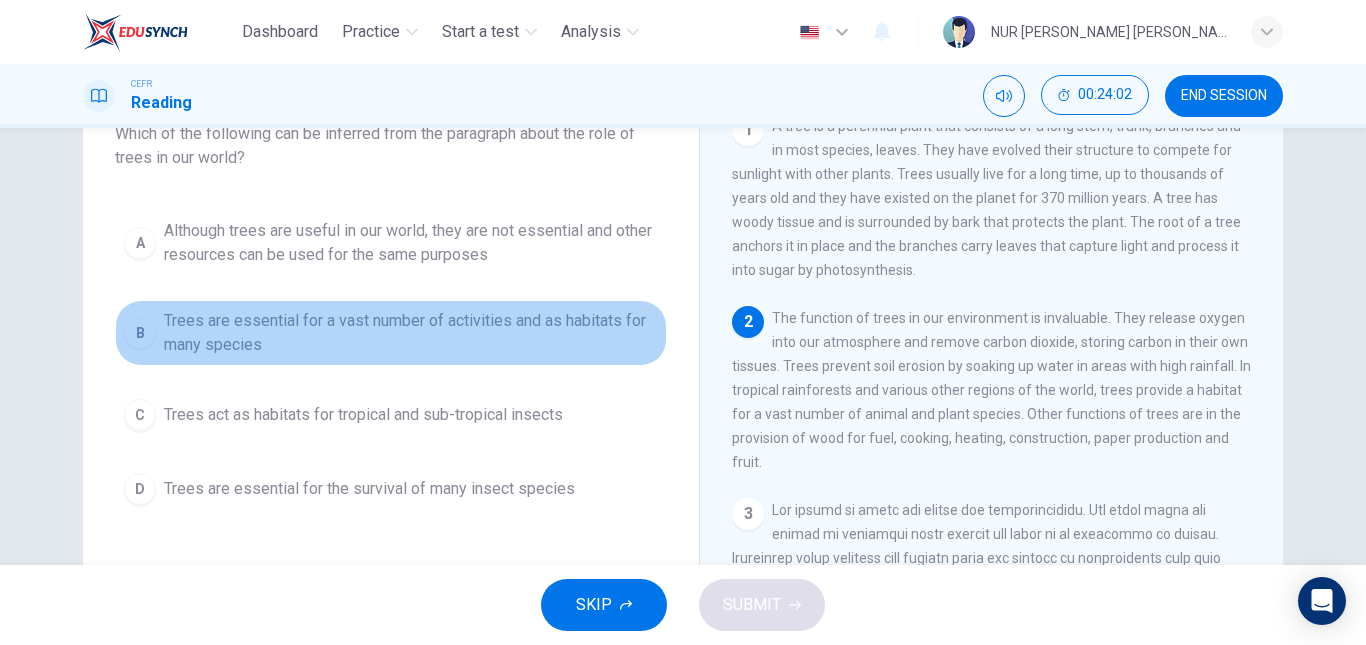 click on "Trees are essential for a vast number of activities and as habitats for many species" at bounding box center [411, 333] 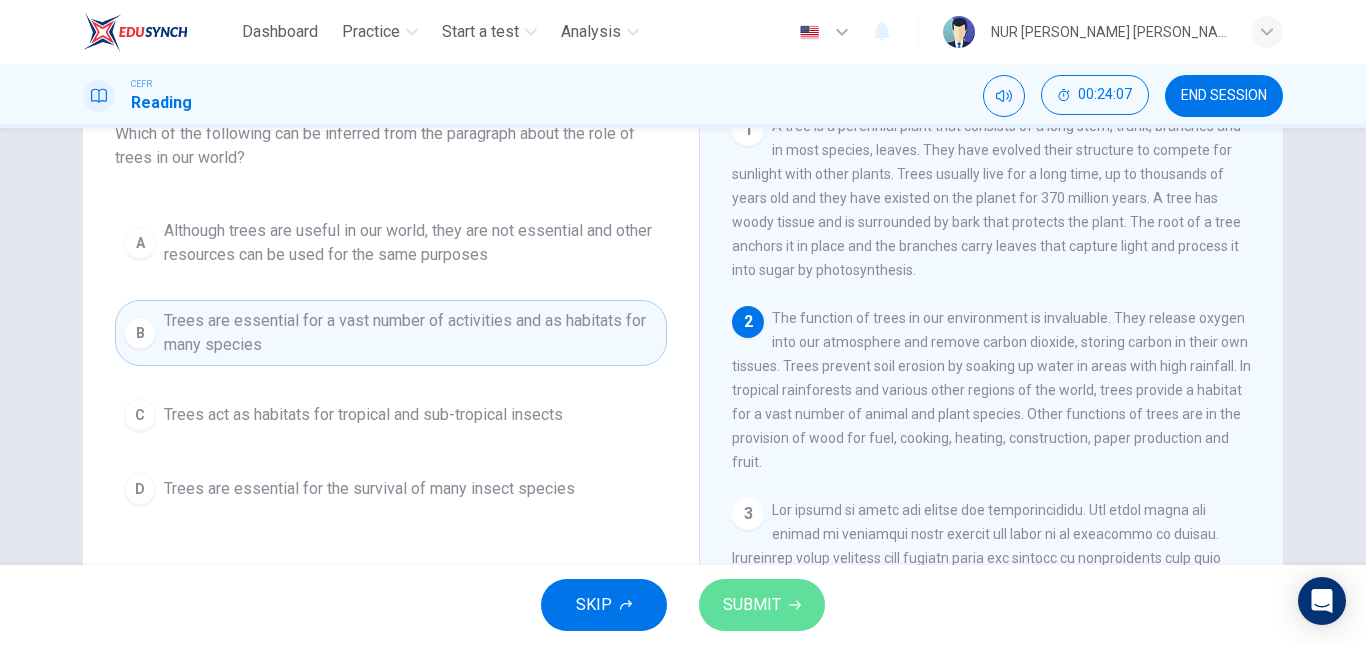 click on "SUBMIT" at bounding box center (752, 605) 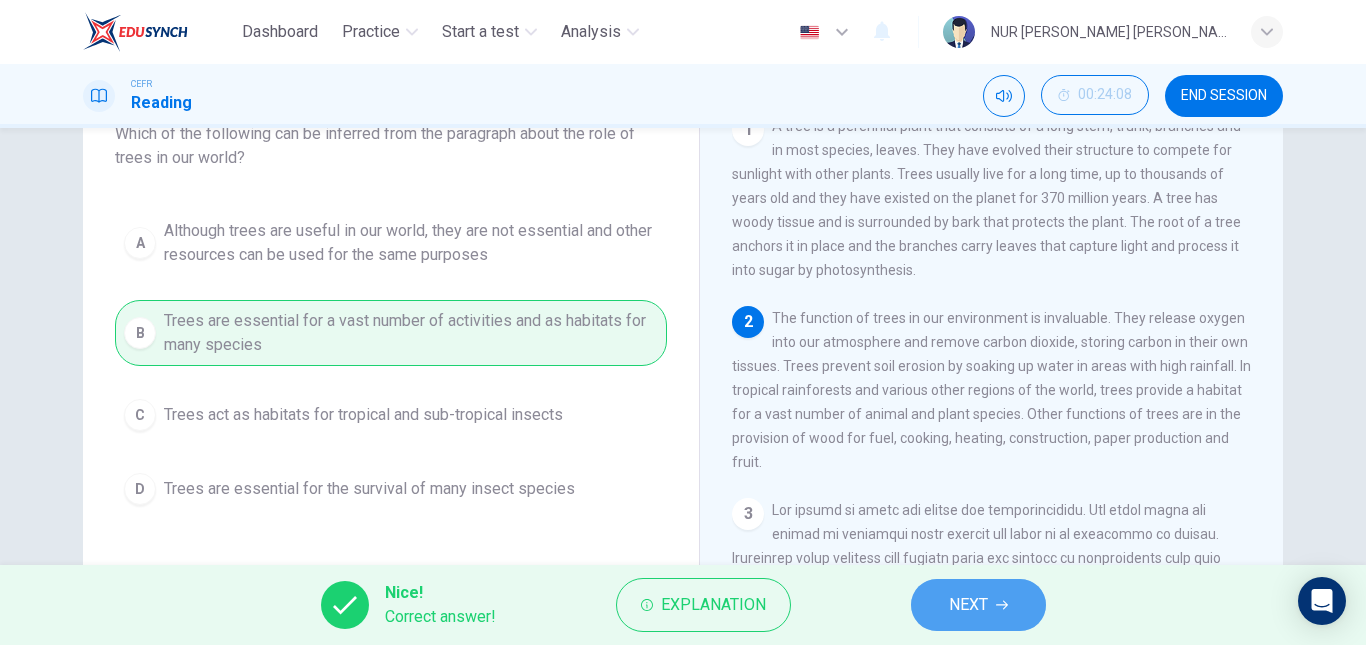 click on "NEXT" at bounding box center (968, 605) 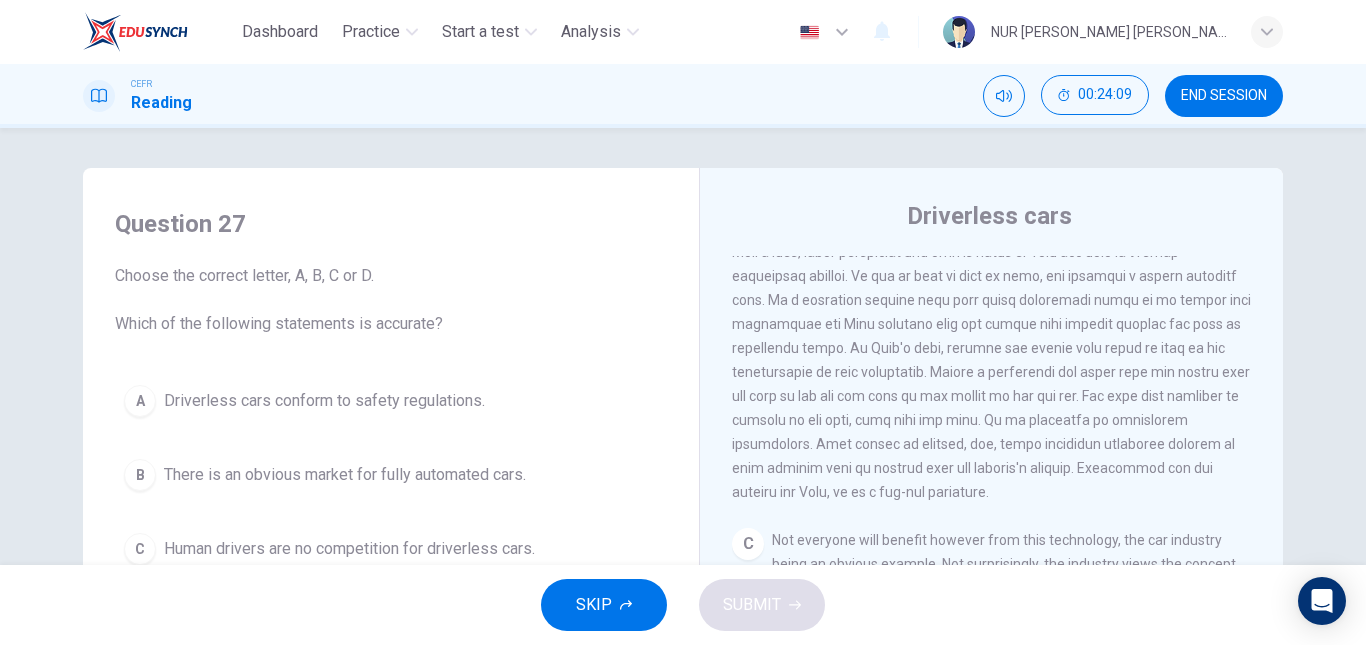 scroll, scrollTop: 681, scrollLeft: 0, axis: vertical 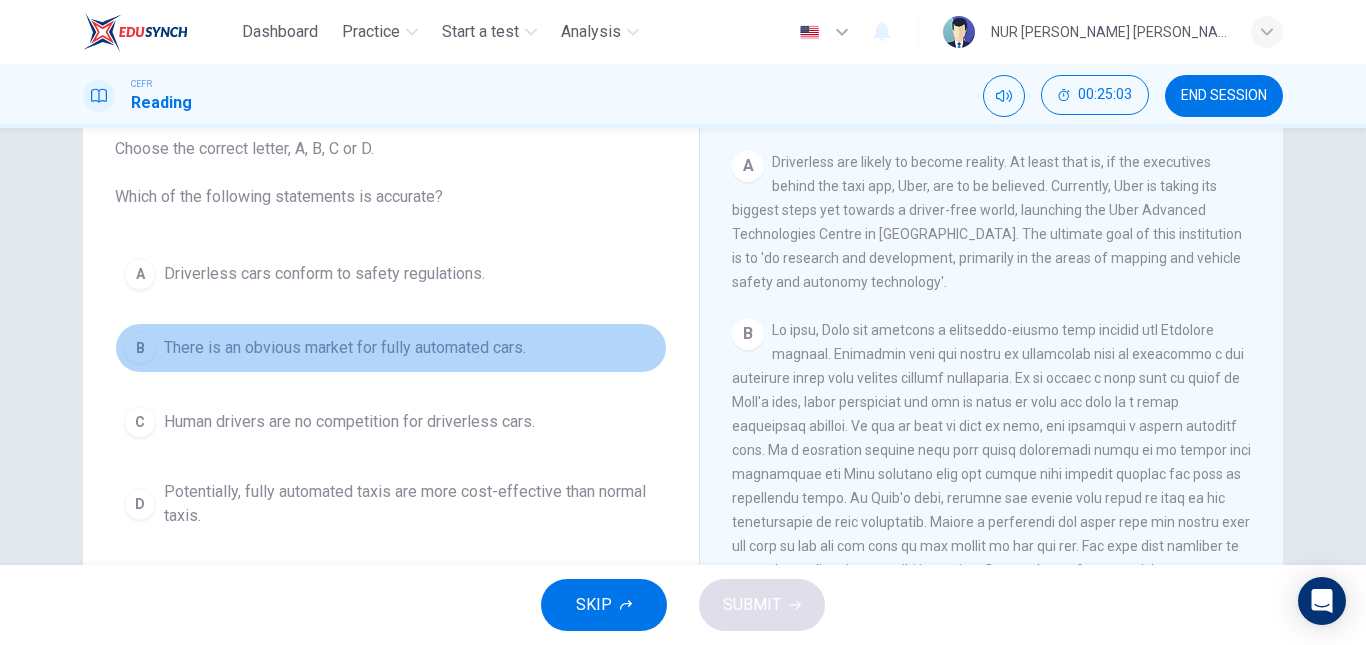 click on "There is an obvious market for fully automated cars." at bounding box center (345, 348) 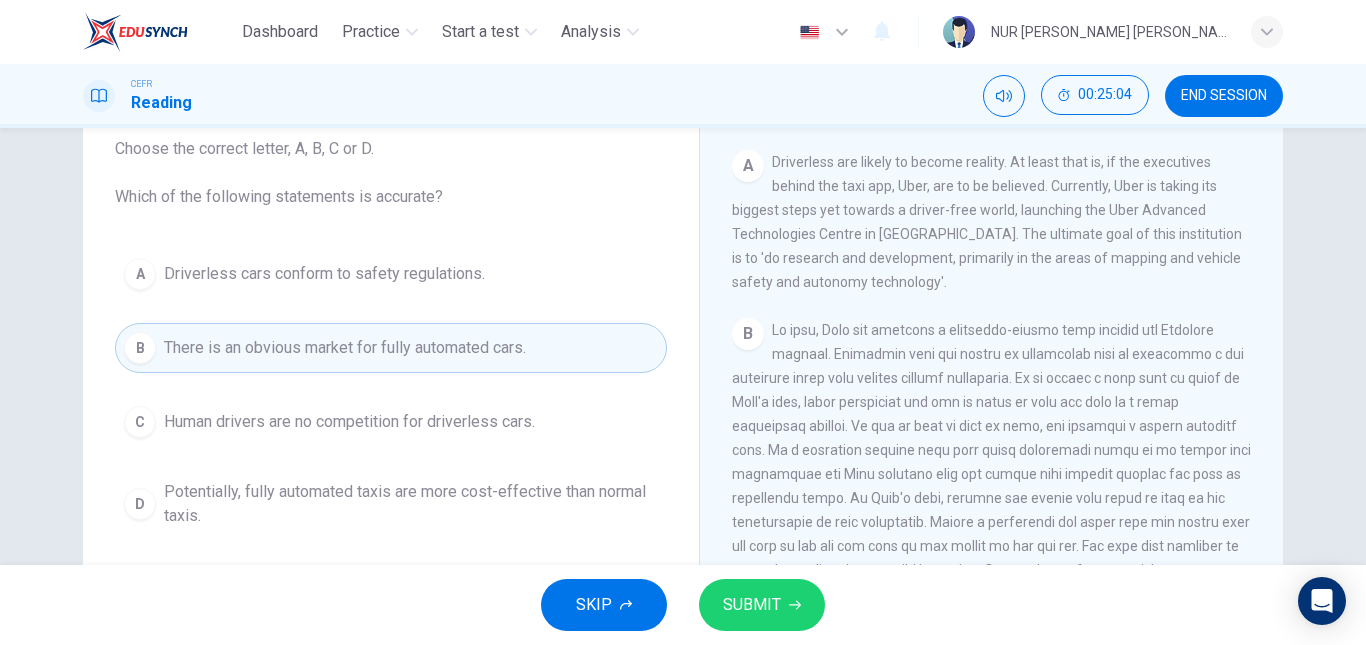click on "SUBMIT" at bounding box center (762, 605) 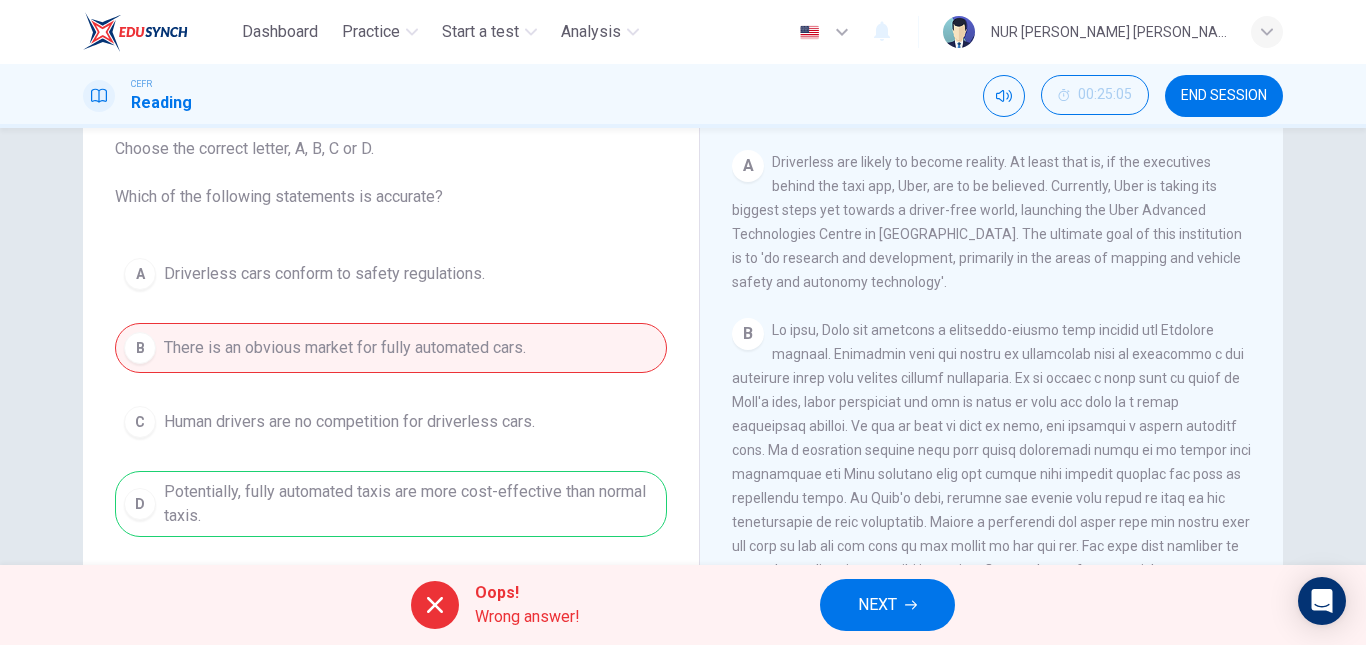 click on "Oops! Wrong answer! NEXT" at bounding box center [683, 605] 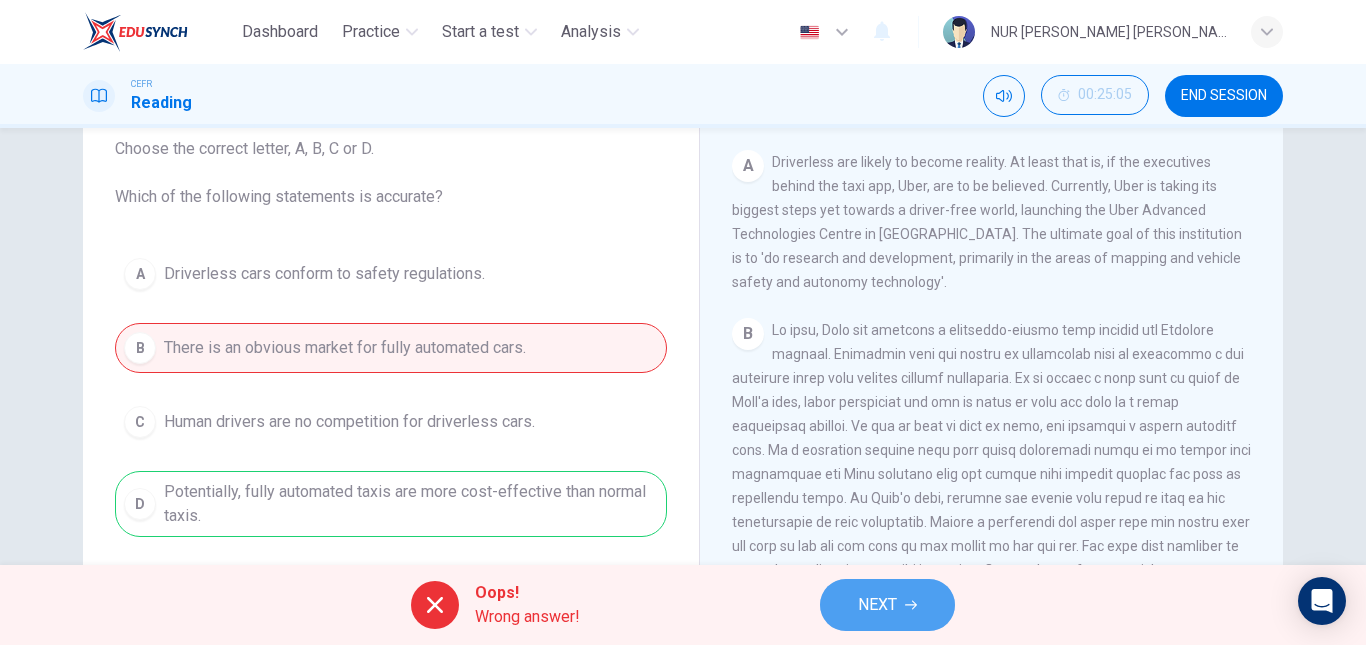 click on "NEXT" at bounding box center [877, 605] 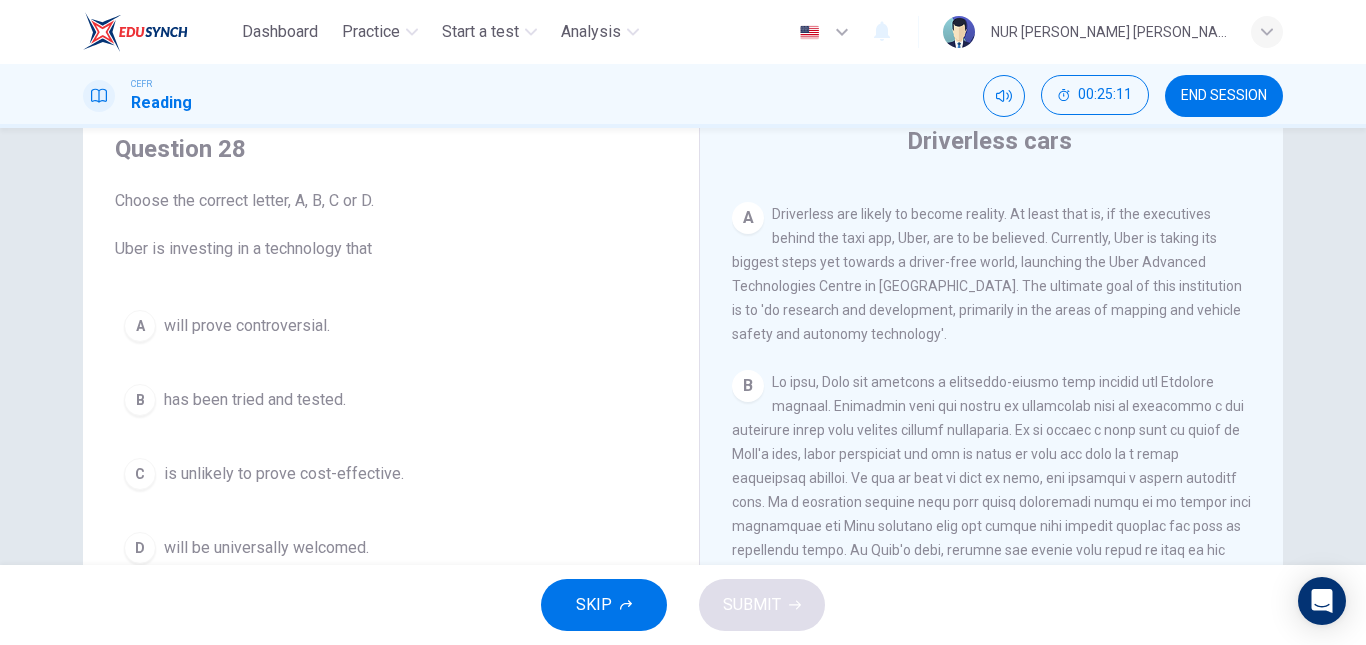 scroll, scrollTop: 338, scrollLeft: 0, axis: vertical 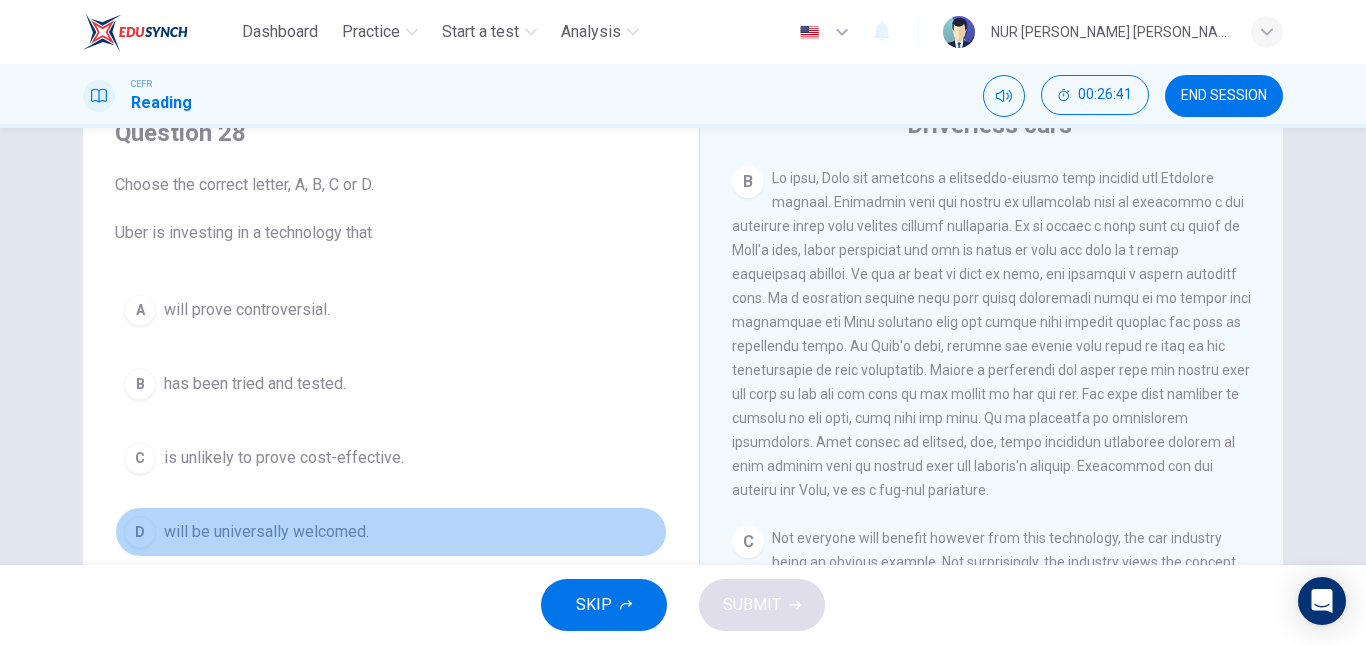 click on "D will be universally welcomed." at bounding box center [391, 532] 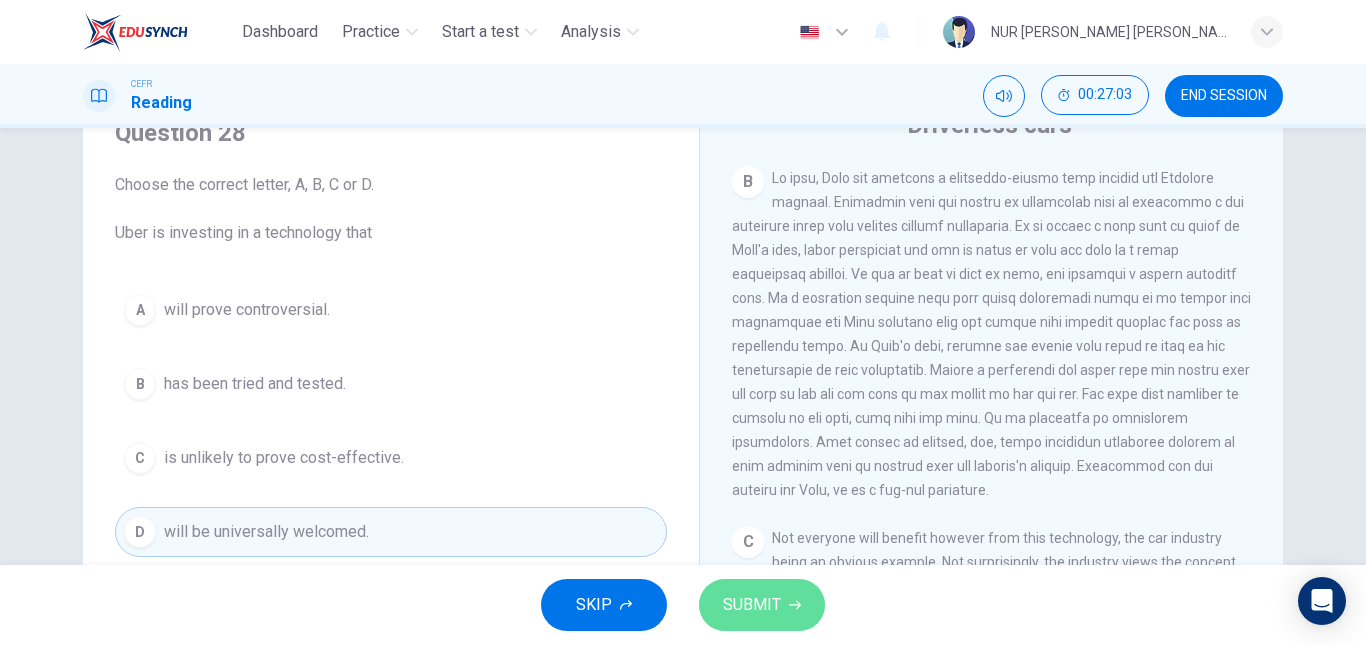 click on "SUBMIT" at bounding box center [752, 605] 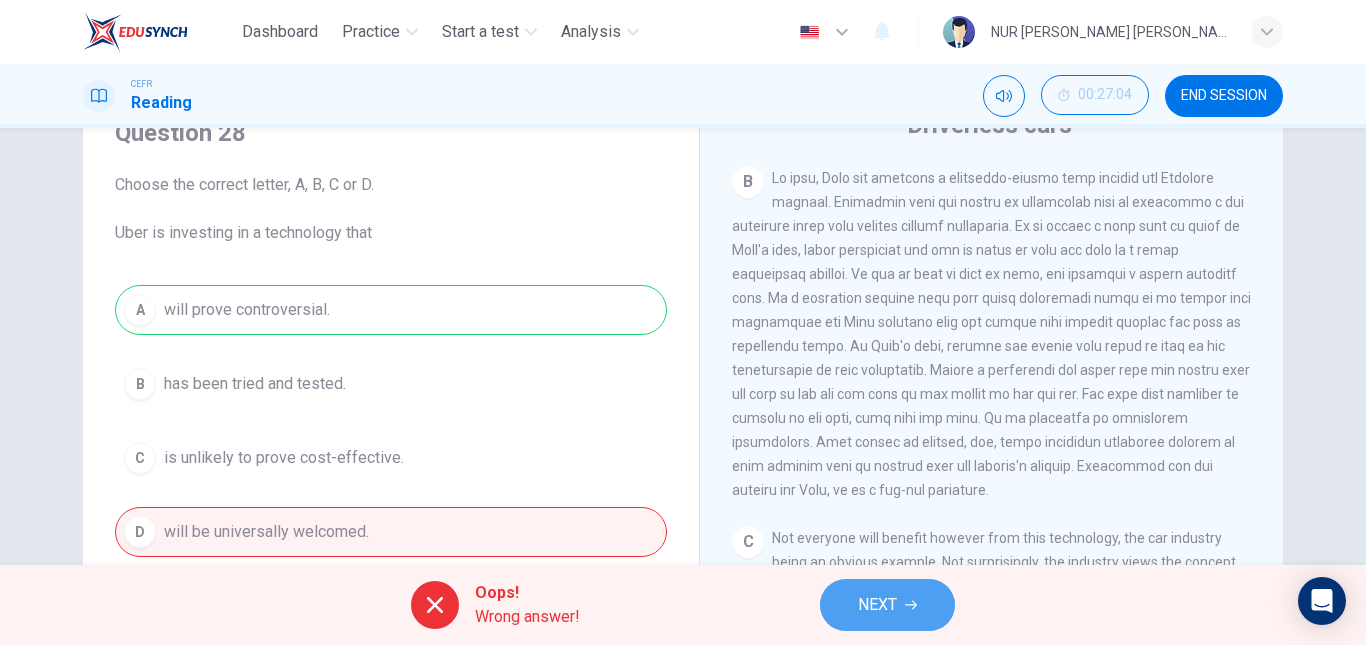 click on "NEXT" at bounding box center [877, 605] 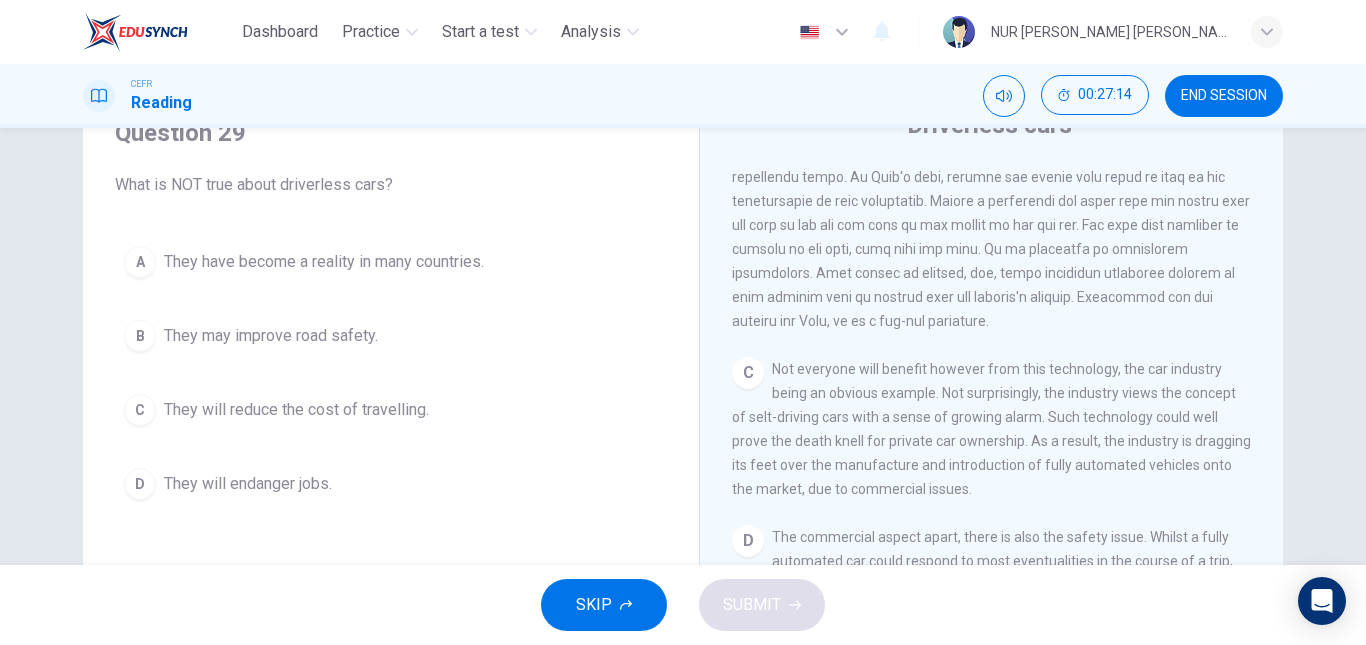 scroll, scrollTop: 755, scrollLeft: 0, axis: vertical 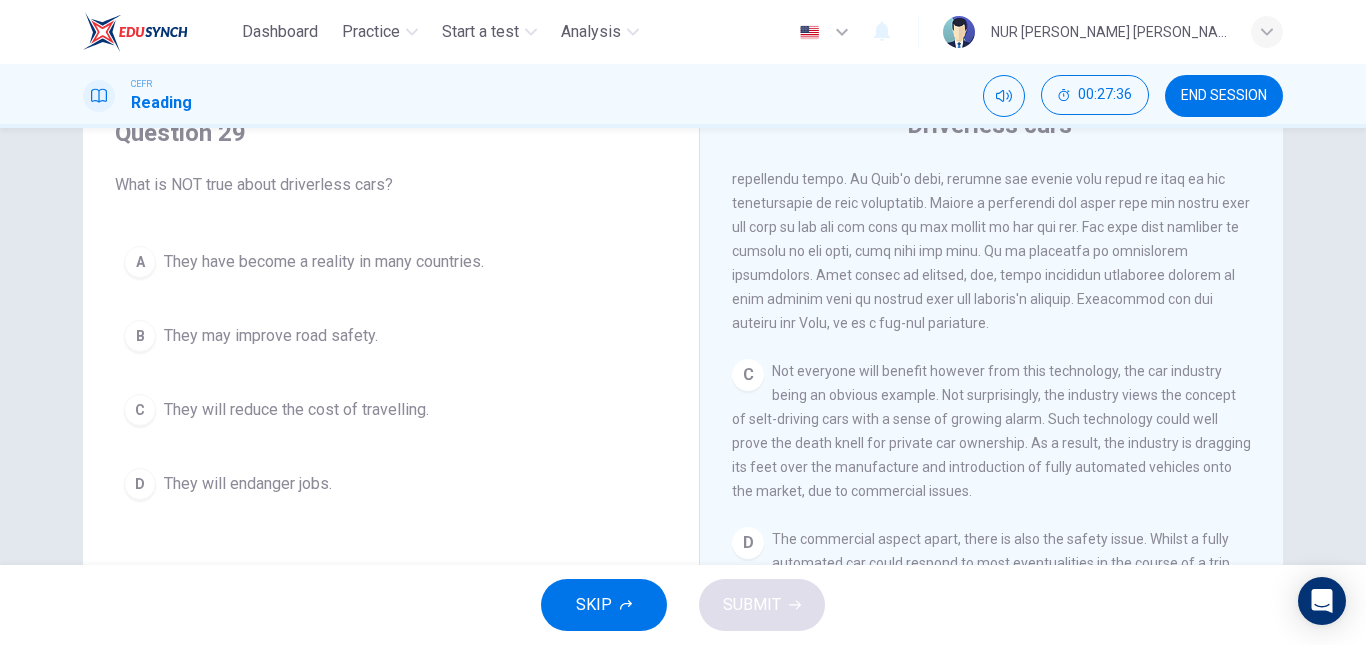 click on "They have become a reality in many countries." at bounding box center (324, 262) 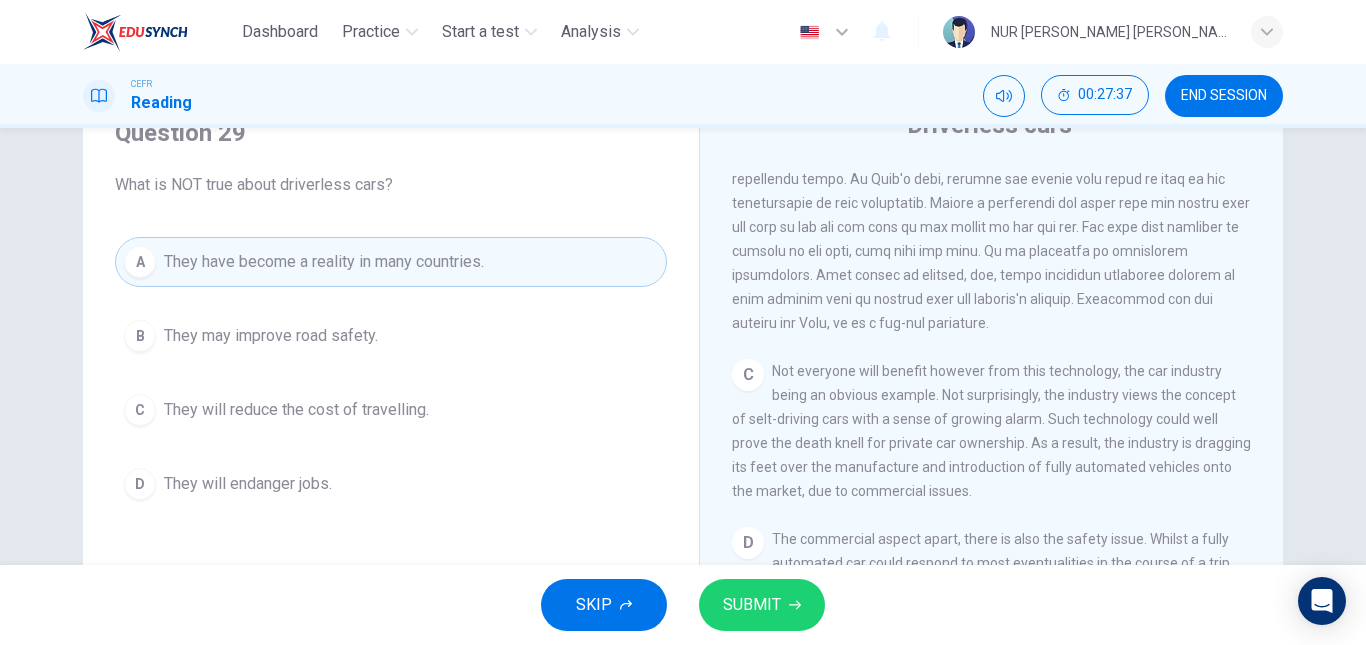 click on "SUBMIT" at bounding box center [752, 605] 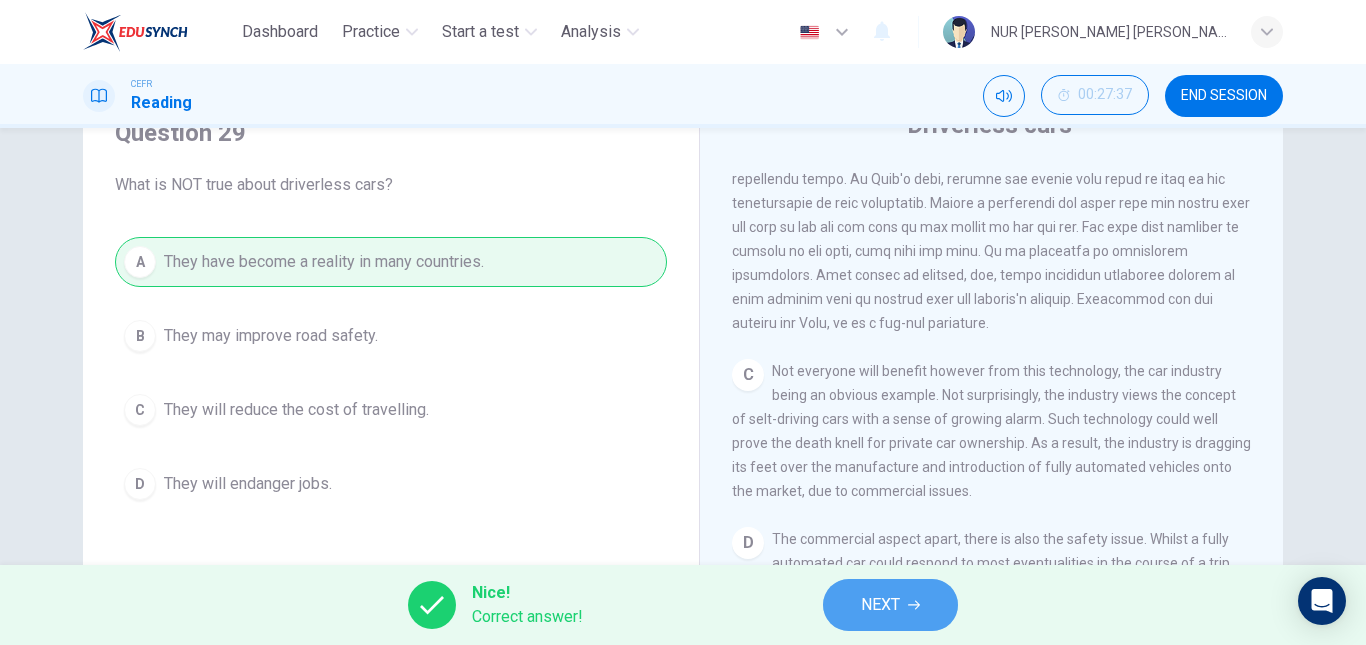 click on "NEXT" at bounding box center (880, 605) 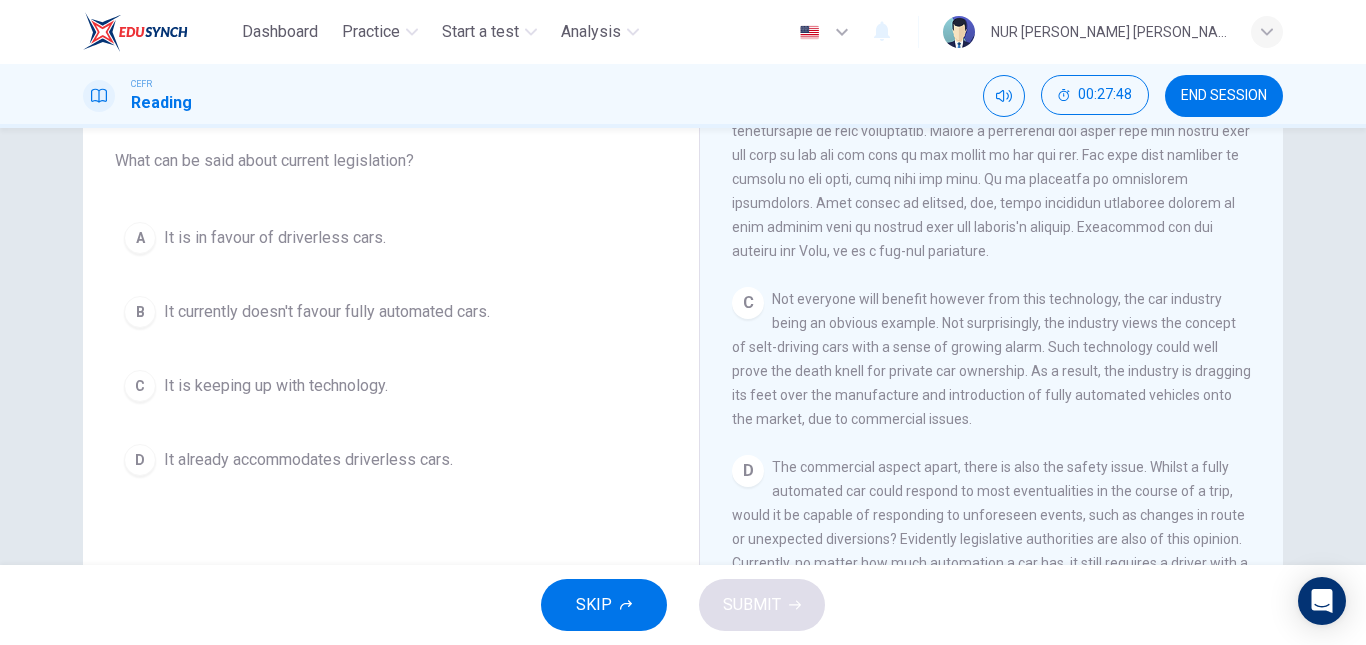 scroll, scrollTop: 164, scrollLeft: 0, axis: vertical 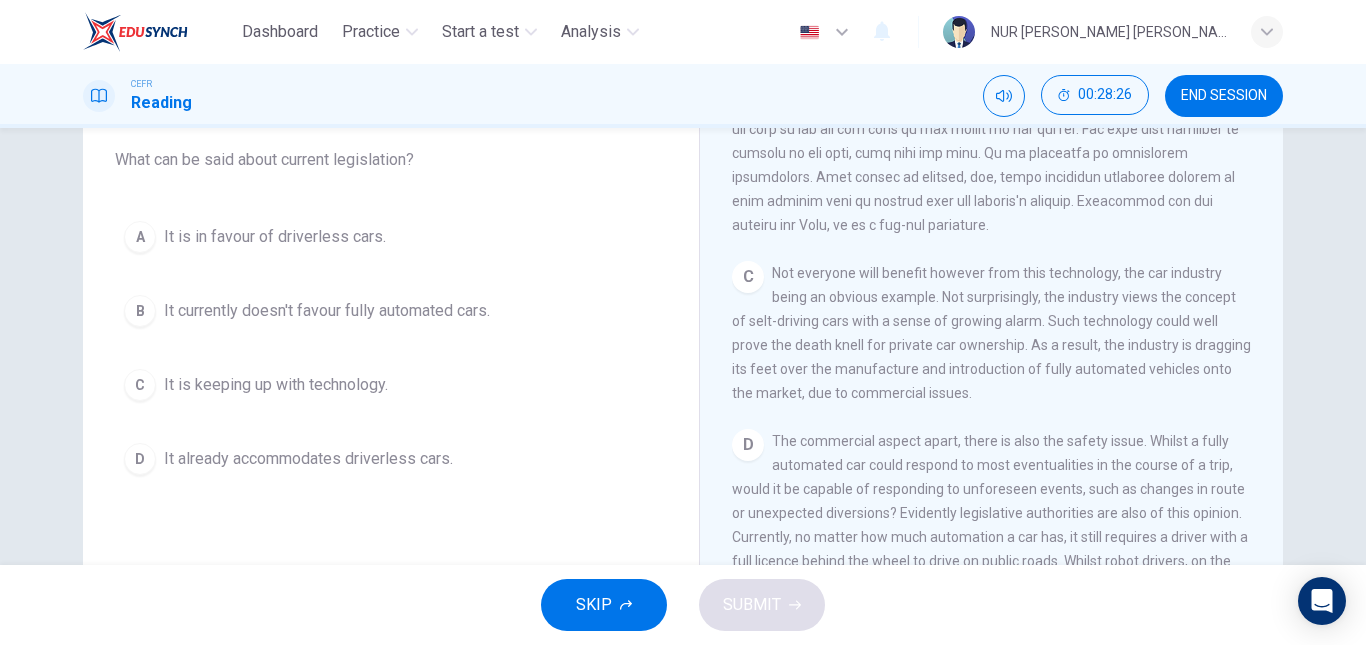 drag, startPoint x: 836, startPoint y: 322, endPoint x: 922, endPoint y: 348, distance: 89.84431 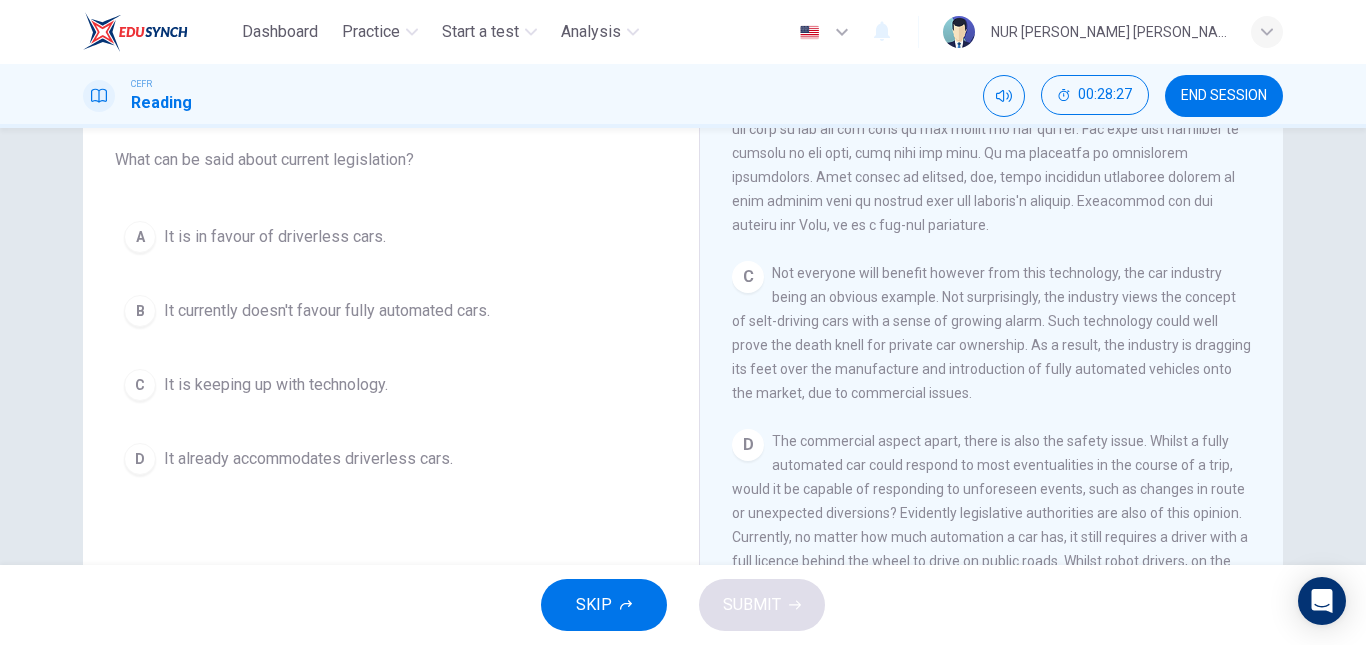 drag, startPoint x: 854, startPoint y: 339, endPoint x: 947, endPoint y: 368, distance: 97.41663 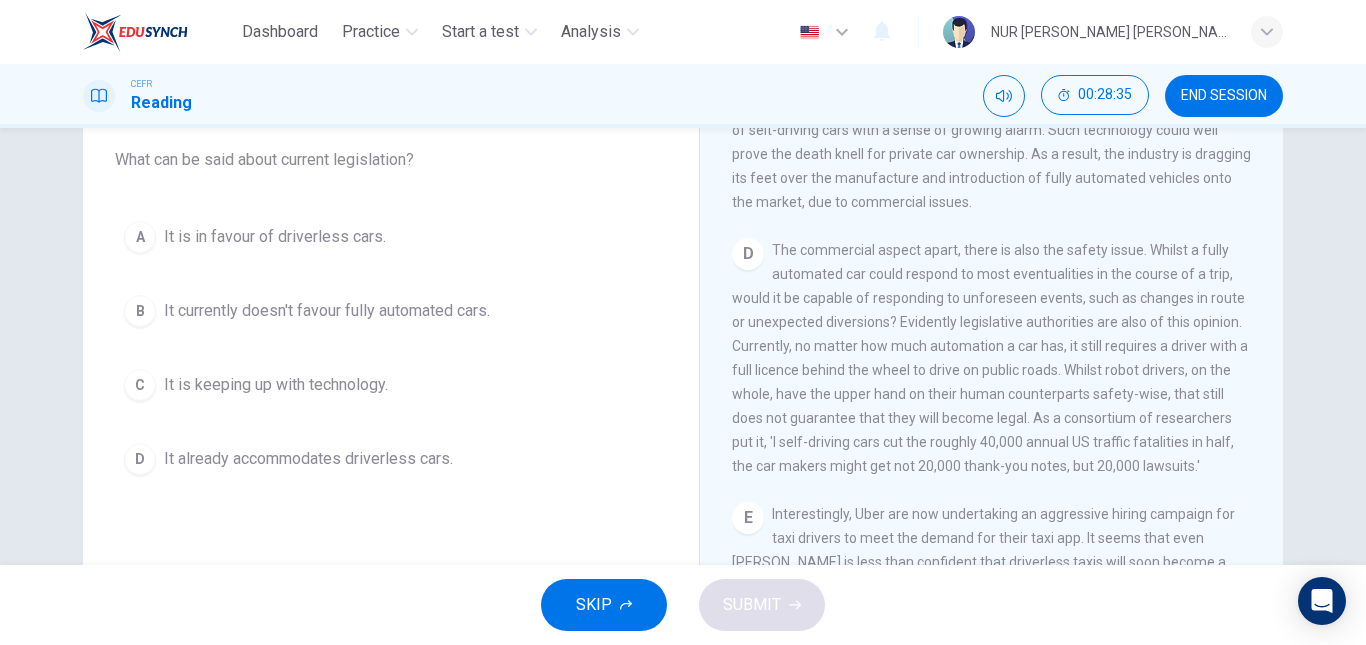 scroll, scrollTop: 972, scrollLeft: 0, axis: vertical 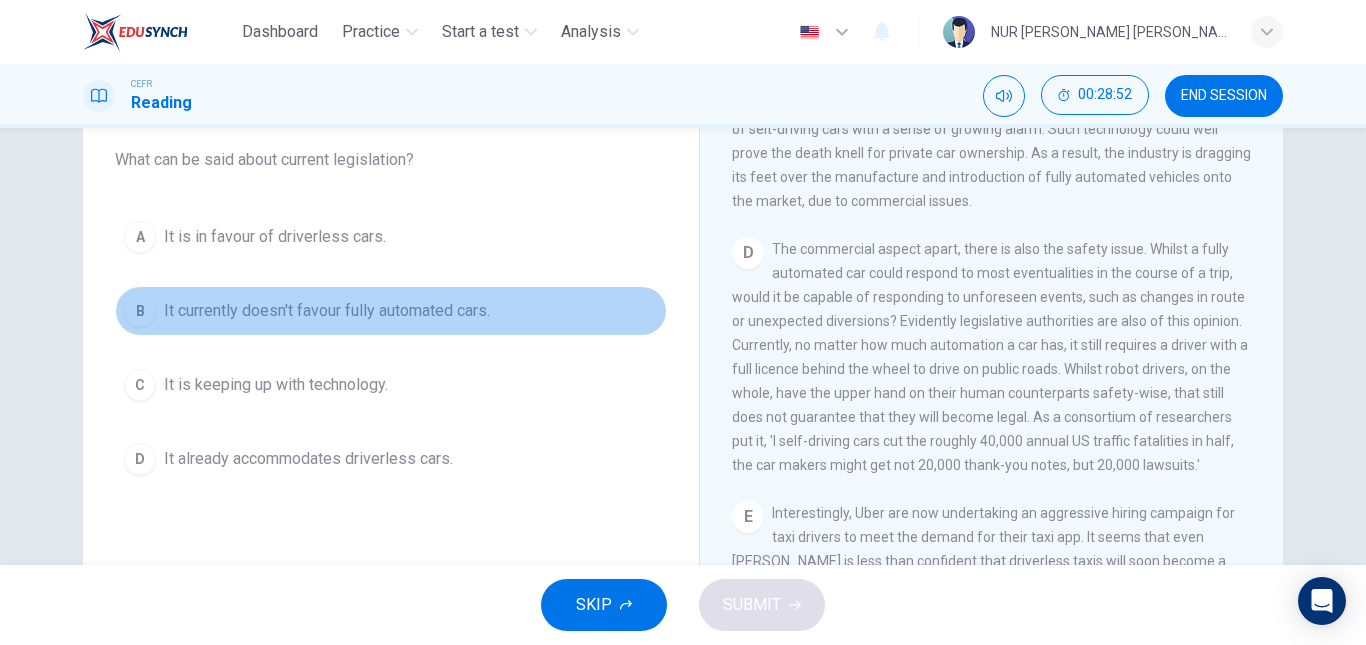 click on "B It currently doesn't favour fully automated cars." at bounding box center (391, 311) 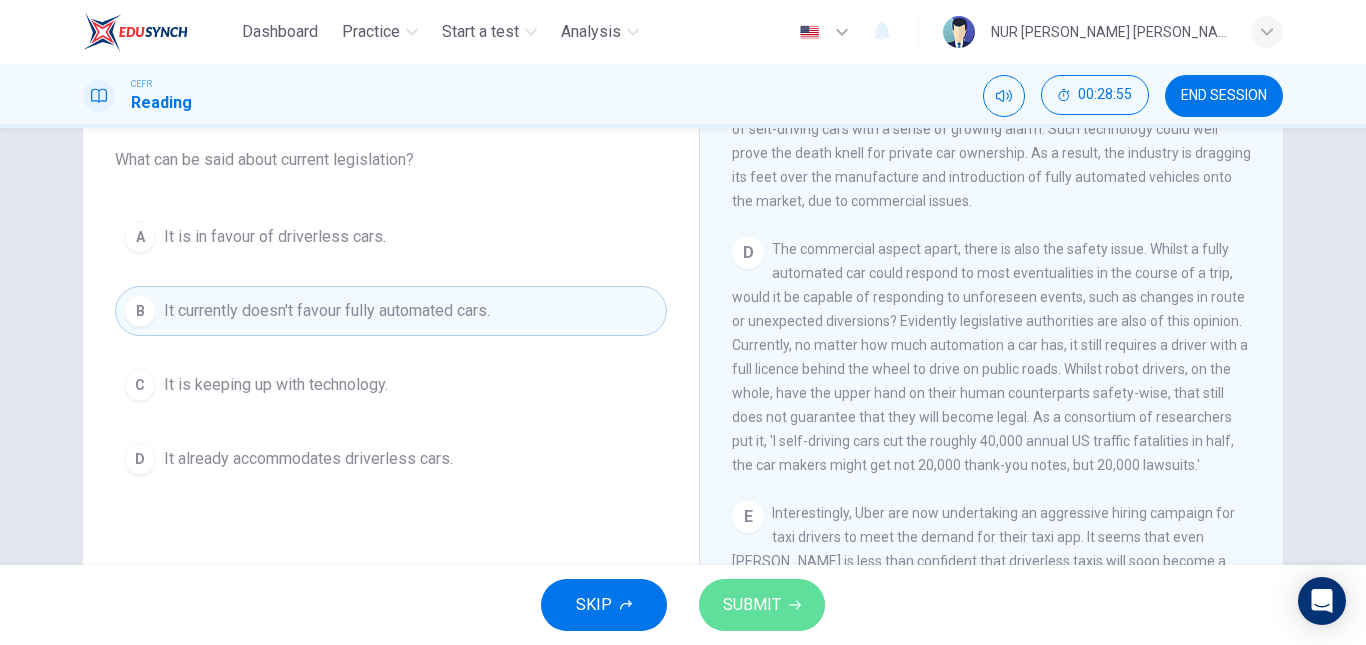 click on "SUBMIT" at bounding box center [762, 605] 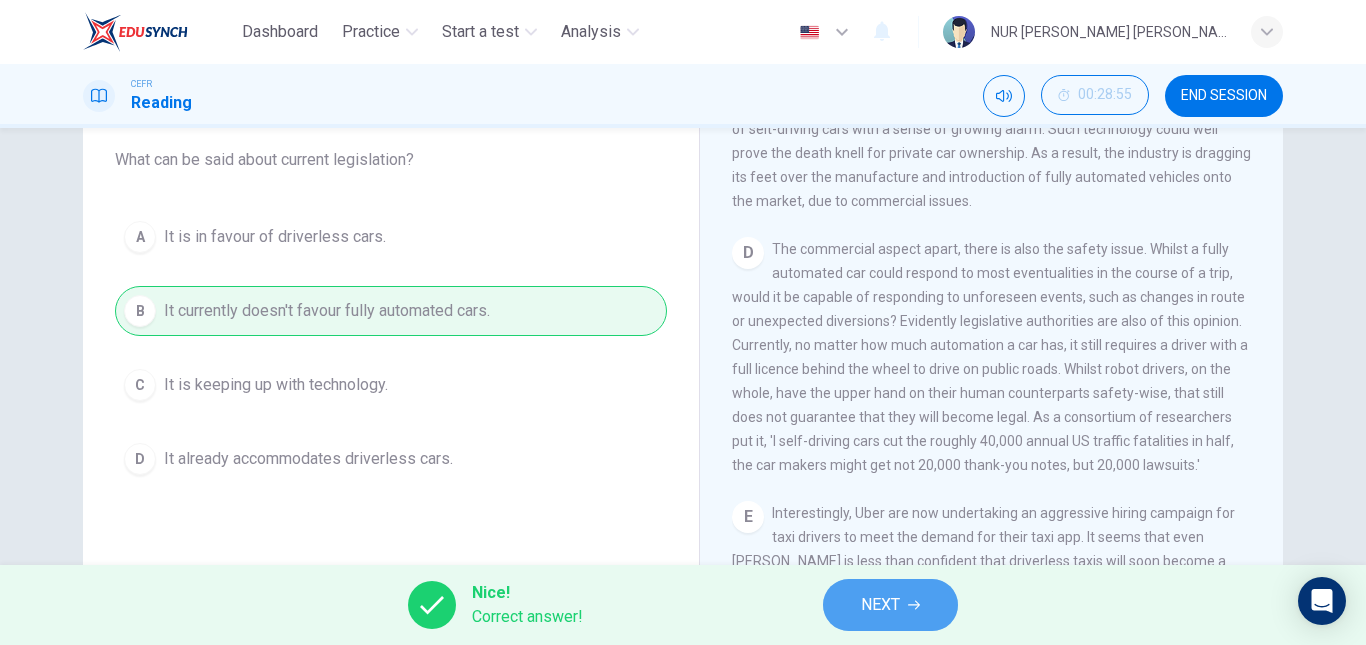 click on "NEXT" at bounding box center (880, 605) 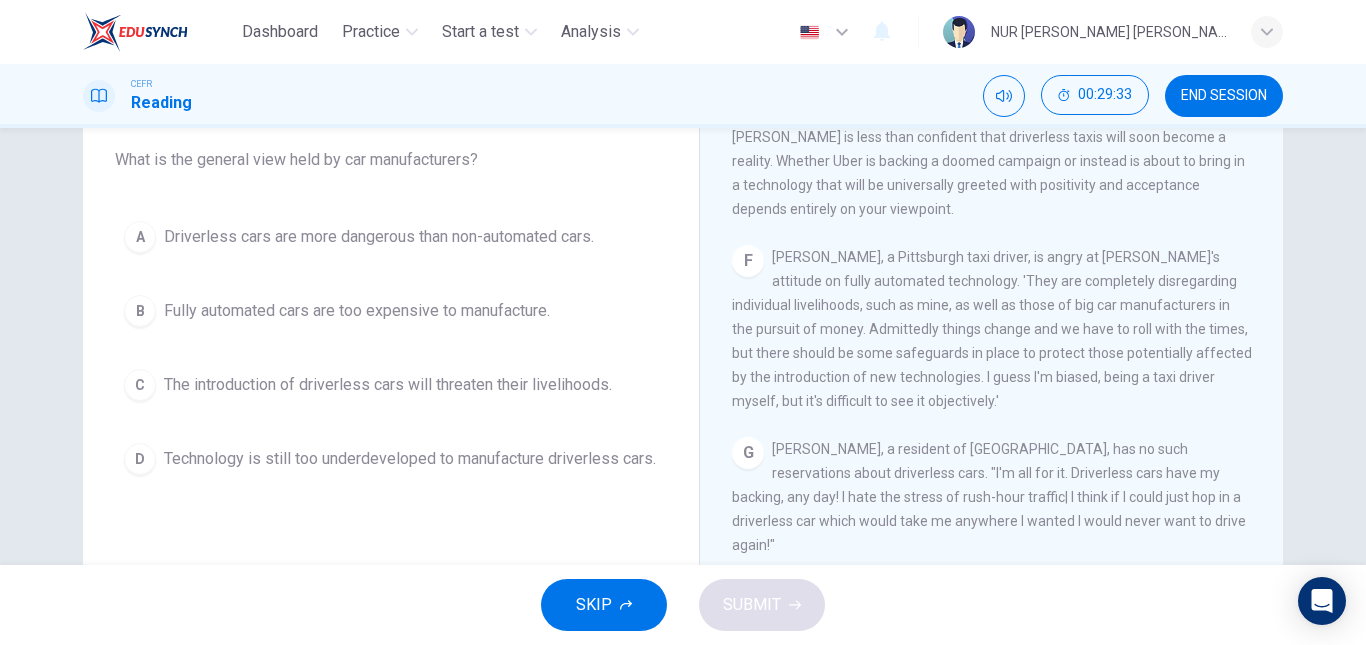 scroll, scrollTop: 1481, scrollLeft: 0, axis: vertical 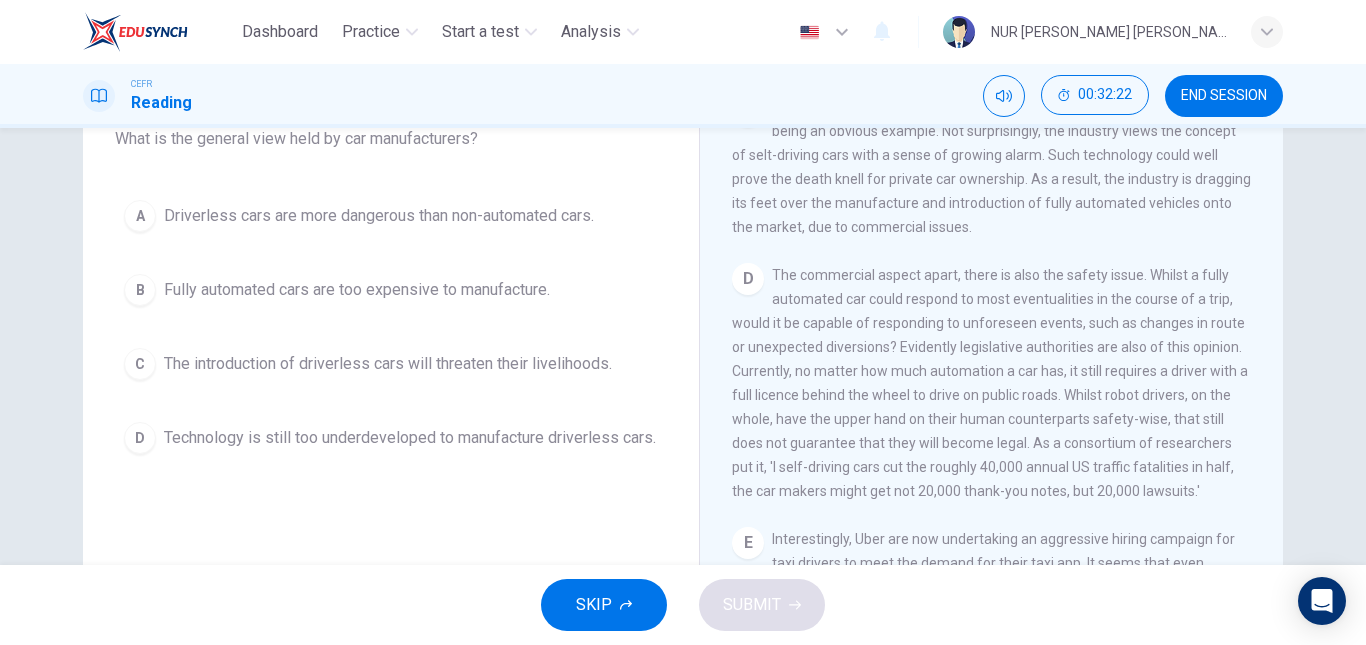 click on "The introduction of driverless cars will threaten their livelihoods." at bounding box center [388, 364] 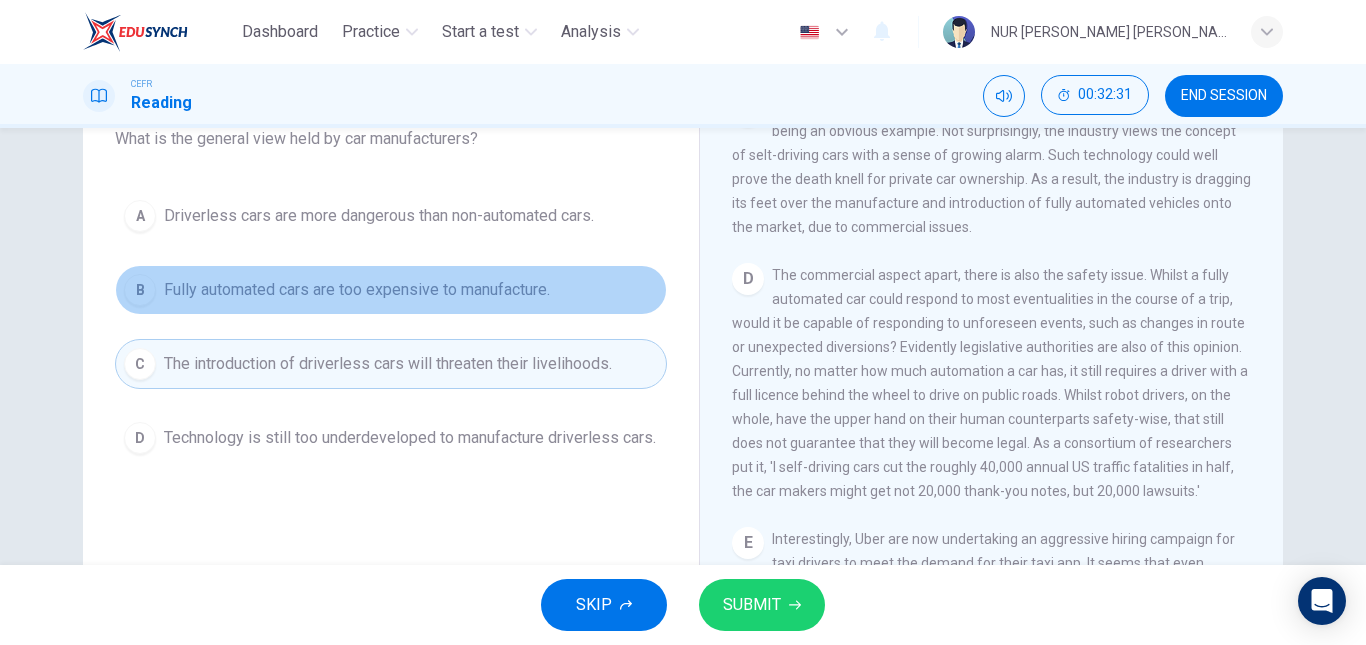 click on "Fully automated cars are too expensive to manufacture." at bounding box center [357, 290] 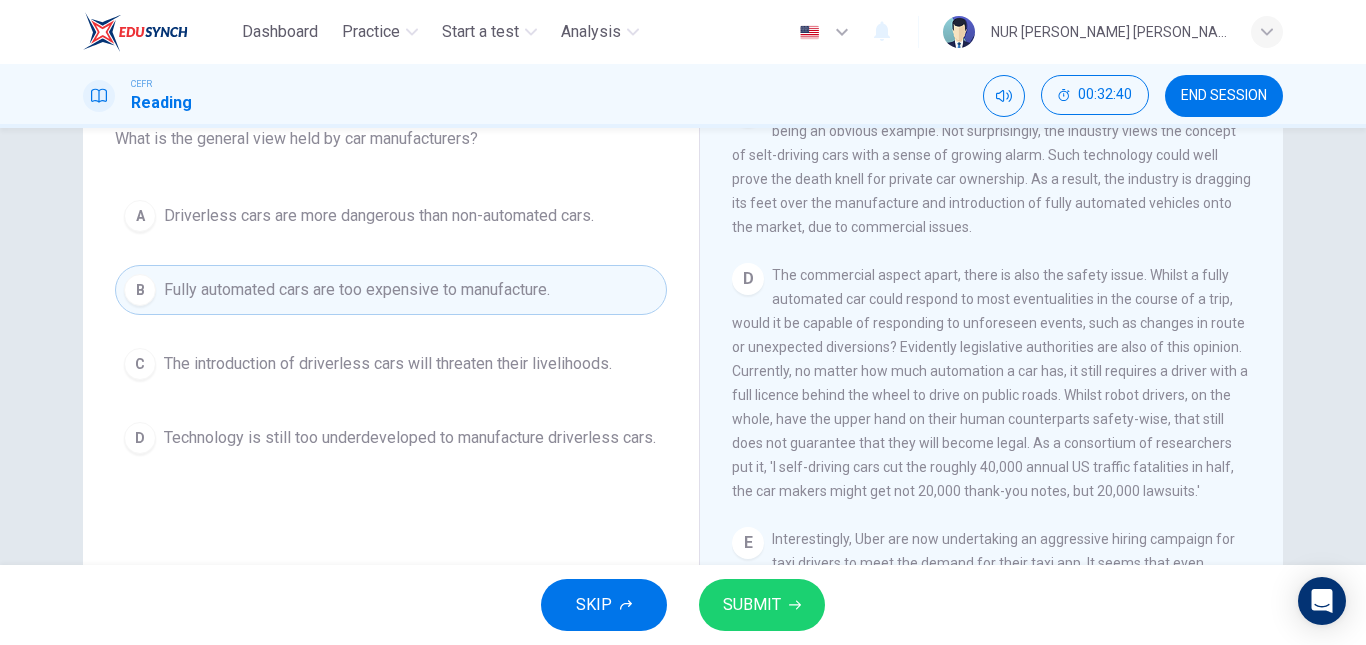 click on "C The introduction of driverless cars will threaten their livelihoods." at bounding box center (391, 364) 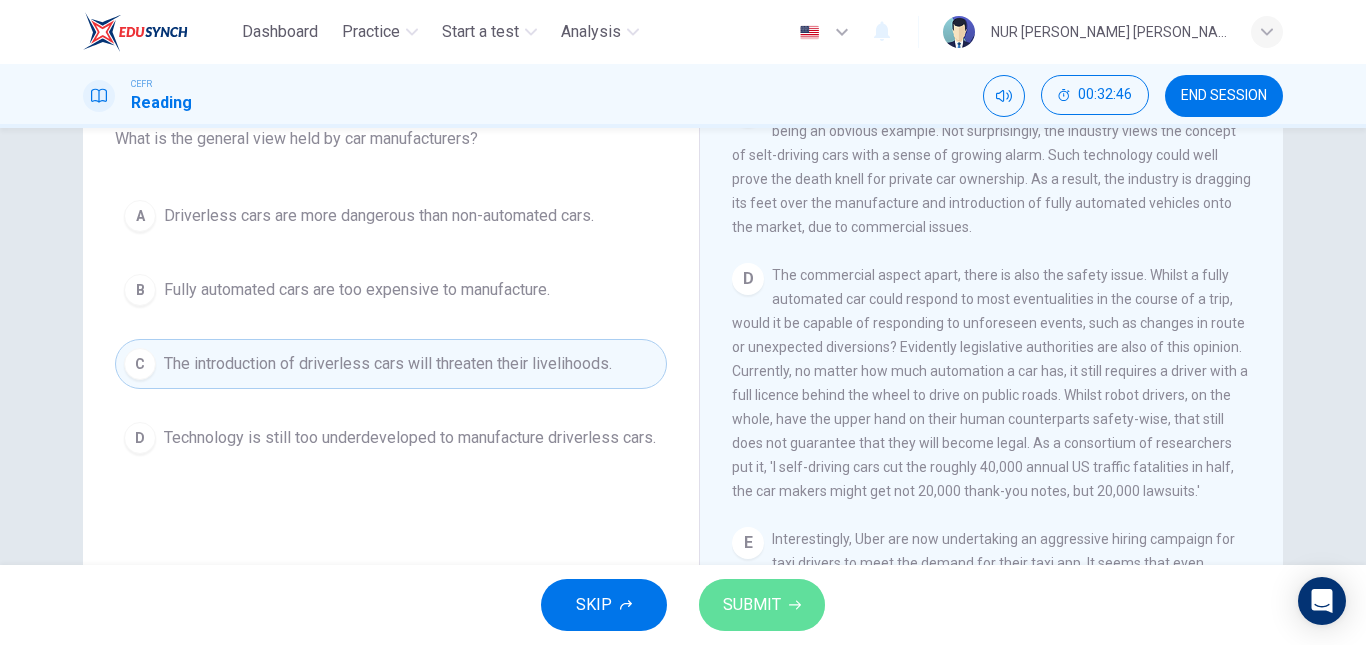 click on "SUBMIT" at bounding box center (762, 605) 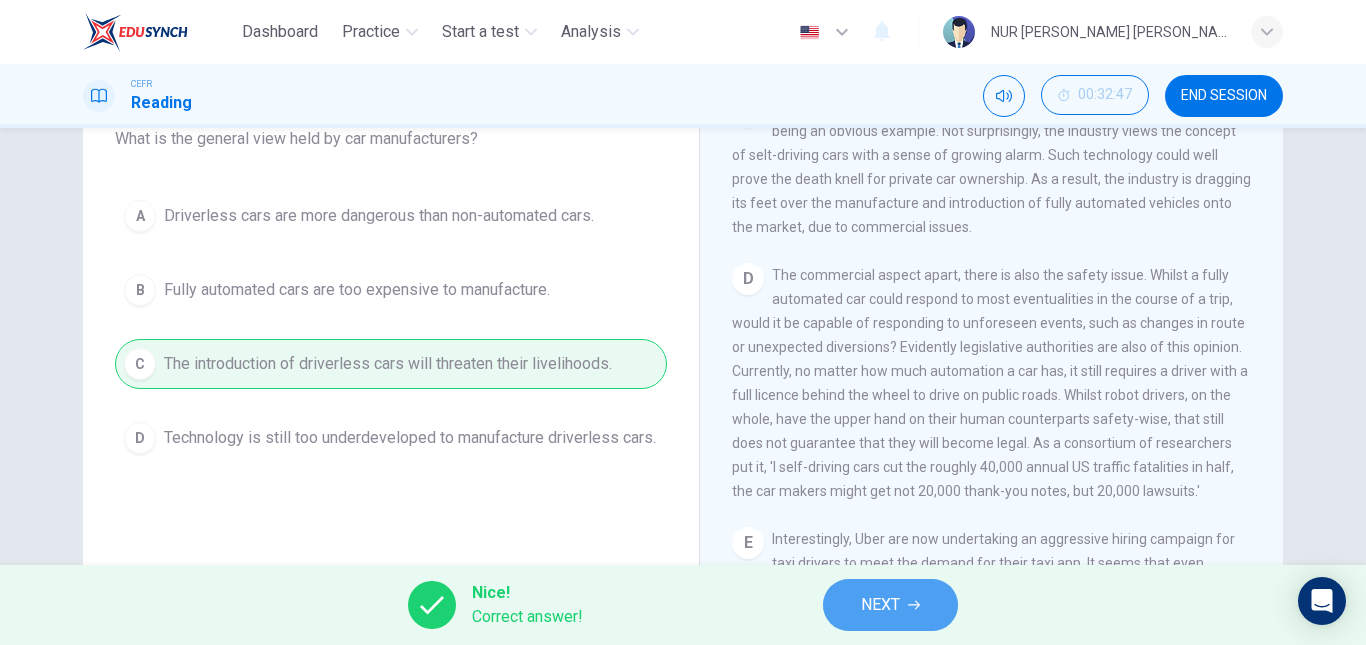 click on "NEXT" at bounding box center (880, 605) 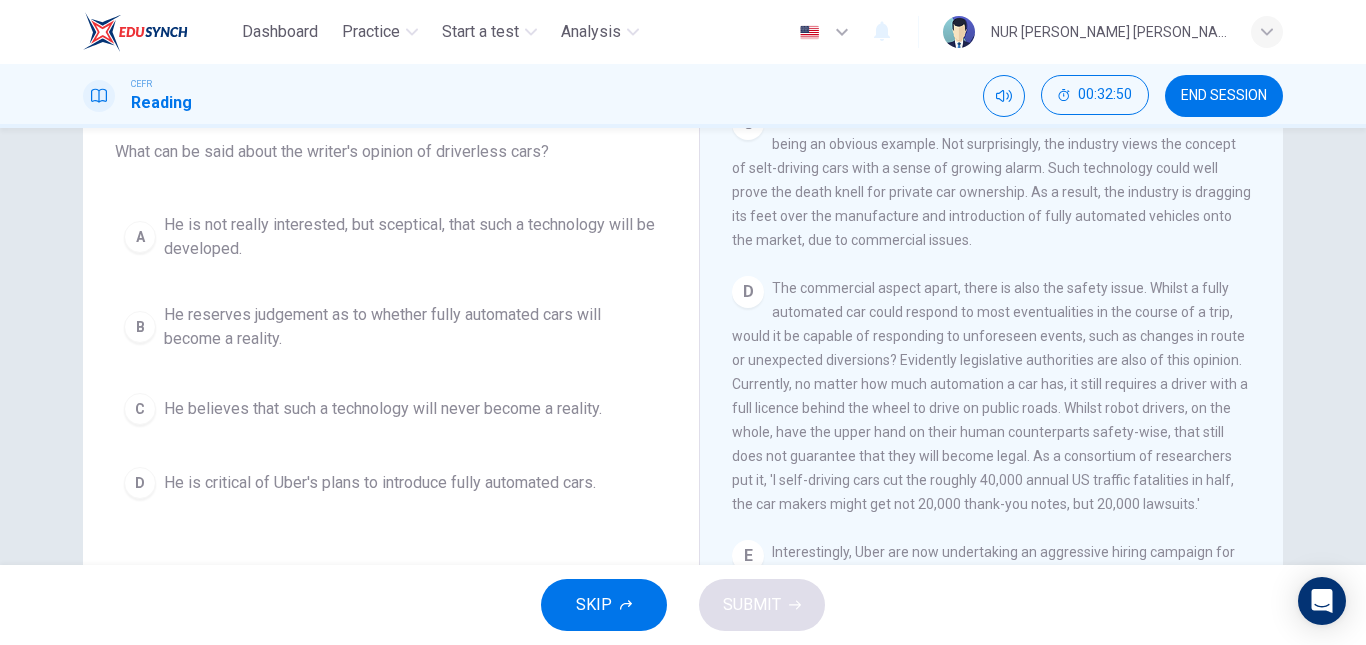 scroll, scrollTop: 175, scrollLeft: 0, axis: vertical 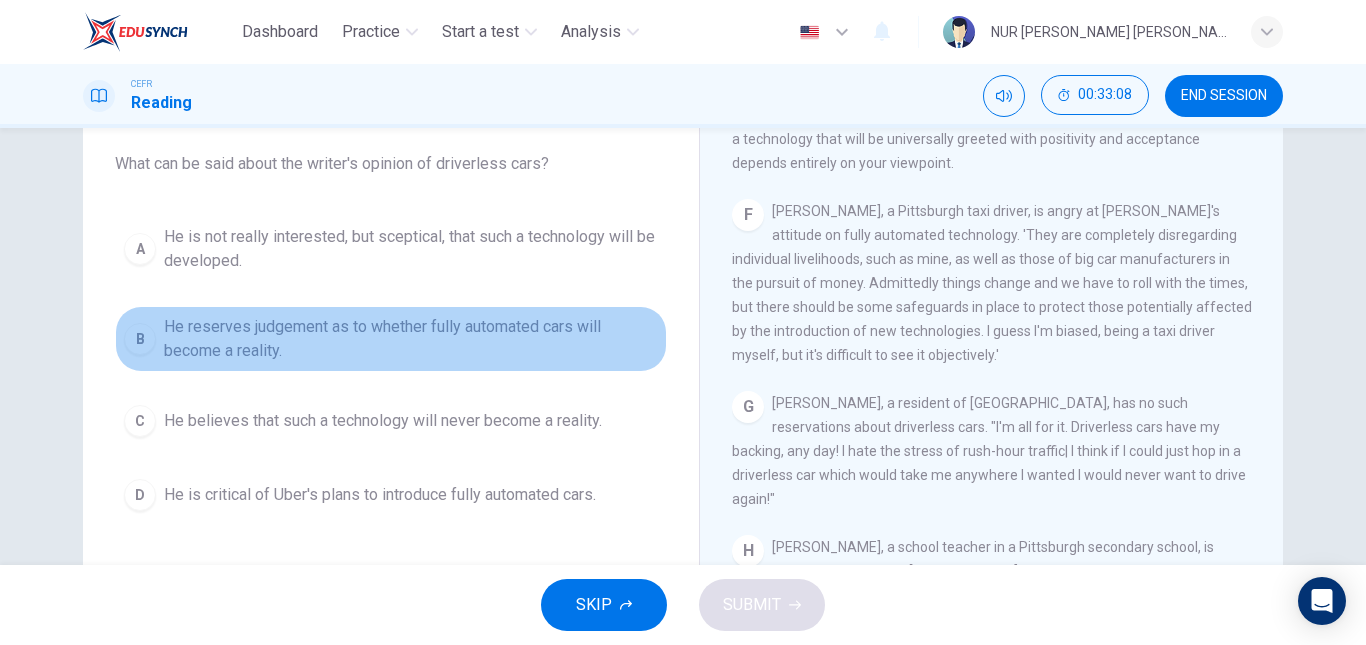 click on "He reserves judgement as to whether fully automated cars will become a reality." at bounding box center (411, 339) 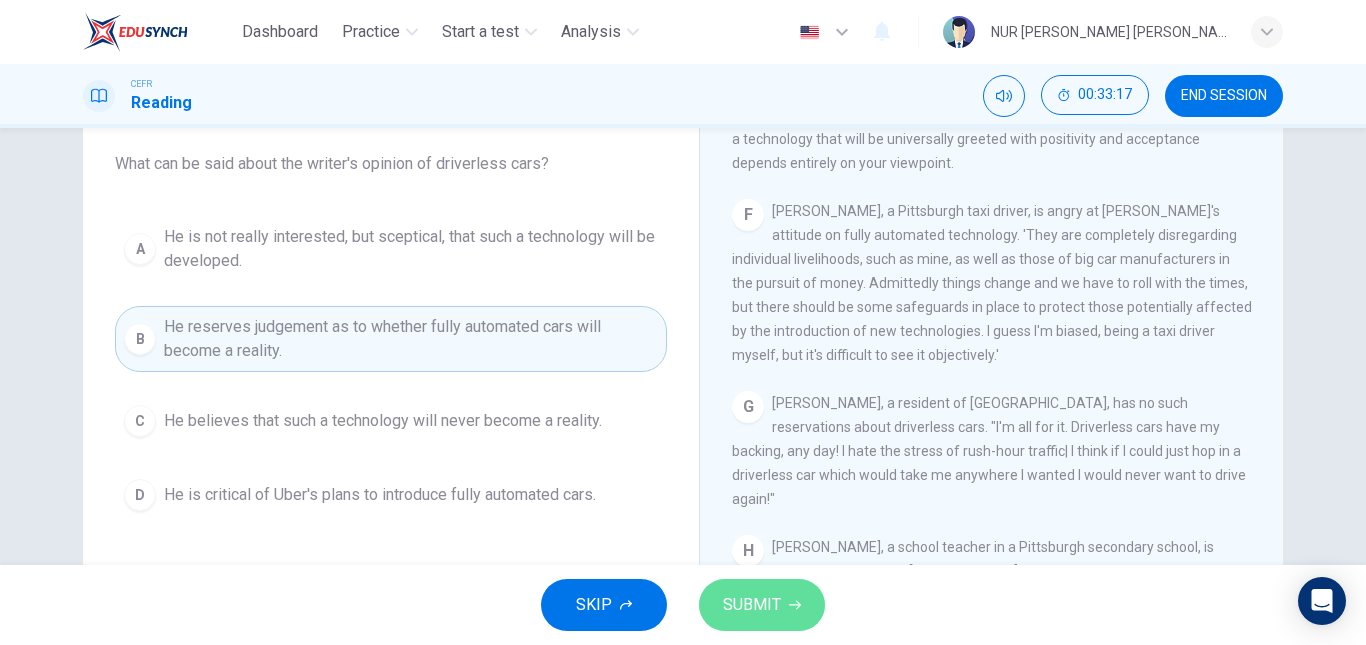 click on "SUBMIT" at bounding box center (762, 605) 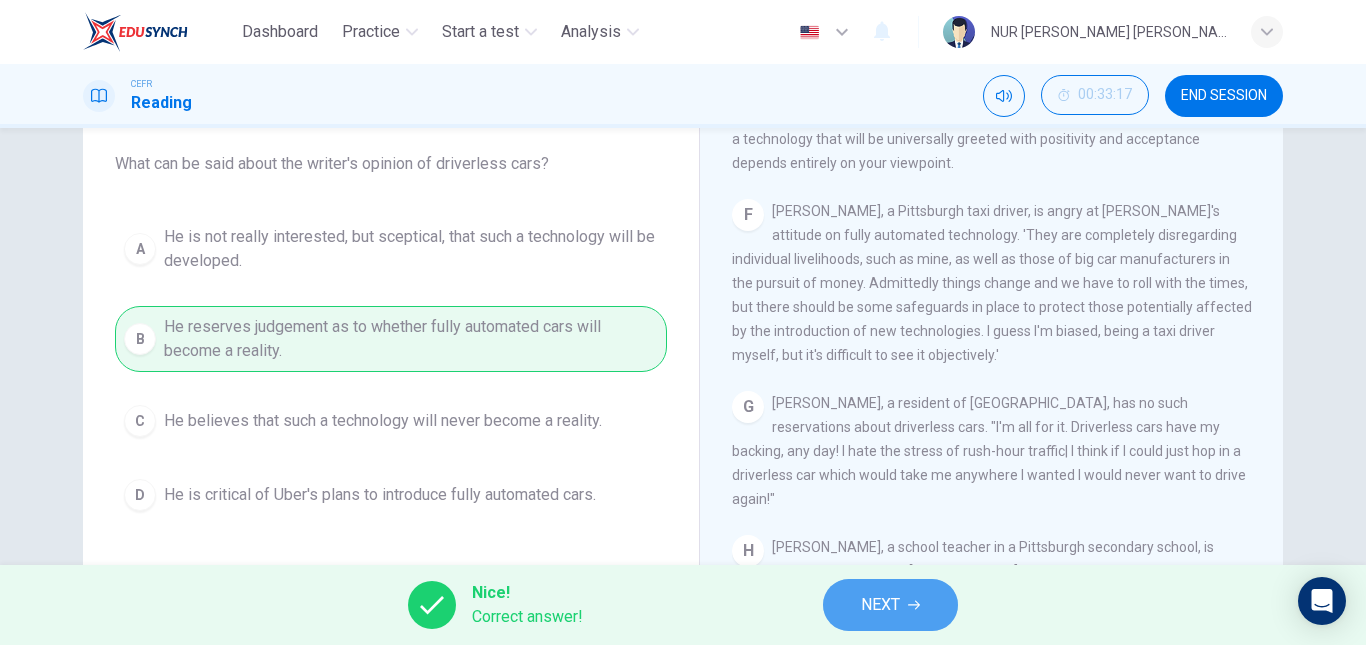 click on "NEXT" at bounding box center [880, 605] 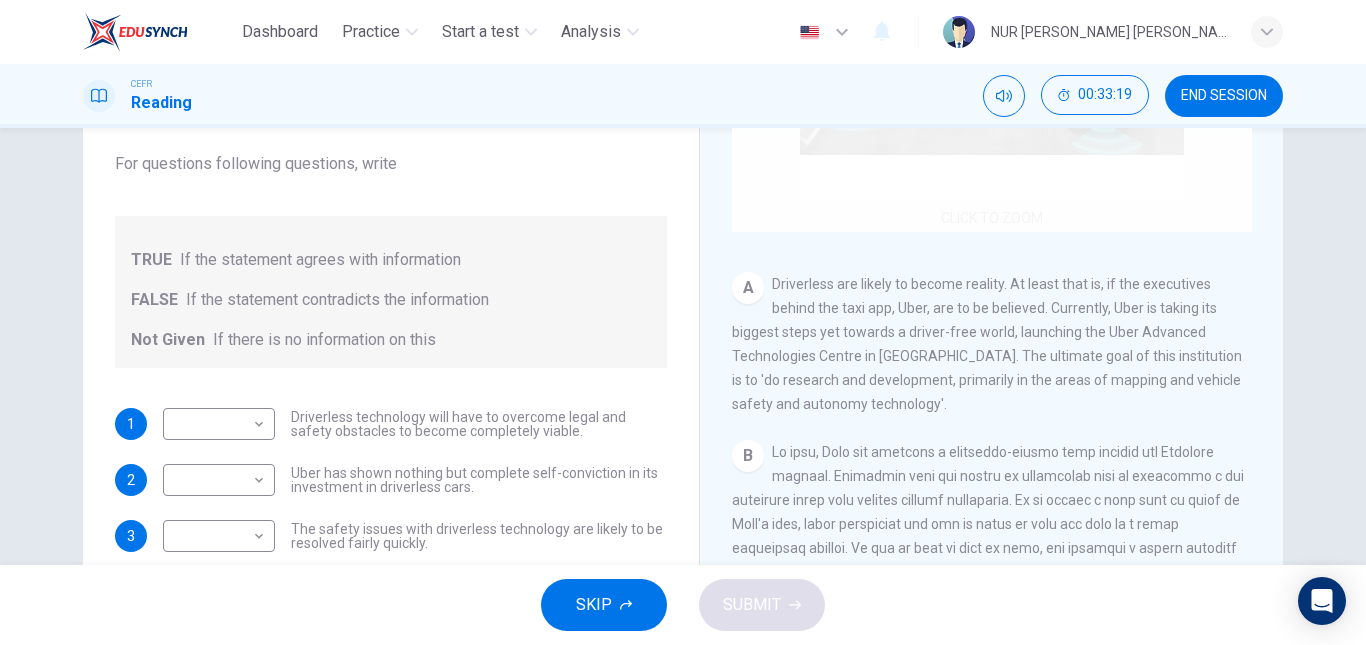 scroll, scrollTop: 246, scrollLeft: 0, axis: vertical 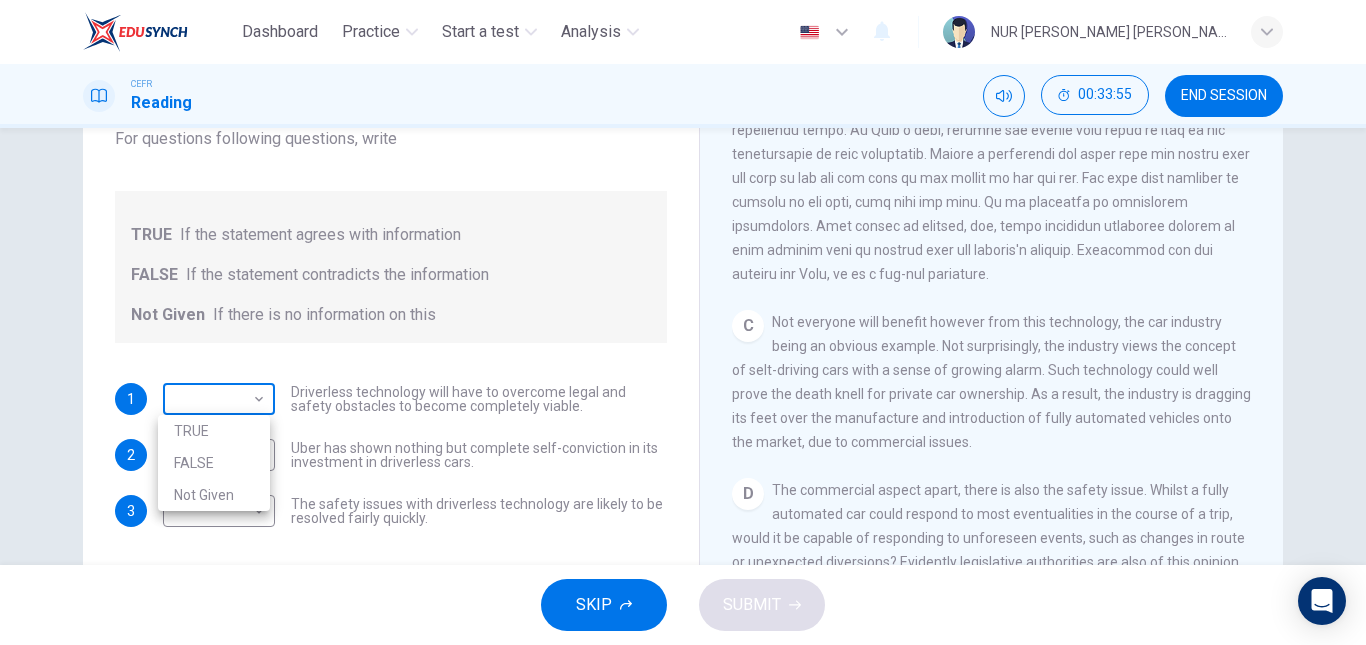 click on "Dashboard Practice Start a test Analysis English en ​ NUR [PERSON_NAME] [PERSON_NAME] CEFR Reading 00:33:55 END SESSION Question 33 Do the following statements agree with the information given in the text? For questions following questions, write TRUE If the statement agrees with information FALSE If the statement contradicts the information Not Given If there is no information on this 1 ​ ​ Driverless technology will have to overcome legal and safety obstacles to become completely viable. 2 ​ ​ Uber has shown nothing but complete self-conviction in its investment in driverless cars. 3 ​ ​ The safety issues with driverless technology are likely to be resolved fairly quickly. Driverless cars CLICK TO ZOOM Click to Zoom A B C D E F G H SKIP SUBMIT EduSynch - Online Language Proficiency Testing
Dashboard Practice Start a test Analysis Notifications © Copyright  2025 TRUE FALSE Not Given" at bounding box center (683, 322) 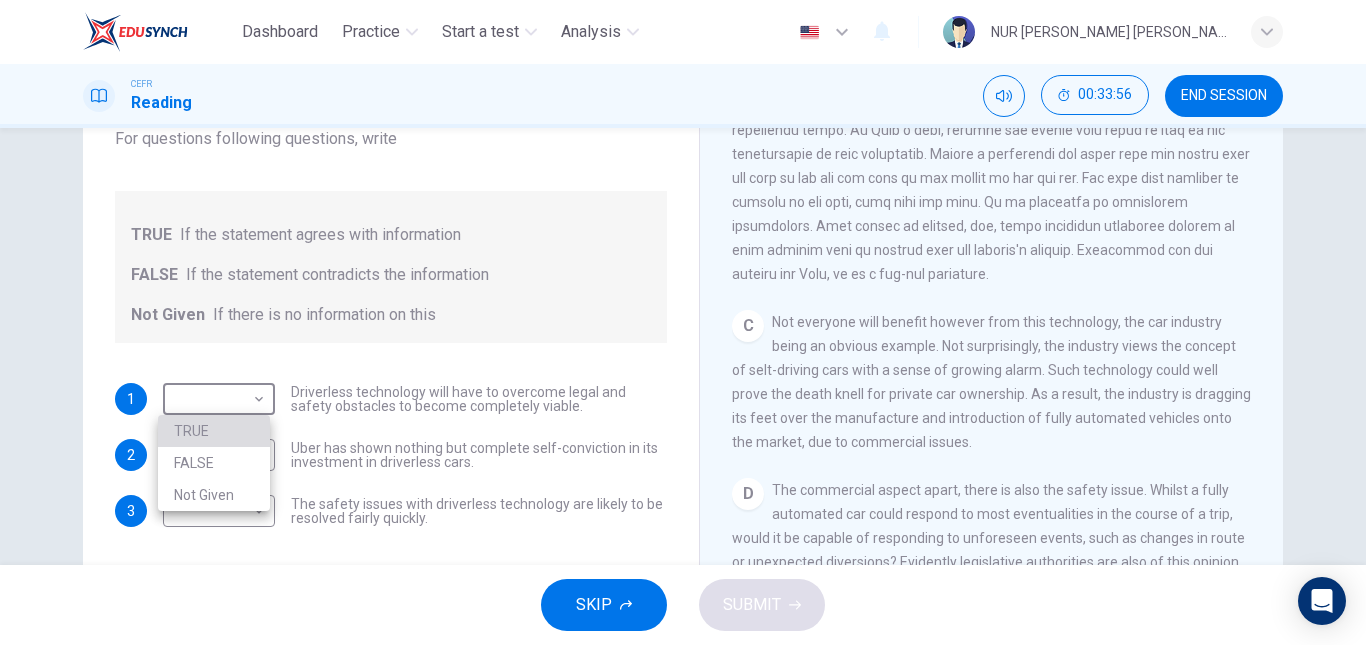 click on "TRUE" at bounding box center (214, 431) 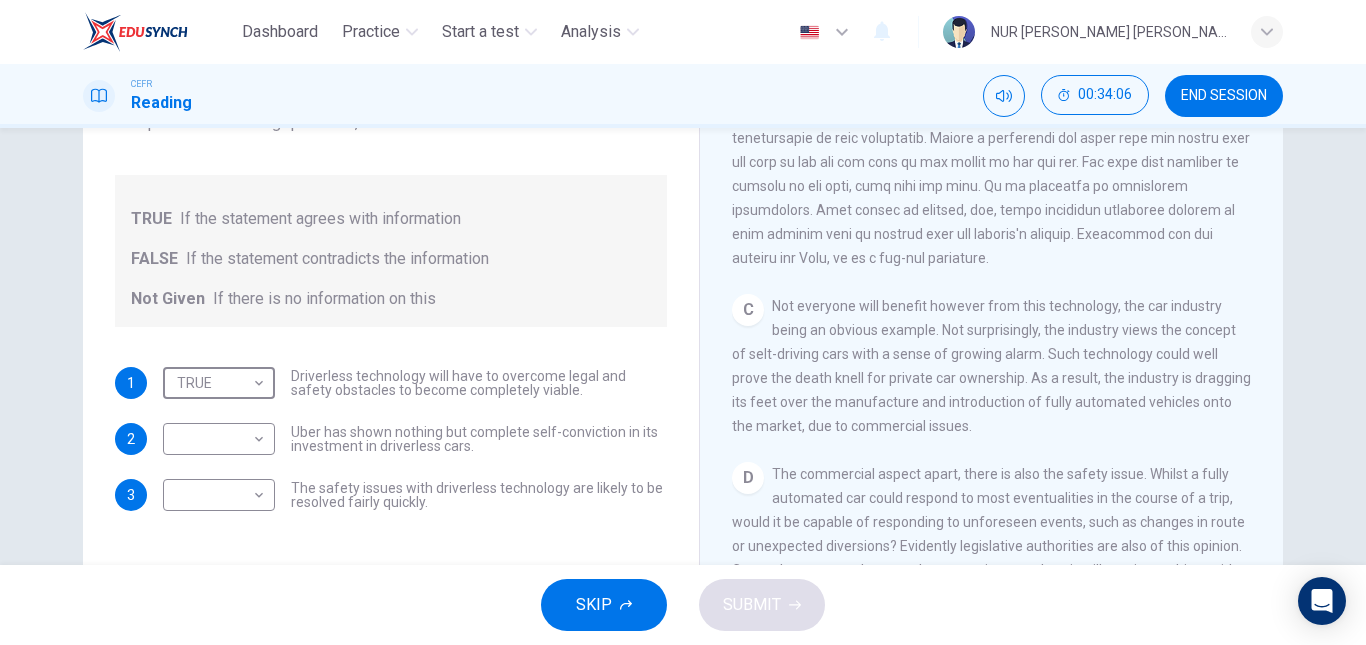 scroll, scrollTop: 202, scrollLeft: 0, axis: vertical 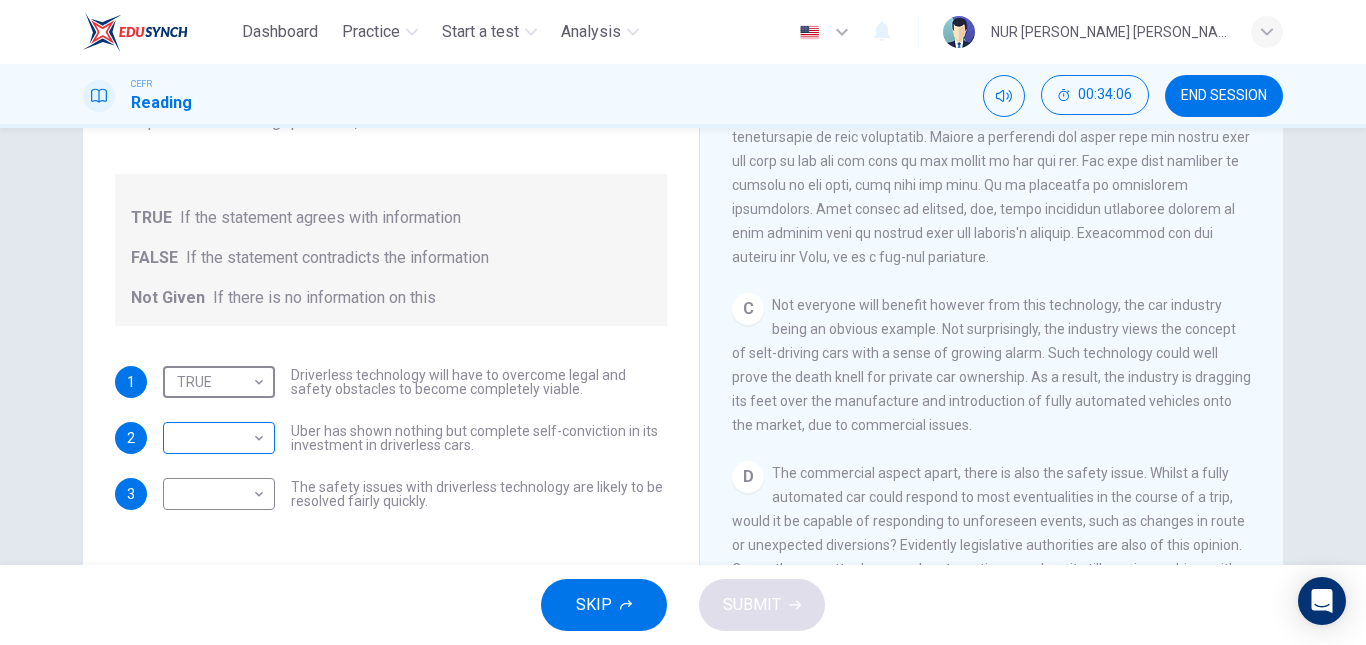 click on "Dashboard Practice Start a test Analysis English en ​ NUR [PERSON_NAME] [PERSON_NAME] CEFR Reading 00:34:06 END SESSION Question 33 Do the following statements agree with the information given in the text? For questions following questions, write TRUE If the statement agrees with information FALSE If the statement contradicts the information Not Given If there is no information on this 1 TRUE TRUE ​ Driverless technology will have to overcome legal and safety obstacles to become completely viable. 2 ​ ​ Uber has shown nothing but complete self-conviction in its investment in driverless cars. 3 ​ ​ The safety issues with driverless technology are likely to be resolved fairly quickly. Driverless cars CLICK TO ZOOM Click to Zoom A B C D E F G H SKIP SUBMIT EduSynch - Online Language Proficiency Testing
Dashboard Practice Start a test Analysis Notifications © Copyright  2025" at bounding box center (683, 322) 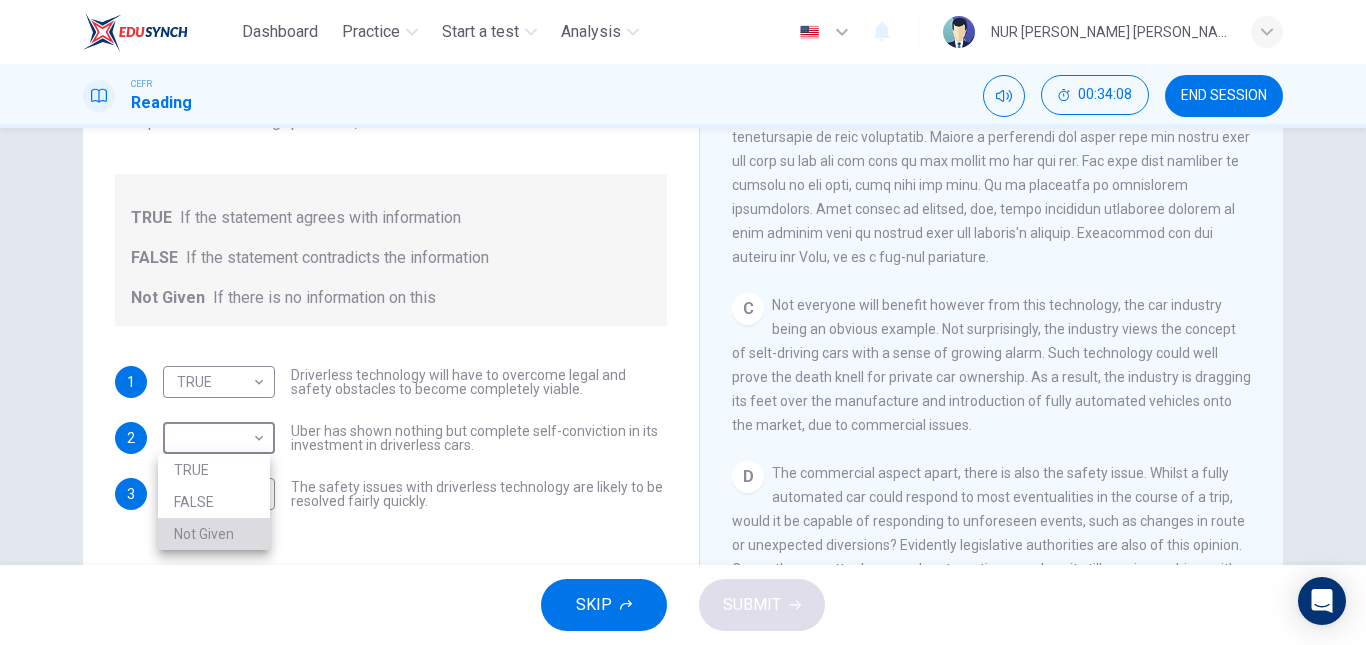click on "Not Given" at bounding box center [214, 534] 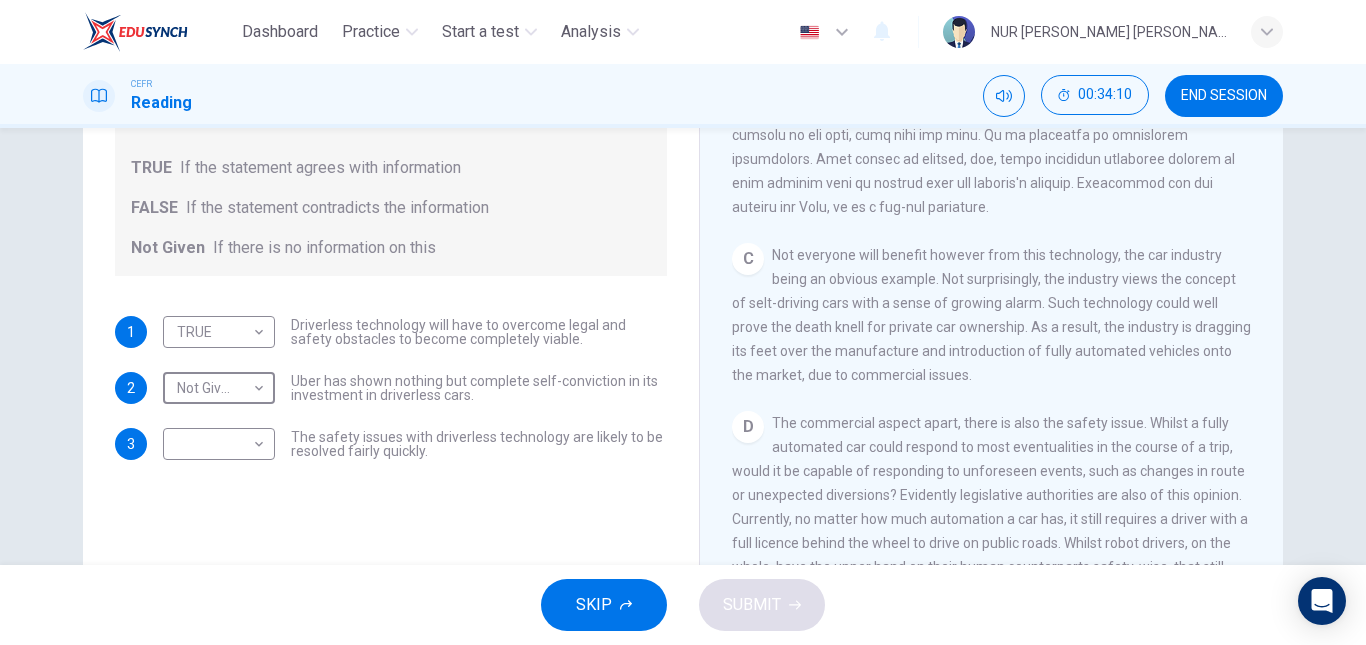 scroll, scrollTop: 253, scrollLeft: 0, axis: vertical 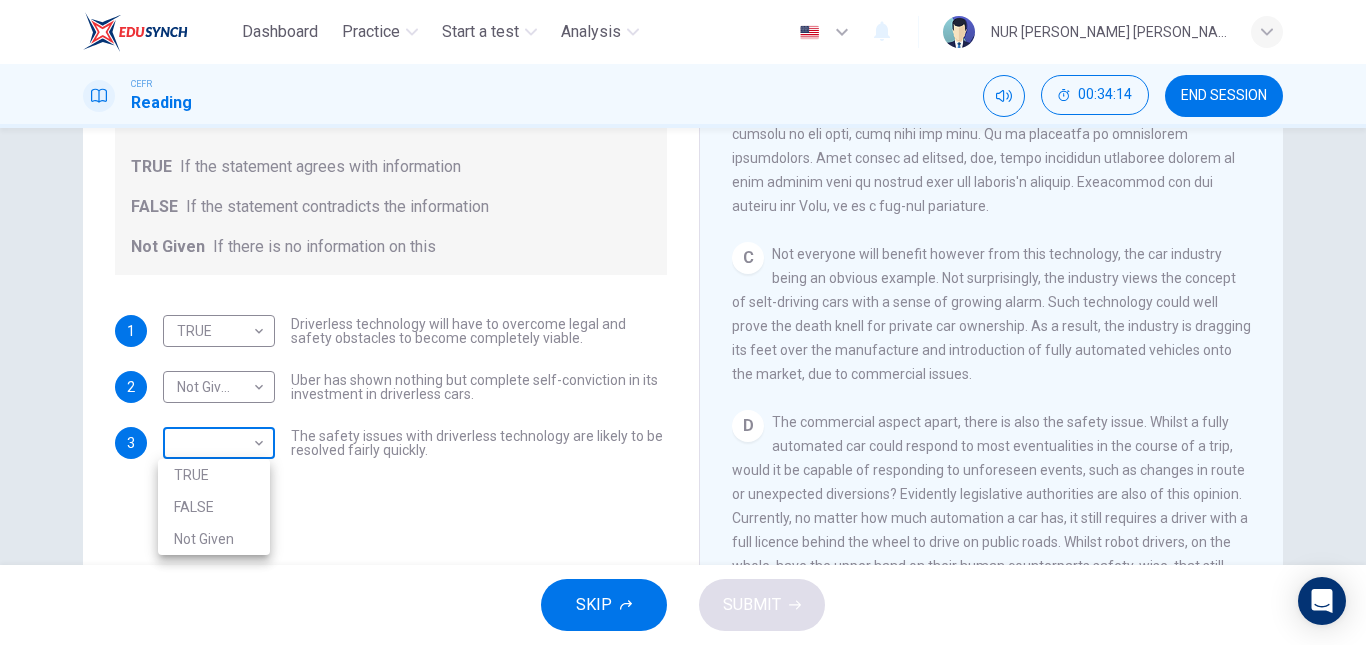 click on "Dashboard Practice Start a test Analysis English en ​ NUR [PERSON_NAME] [PERSON_NAME] CEFR Reading 00:34:14 END SESSION Question 33 Do the following statements agree with the information given in the text? For questions following questions, write TRUE If the statement agrees with information FALSE If the statement contradicts the information Not Given If there is no information on this 1 TRUE TRUE ​ Driverless technology will have to overcome legal and safety obstacles to become completely viable. 2 Not Given Not Given ​ Uber has shown nothing but complete self-conviction in its investment in driverless cars. 3 ​ ​ The safety issues with driverless technology are likely to be resolved fairly quickly. Driverless cars CLICK TO ZOOM Click to Zoom A B C D E F G H SKIP SUBMIT EduSynch - Online Language Proficiency Testing
Dashboard Practice Start a test Analysis Notifications © Copyright  2025 TRUE FALSE Not Given" at bounding box center [683, 322] 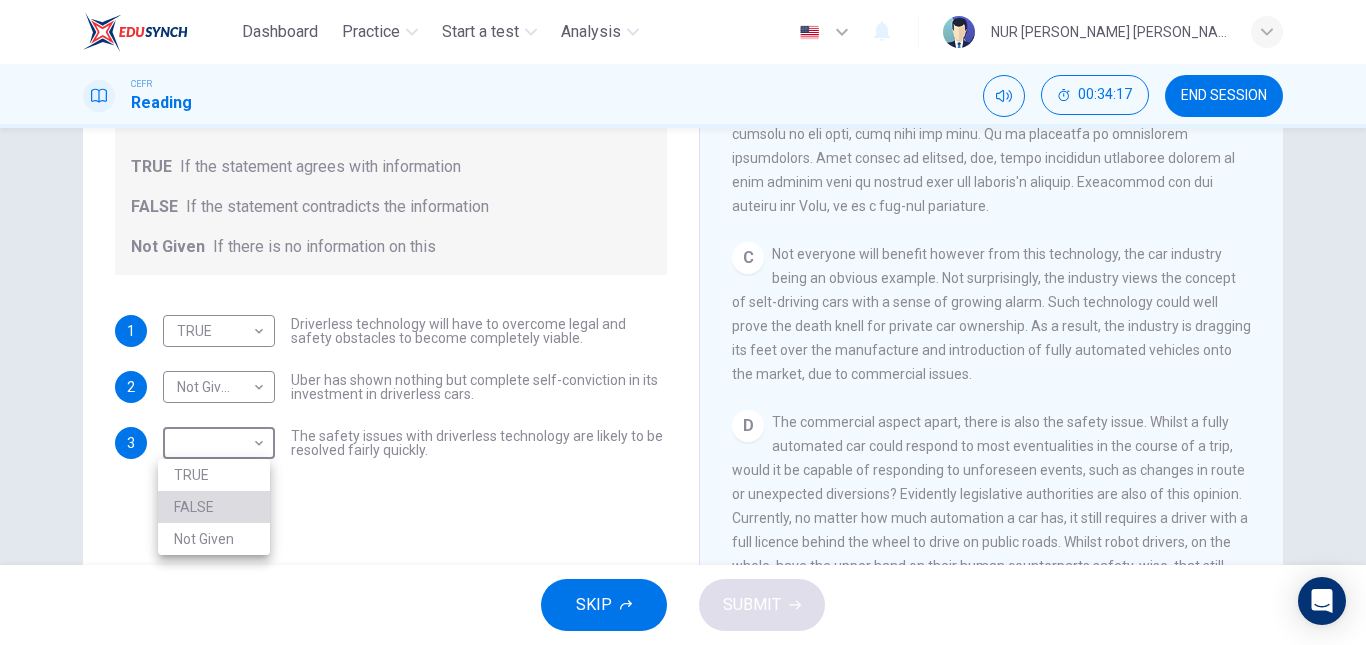 click on "FALSE" at bounding box center (214, 507) 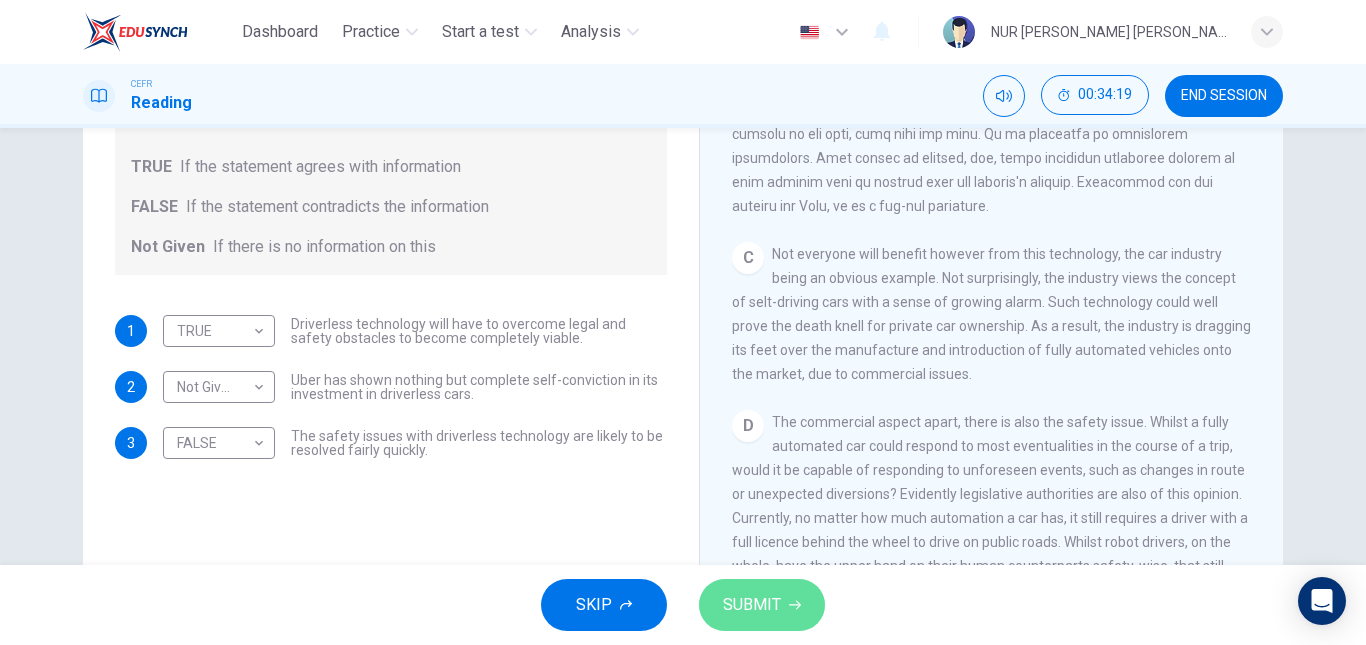 click on "SUBMIT" at bounding box center [752, 605] 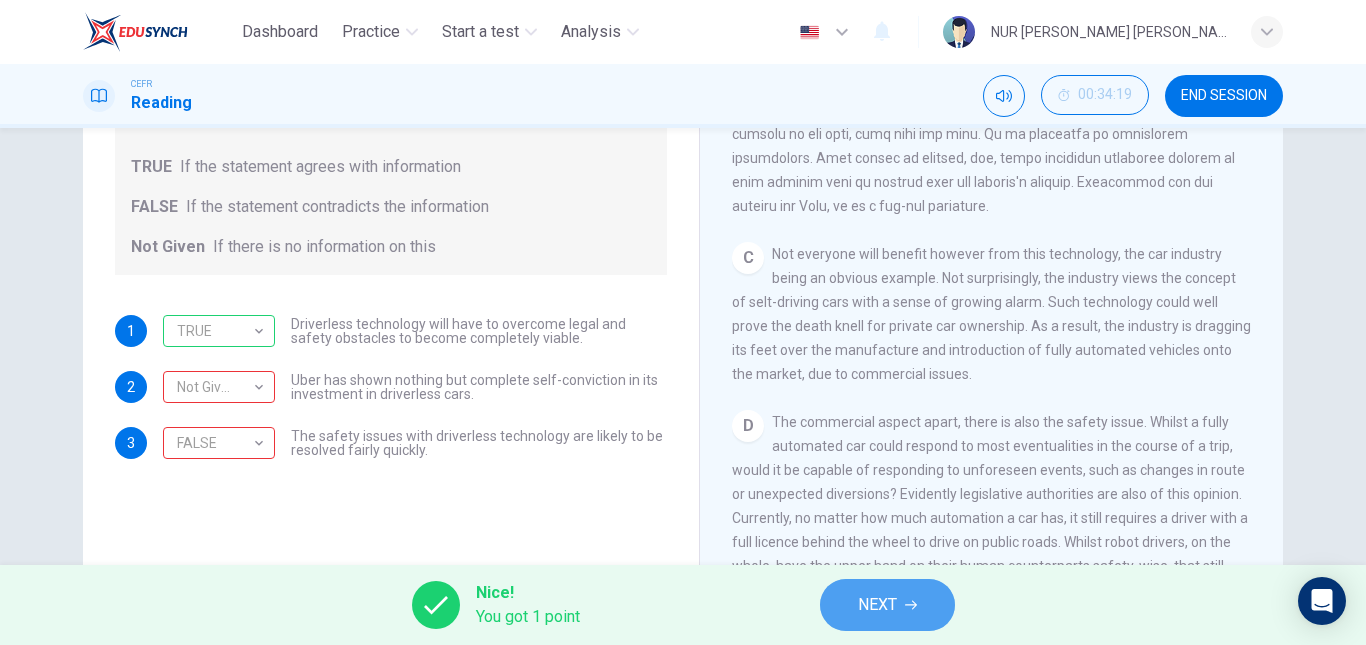click on "NEXT" at bounding box center [877, 605] 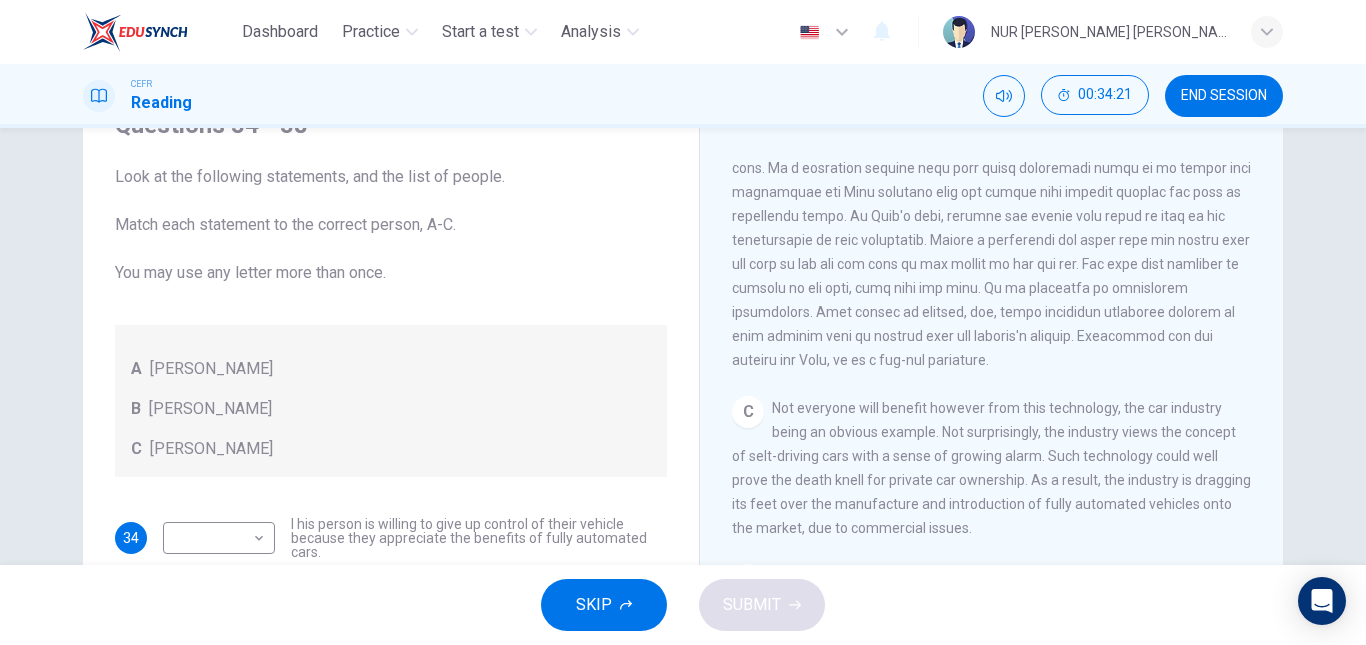 scroll, scrollTop: 97, scrollLeft: 0, axis: vertical 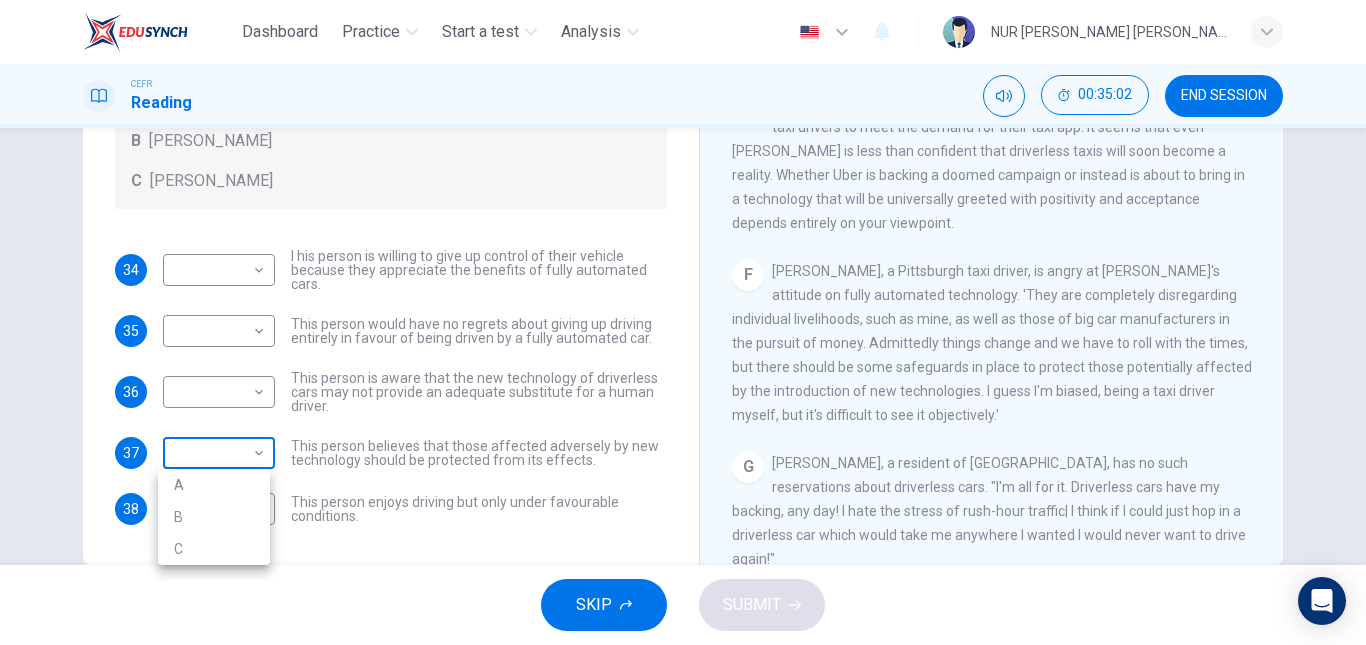 click on "Dashboard Practice Start a test Analysis English en ​ NUR [PERSON_NAME] [PERSON_NAME] CEFR Reading 00:35:02 END SESSION Questions 34 - 38 Look at the following statements, and the list of people. Match each statement to the correct person, A-C. You may use any letter more than once.
A [PERSON_NAME] B [PERSON_NAME] C [PERSON_NAME] 34 ​ ​ I his person is willing to give up control of their vehicle because they appreciate the benefits of fully automated cars. 35 ​ ​ This person would have no regrets about giving up driving entirely in favour of being driven by a fully automated car. 36 ​ ​ This person is aware that the new technology of driverless cars may not provide an adequate substitute for a human driver. 37 ​ ​ This person believes that those affected adversely by new technology should be protected from its effects. 38 ​ ​ This person enjoys driving but only under favourable conditions. Driverless cars CLICK TO ZOOM Click to Zoom A B C D E F G H SKIP SUBMIT
Dashboard 2025 A" at bounding box center [683, 322] 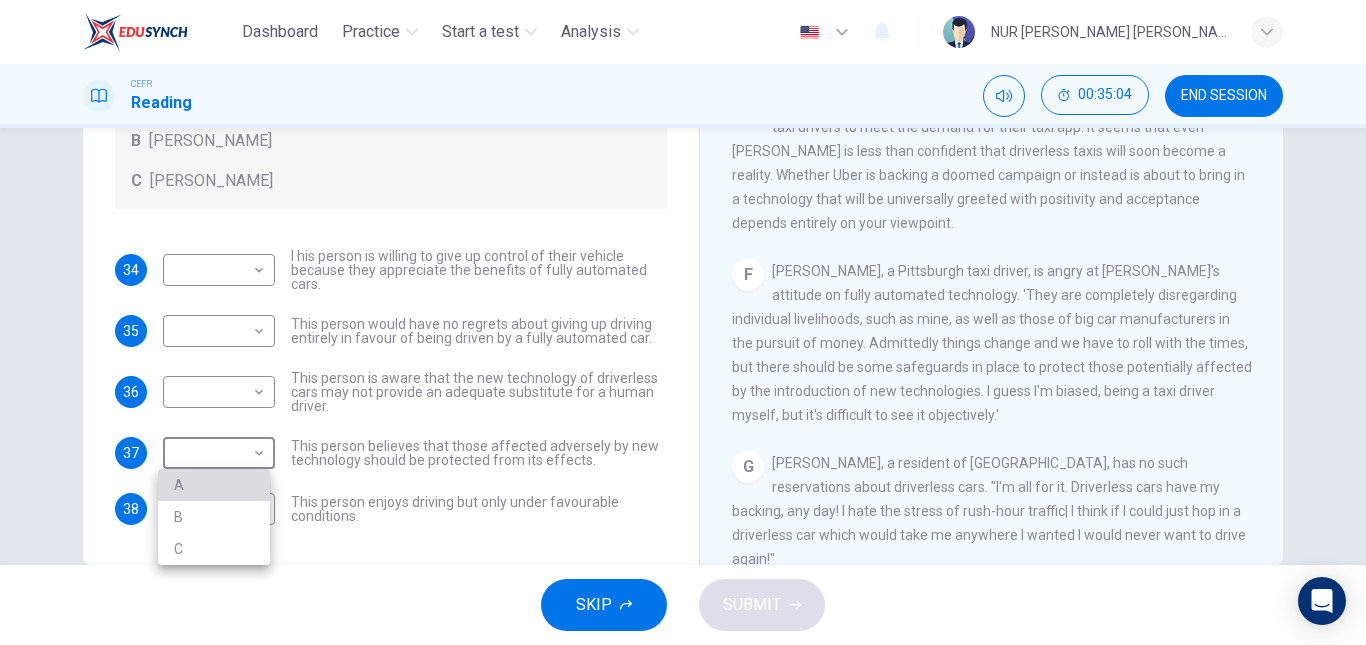 click on "A" at bounding box center (214, 485) 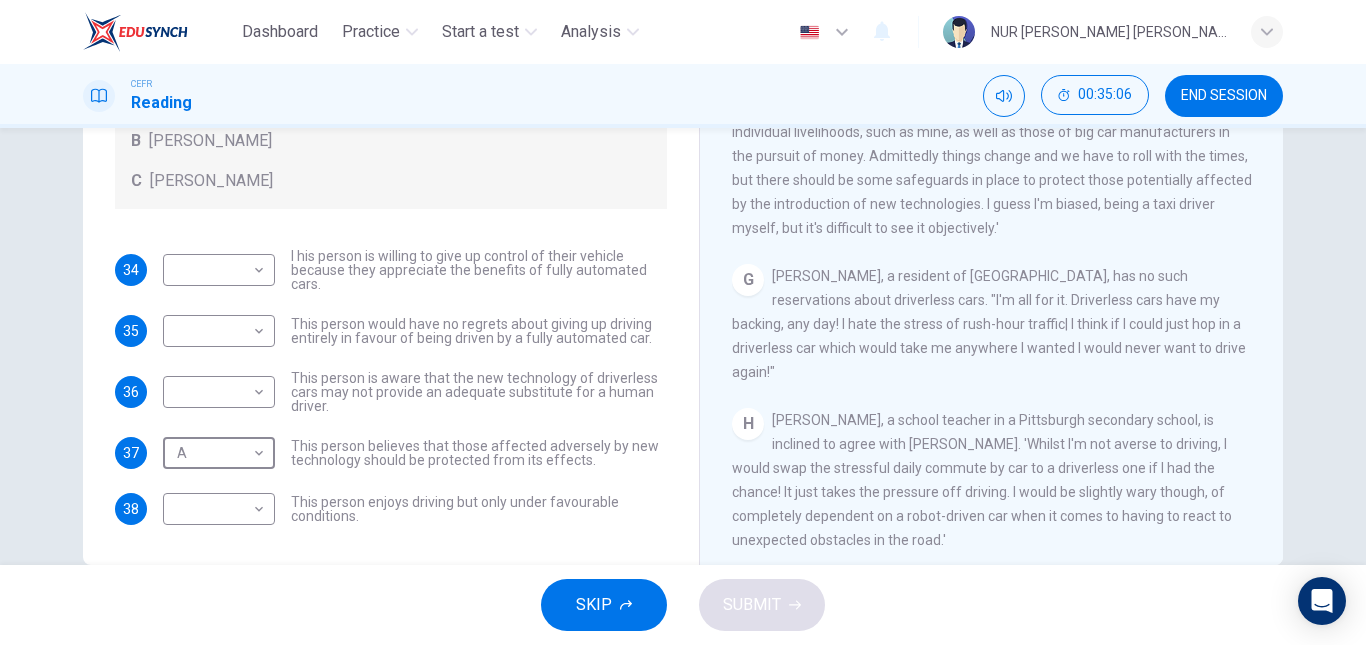 scroll, scrollTop: 1436, scrollLeft: 0, axis: vertical 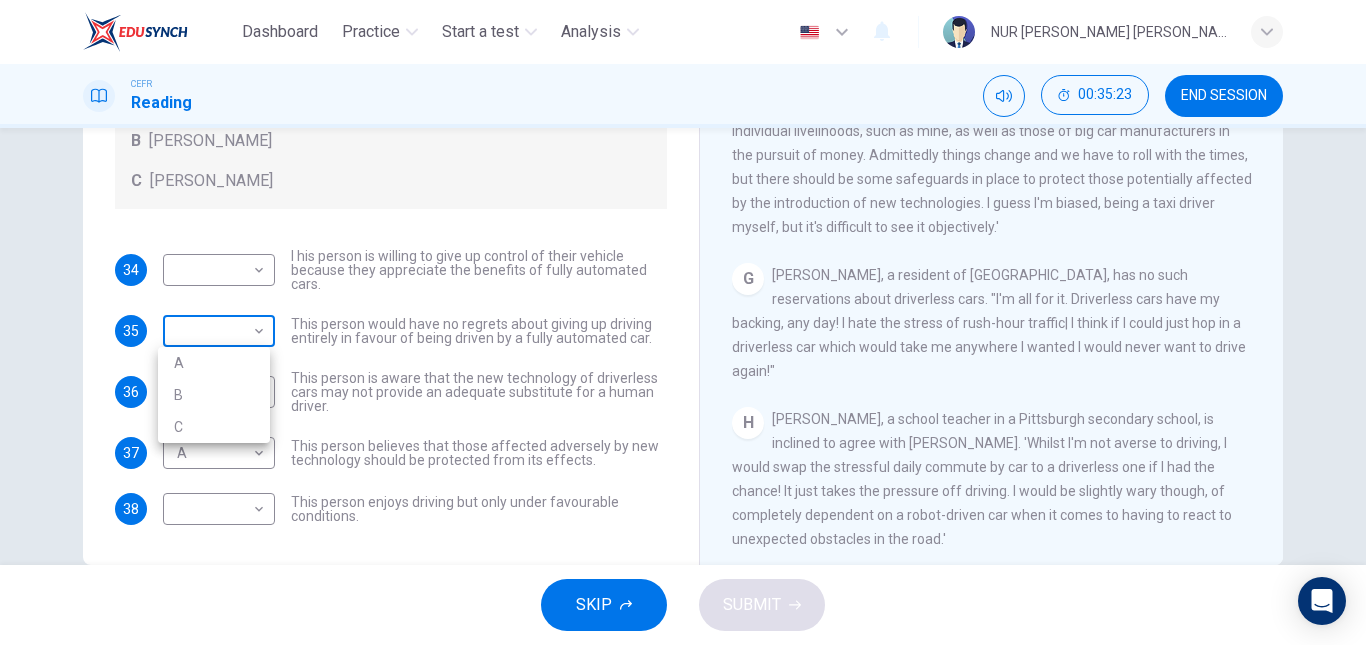 click on "Dashboard Practice Start a test Analysis English en ​ NUR [PERSON_NAME] [PERSON_NAME] CEFR Reading 00:35:23 END SESSION Questions 34 - 38 Look at the following statements, and the list of people. Match each statement to the correct person, A-C. You may use any letter more than once.
A [PERSON_NAME] B [PERSON_NAME] C [PERSON_NAME] 34 ​ ​ I his person is willing to give up control of their vehicle because they appreciate the benefits of fully automated cars. 35 ​ ​ This person would have no regrets about giving up driving entirely in favour of being driven by a fully automated car. 36 ​ ​ This person is aware that the new technology of driverless cars may not provide an adequate substitute for a human driver. 37 A A ​ This person believes that those affected adversely by new technology should be protected from its effects. 38 ​ ​ This person enjoys driving but only under favourable conditions. Driverless cars CLICK TO ZOOM Click to Zoom A B C D E F G H SKIP SUBMIT
Dashboard 2025 A" at bounding box center [683, 322] 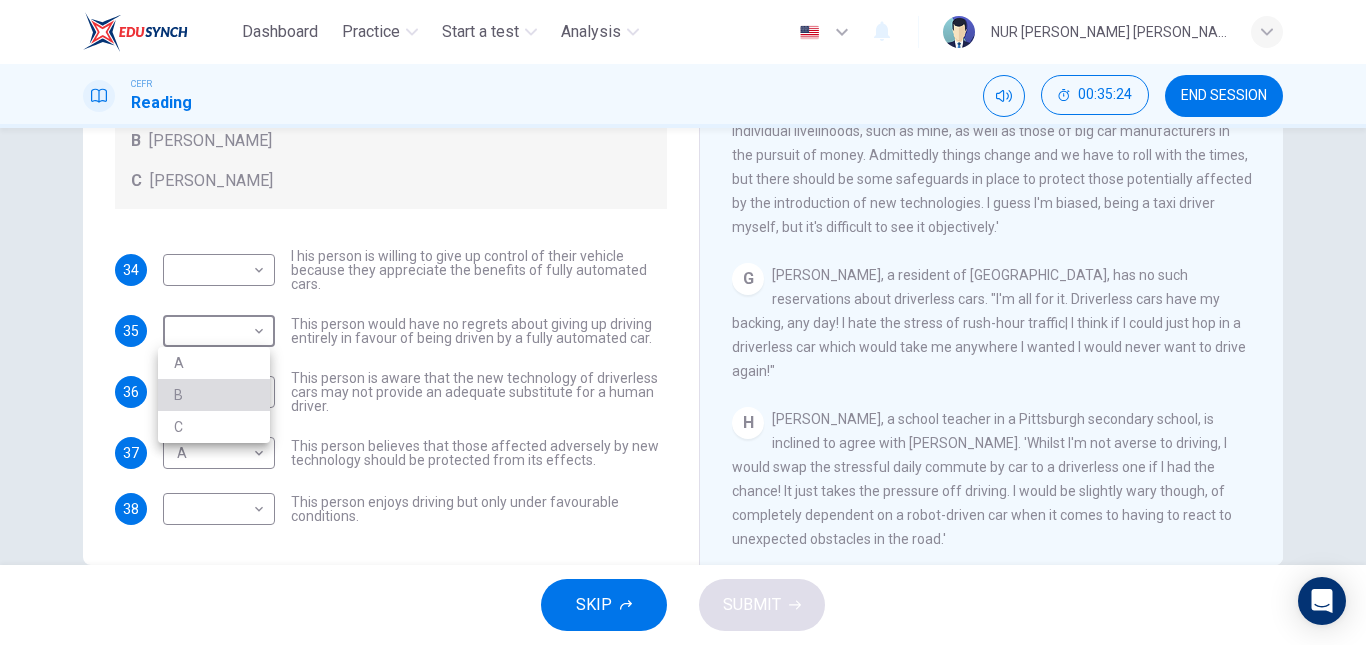 click on "B" at bounding box center [214, 395] 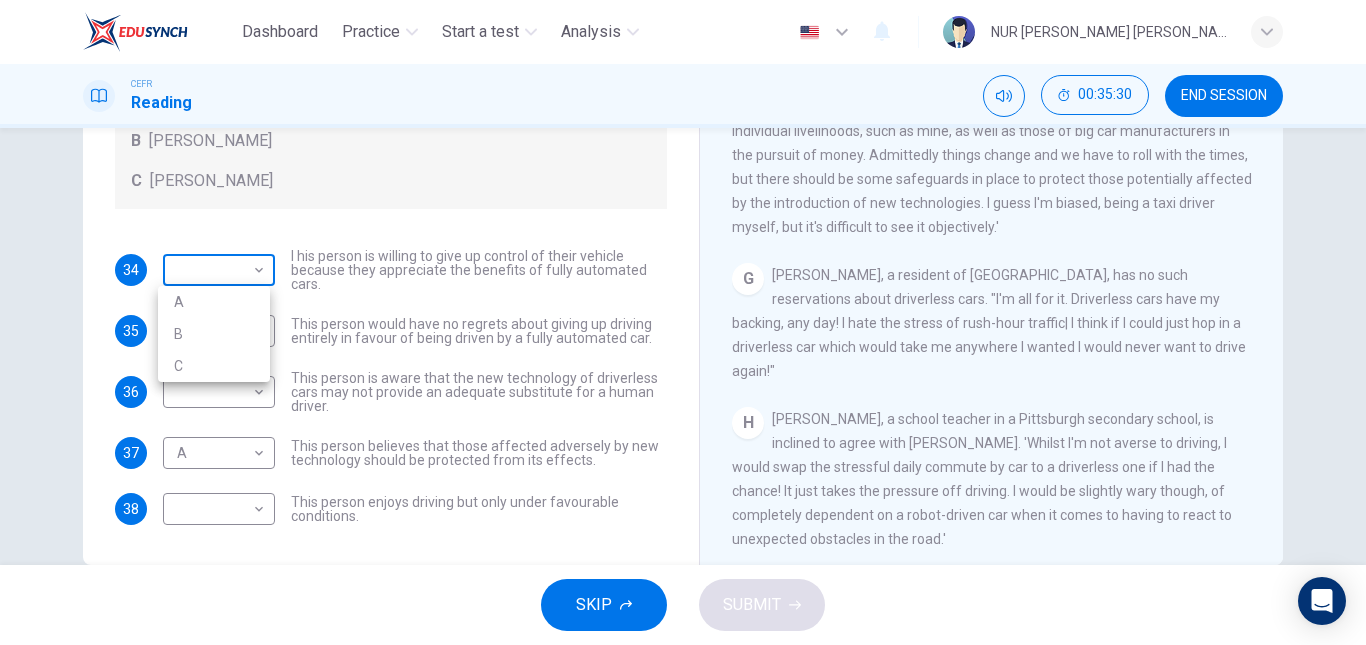click on "Dashboard Practice Start a test Analysis English en ​ NUR [PERSON_NAME] [PERSON_NAME] CEFR Reading 00:35:30 END SESSION Questions 34 - 38 Look at the following statements, and the list of people. Match each statement to the correct person, A-C. You may use any letter more than once.
A [PERSON_NAME] B [PERSON_NAME] C [PERSON_NAME] 34 ​ ​ I his person is willing to give up control of their vehicle because they appreciate the benefits of fully automated cars. 35 B B ​ This person would have no regrets about giving up driving entirely in favour of being driven by a fully automated car. 36 ​ ​ This person is aware that the new technology of driverless cars may not provide an adequate substitute for a human driver. 37 A A ​ This person believes that those affected adversely by new technology should be protected from its effects. 38 ​ ​ This person enjoys driving but only under favourable conditions. Driverless cars CLICK TO ZOOM Click to Zoom A B C D E F G H SKIP SUBMIT
Dashboard 2025 A" at bounding box center [683, 322] 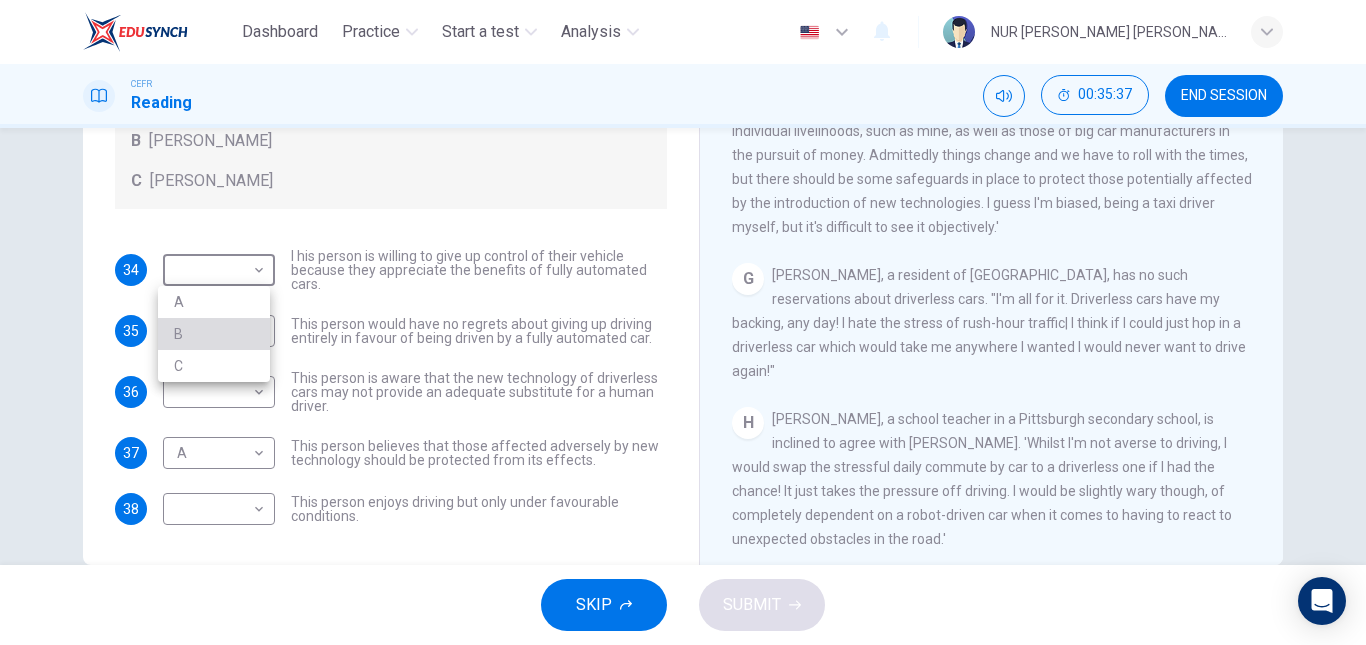 click on "B" at bounding box center (214, 334) 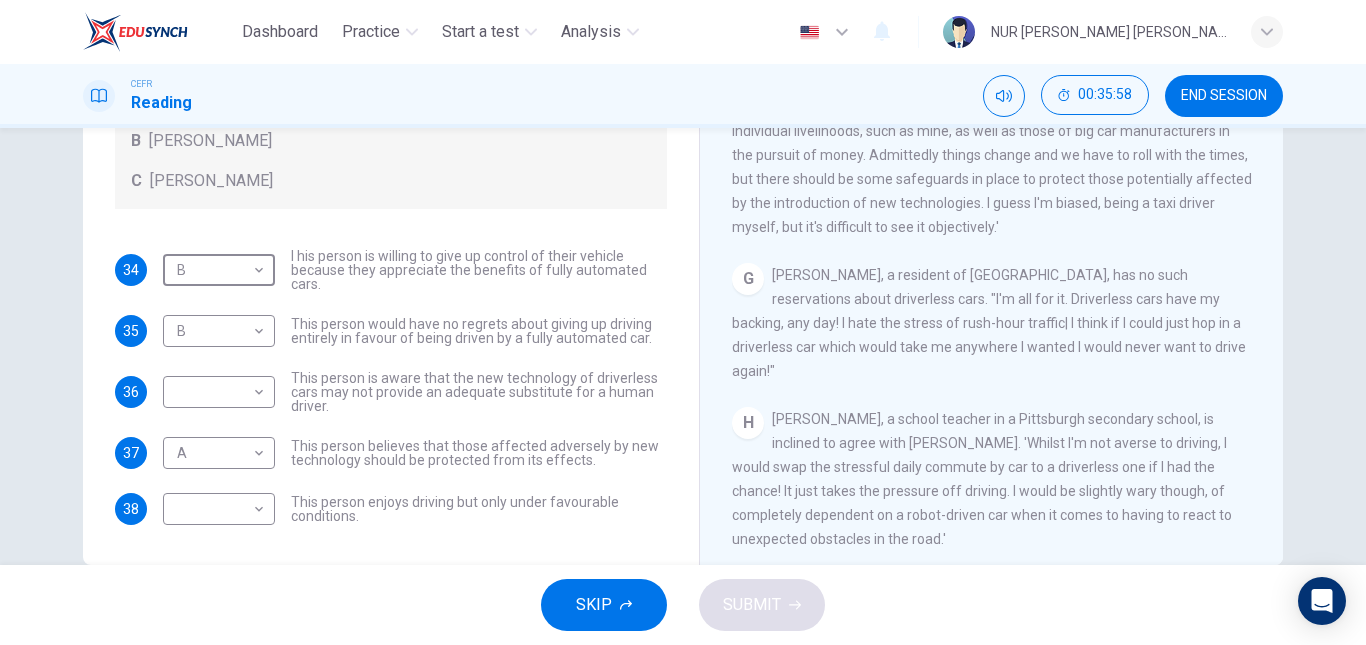 scroll, scrollTop: 1481, scrollLeft: 0, axis: vertical 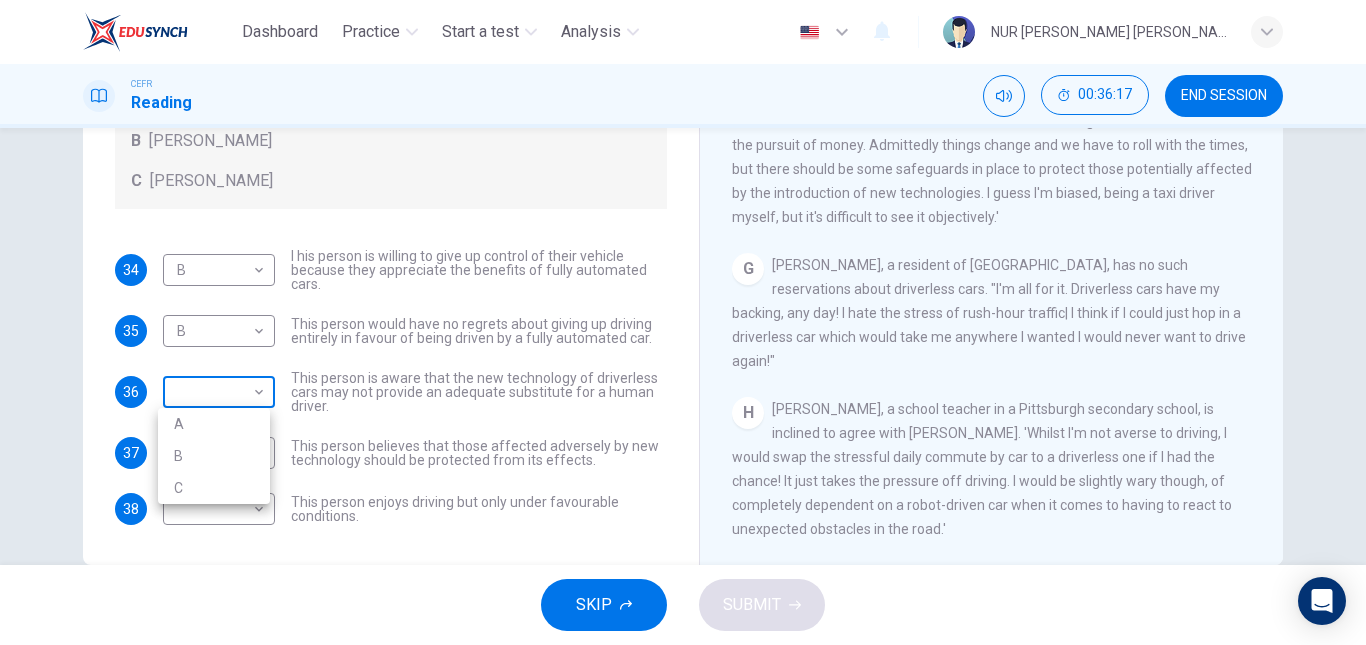 click on "Dashboard Practice Start a test Analysis English en ​ NUR [PERSON_NAME] [PERSON_NAME] CEFR Reading 00:36:17 END SESSION Questions 34 - 38 Look at the following statements, and the list of people. Match each statement to the correct person, A-C. You may use any letter more than once.
A [PERSON_NAME] B [PERSON_NAME] C [PERSON_NAME] 34 B B ​ I his person is willing to give up control of their vehicle because they appreciate the benefits of fully automated cars. 35 B B ​ This person would have no regrets about giving up driving entirely in favour of being driven by a fully automated car. 36 ​ ​ This person is aware that the new technology of driverless cars may not provide an adequate substitute for a human driver. 37 A A ​ This person believes that those affected adversely by new technology should be protected from its effects. 38 ​ ​ This person enjoys driving but only under favourable conditions. Driverless cars CLICK TO ZOOM Click to Zoom A B C D E F G H SKIP SUBMIT
Dashboard 2025 A" at bounding box center [683, 322] 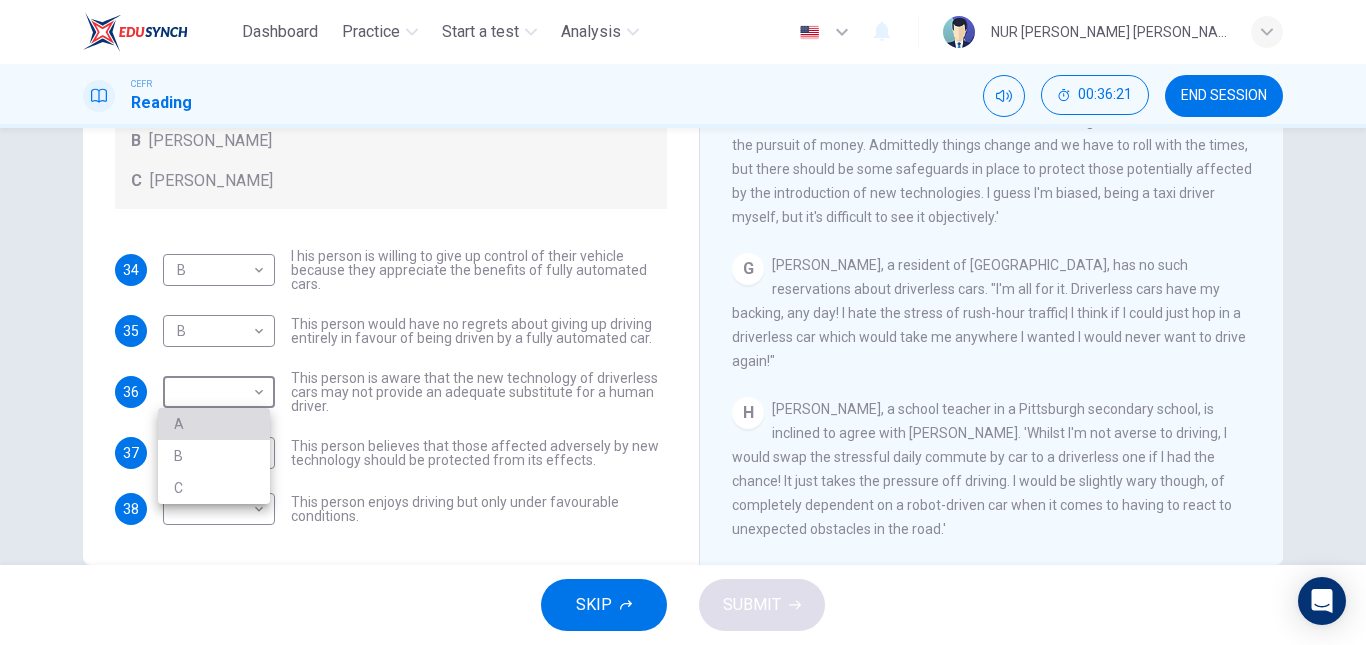 click on "A" at bounding box center (214, 424) 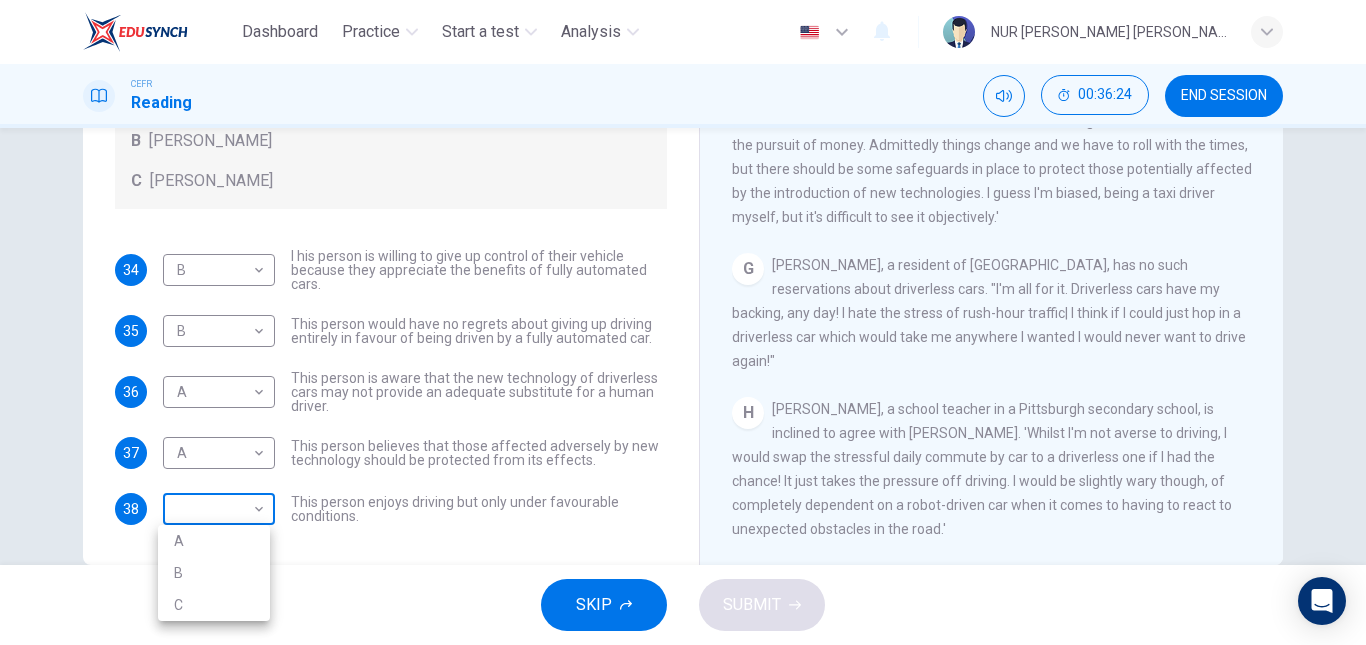 click on "Dashboard Practice Start a test Analysis English en ​ NUR [PERSON_NAME] [PERSON_NAME] CEFR Reading 00:36:24 END SESSION Questions 34 - 38 Look at the following statements, and the list of people. Match each statement to the correct person, A-C. You may use any letter more than once.
A [PERSON_NAME] B [PERSON_NAME] C [PERSON_NAME] 34 B B ​ I his person is willing to give up control of their vehicle because they appreciate the benefits of fully automated cars. 35 B B ​ This person would have no regrets about giving up driving entirely in favour of being driven by a fully automated car. 36 A A ​ This person is aware that the new technology of driverless cars may not provide an adequate substitute for a human driver. 37 A A ​ This person believes that those affected adversely by new technology should be protected from its effects. 38 ​ ​ This person enjoys driving but only under favourable conditions. Driverless cars CLICK TO ZOOM Click to Zoom A B C D E F G H SKIP SUBMIT
Dashboard 2025 A" at bounding box center (683, 322) 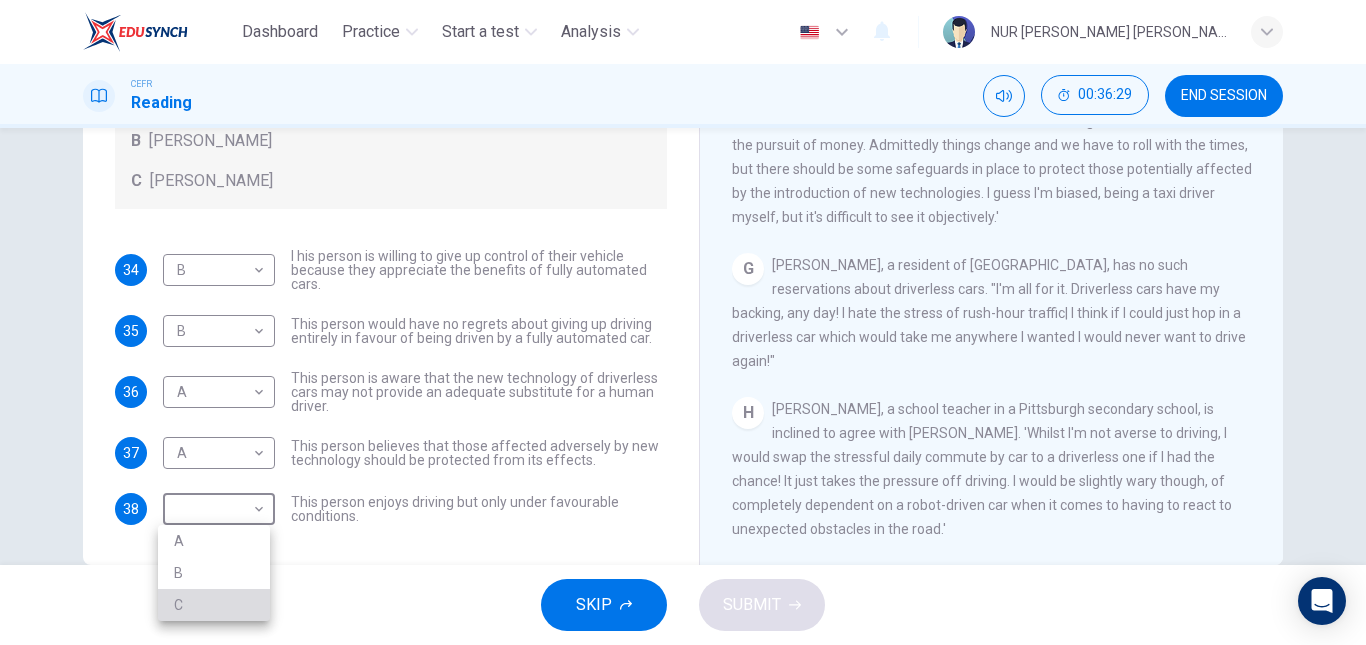 click on "C" at bounding box center [214, 605] 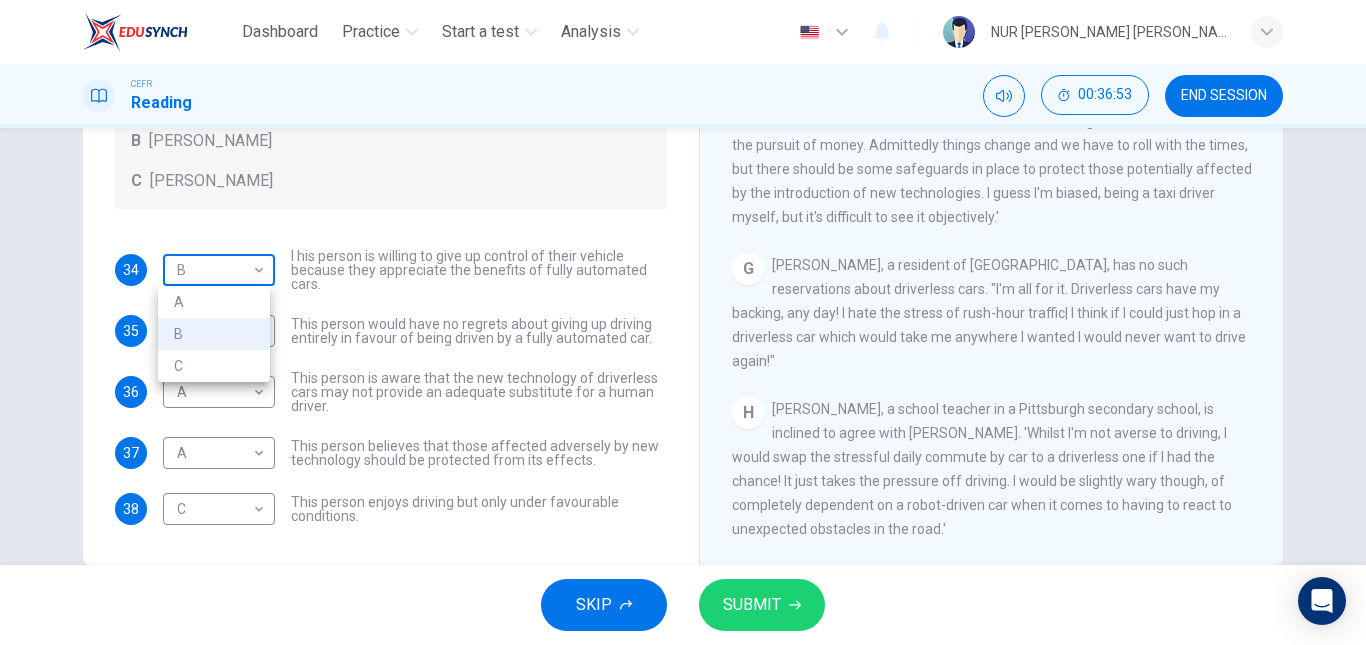 click on "Dashboard Practice Start a test Analysis English en ​ NUR [PERSON_NAME] [PERSON_NAME] CEFR Reading 00:36:53 END SESSION Questions 34 - 38 Look at the following statements, and the list of people. Match each statement to the correct person, A-C. You may use any letter more than once.
A [PERSON_NAME] B [PERSON_NAME] C [PERSON_NAME] 34 B B ​ I his person is willing to give up control of their vehicle because they appreciate the benefits of fully automated cars. 35 B B ​ This person would have no regrets about giving up driving entirely in favour of being driven by a fully automated car. 36 A A ​ This person is aware that the new technology of driverless cars may not provide an adequate substitute for a human driver. 37 A A ​ This person believes that those affected adversely by new technology should be protected from its effects. 38 C C ​ This person enjoys driving but only under favourable conditions. Driverless cars CLICK TO ZOOM Click to Zoom A B C D E F G H SKIP SUBMIT
Dashboard 2025 A" at bounding box center (683, 322) 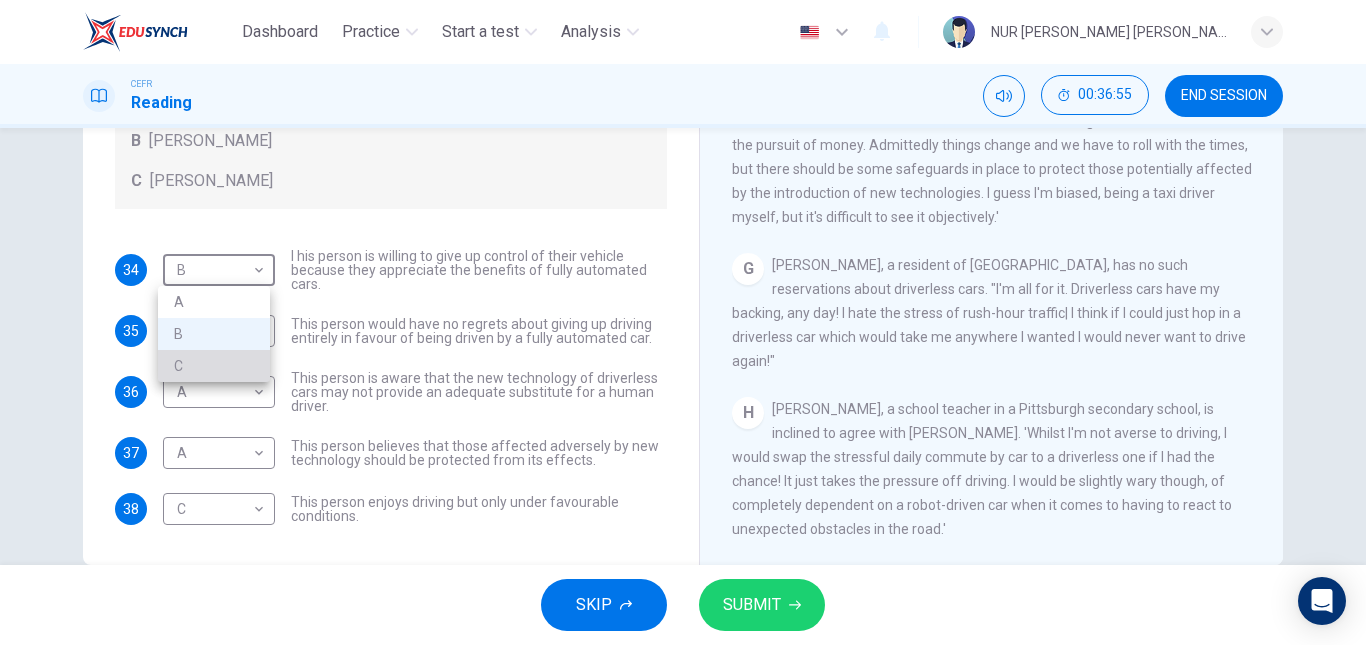 click on "C" at bounding box center (214, 366) 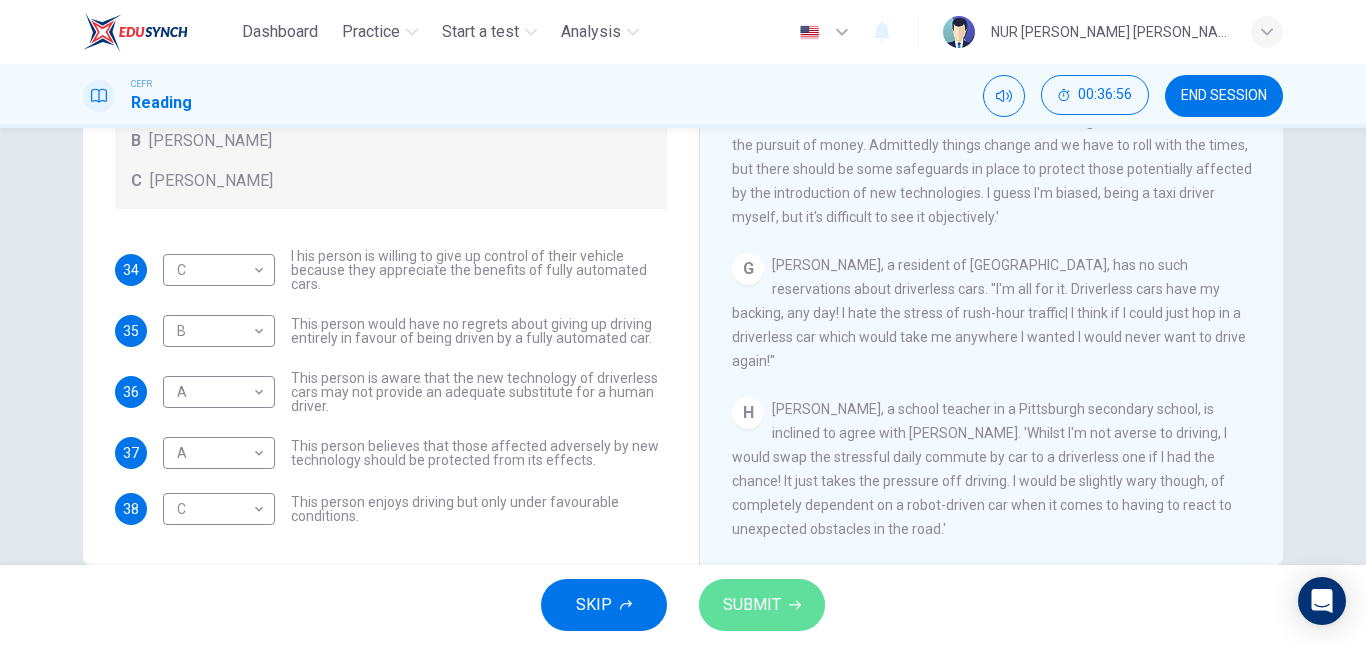 click on "SUBMIT" at bounding box center (752, 605) 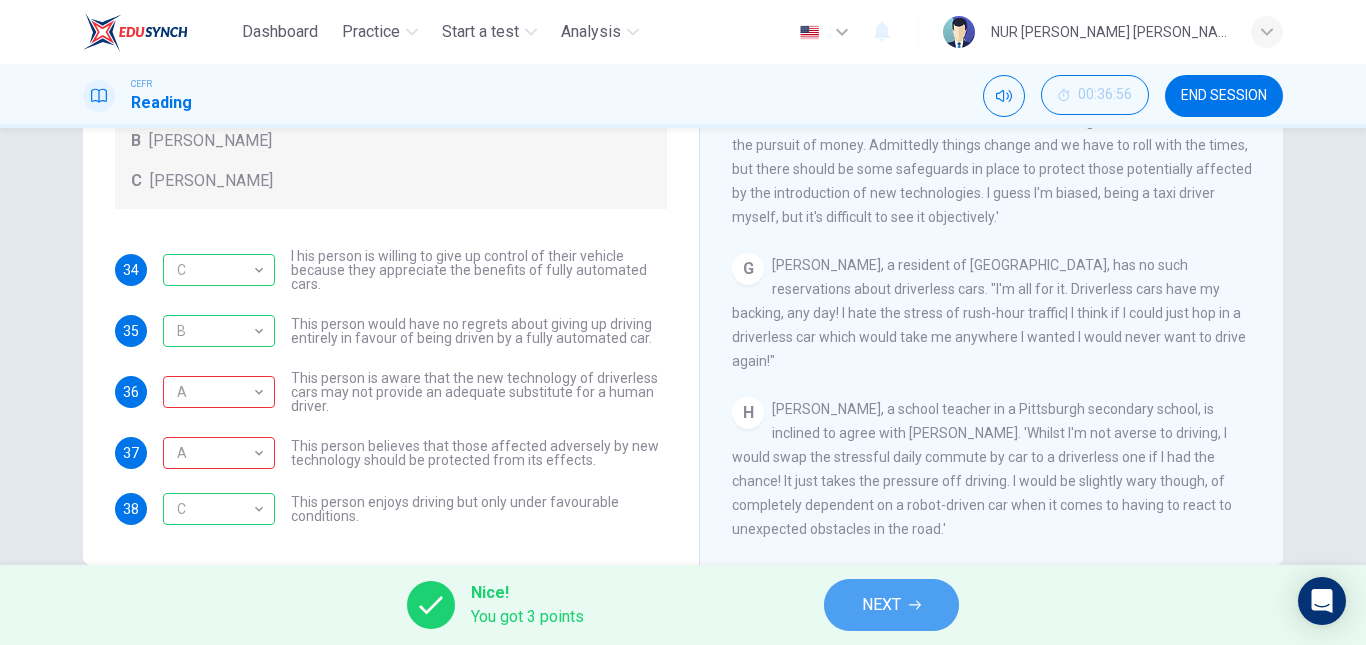 click on "NEXT" at bounding box center [891, 605] 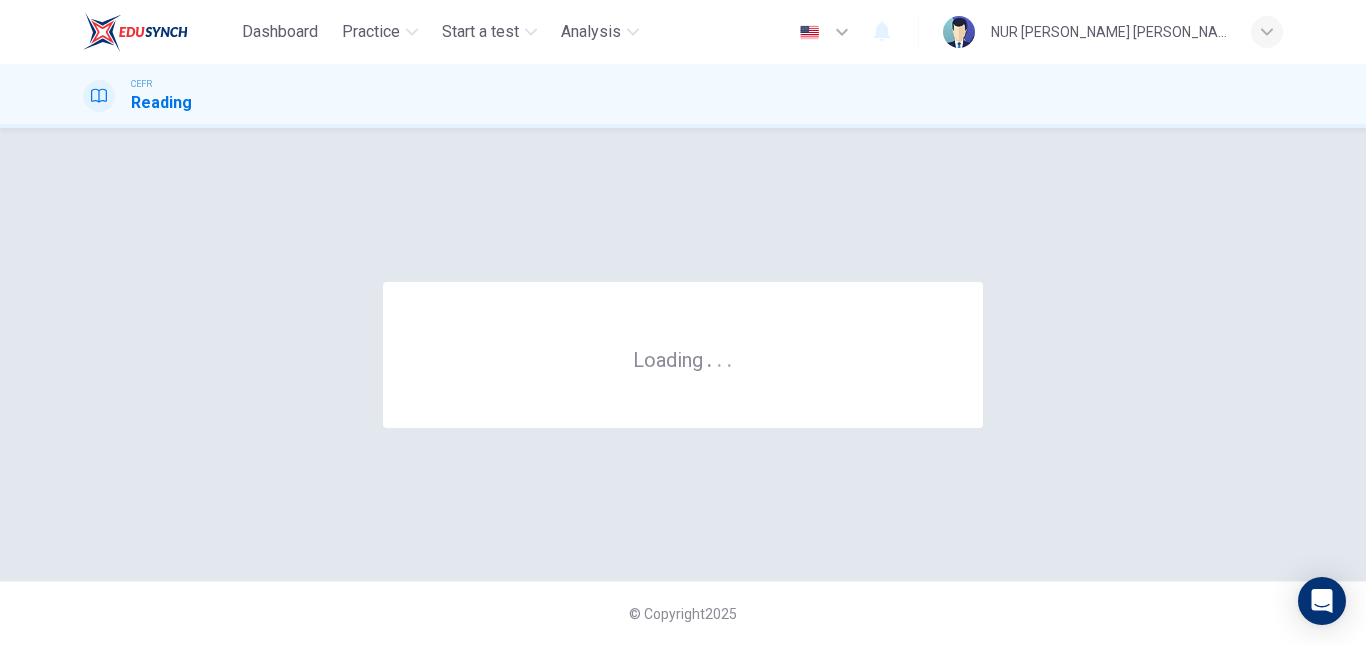 scroll, scrollTop: 0, scrollLeft: 0, axis: both 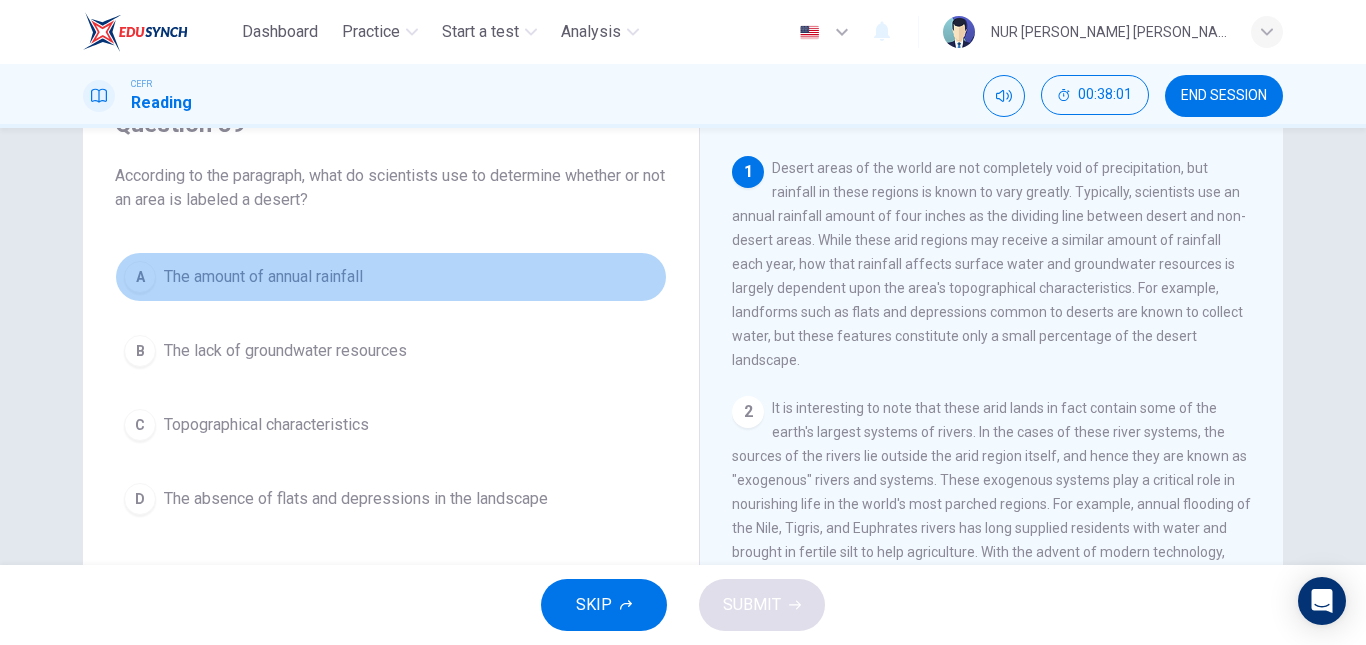 click on "The amount of annual rainfall" at bounding box center (263, 277) 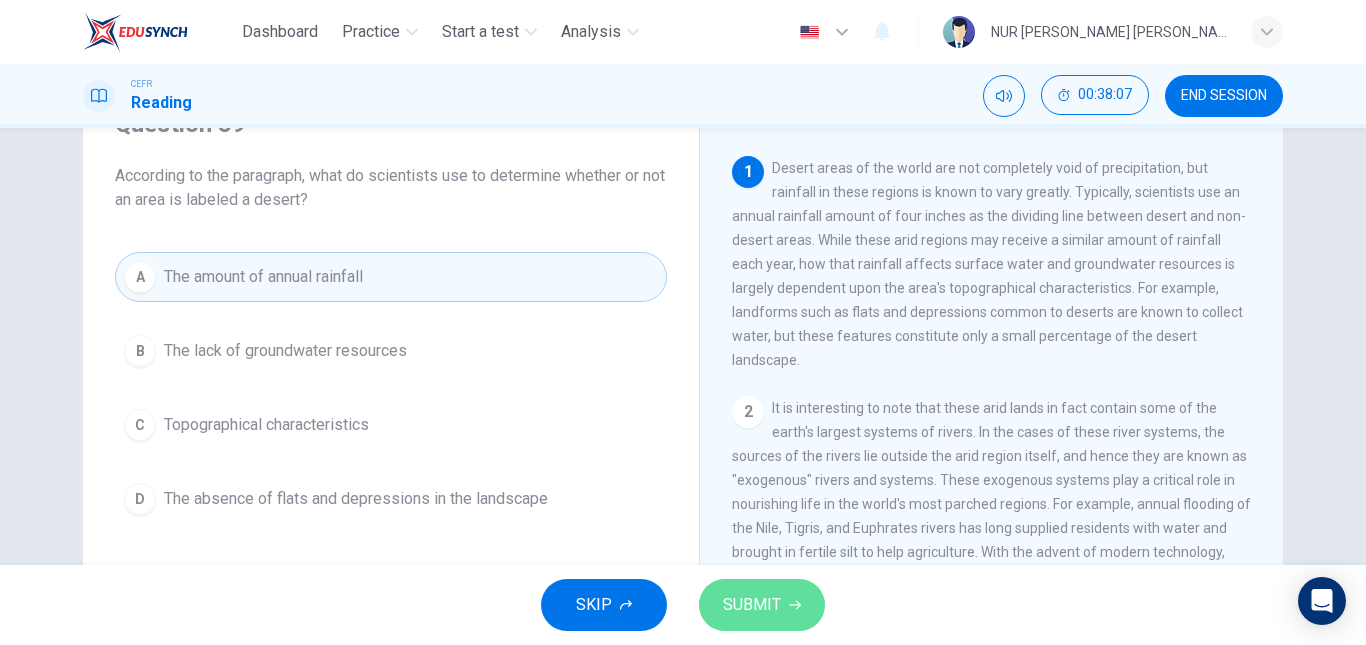 click on "SUBMIT" at bounding box center (762, 605) 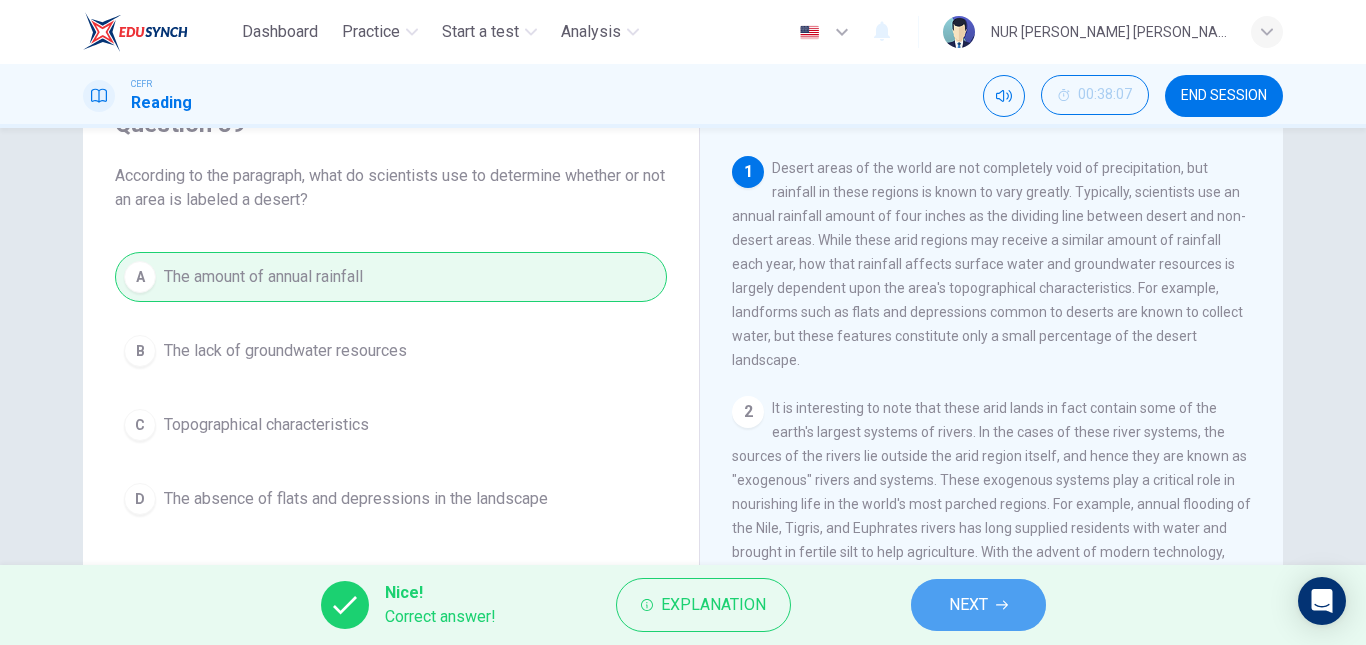 click on "NEXT" at bounding box center (978, 605) 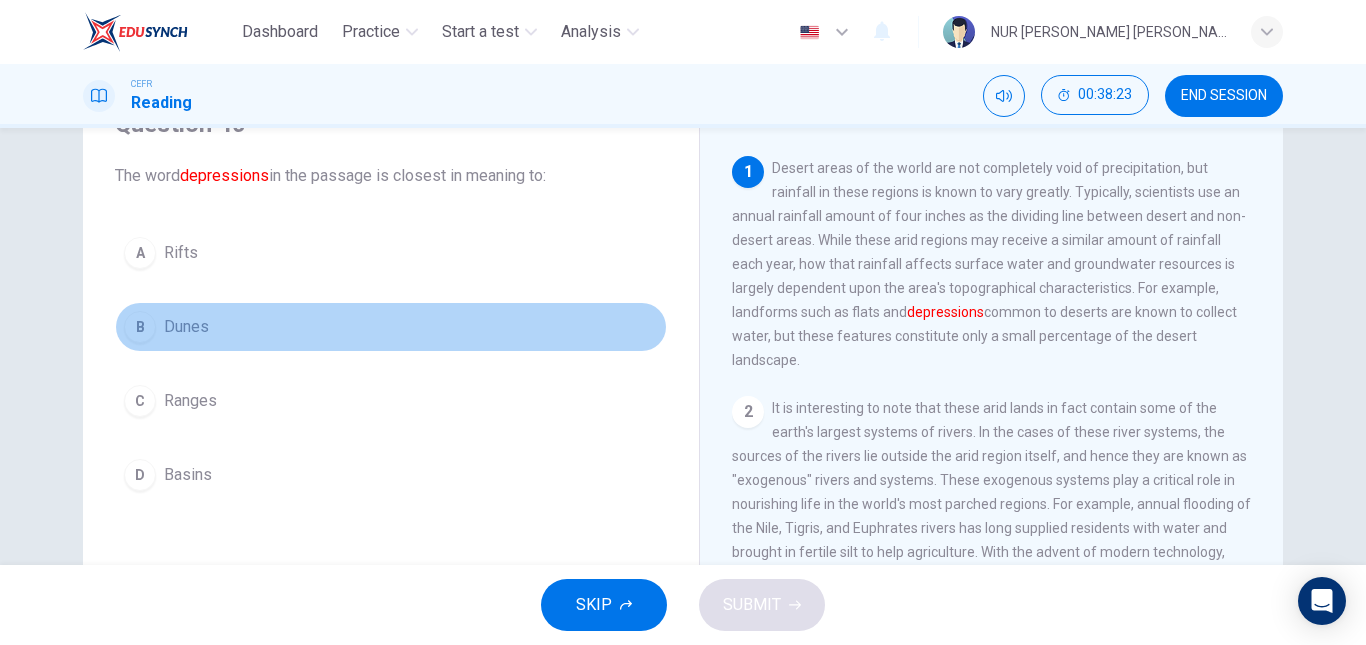 click on "B Dunes" at bounding box center (391, 327) 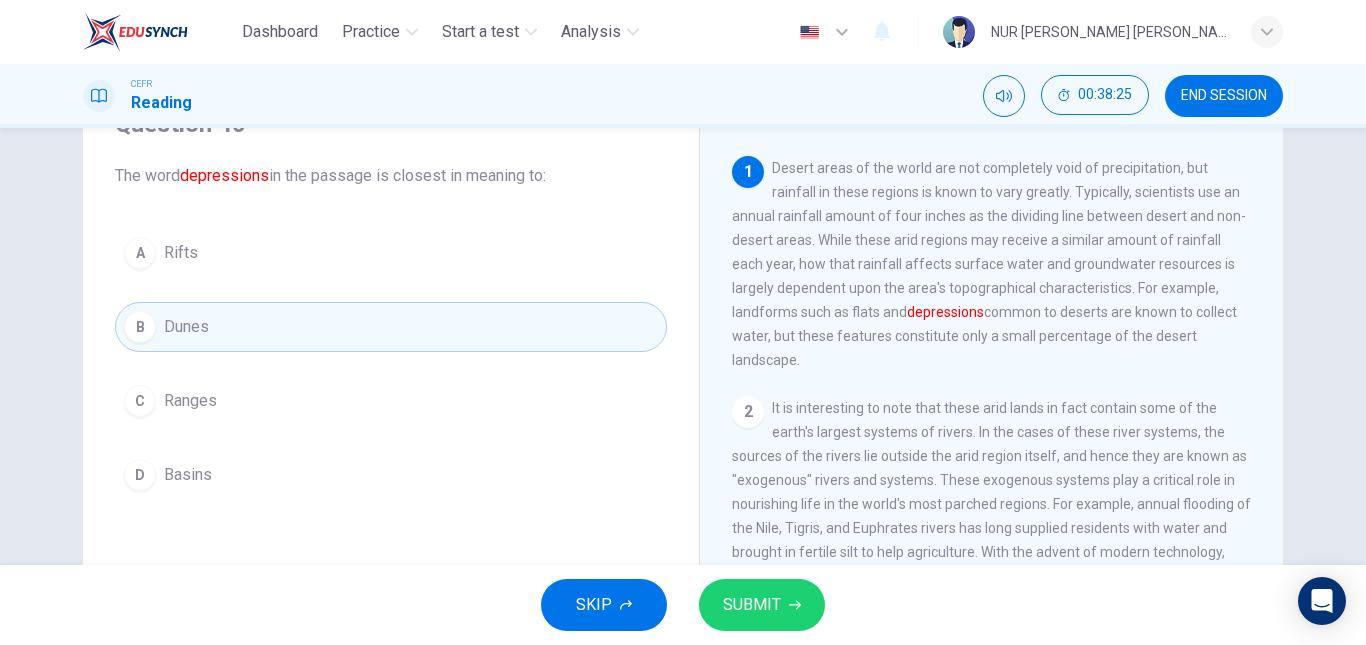 click on "SUBMIT" at bounding box center [762, 605] 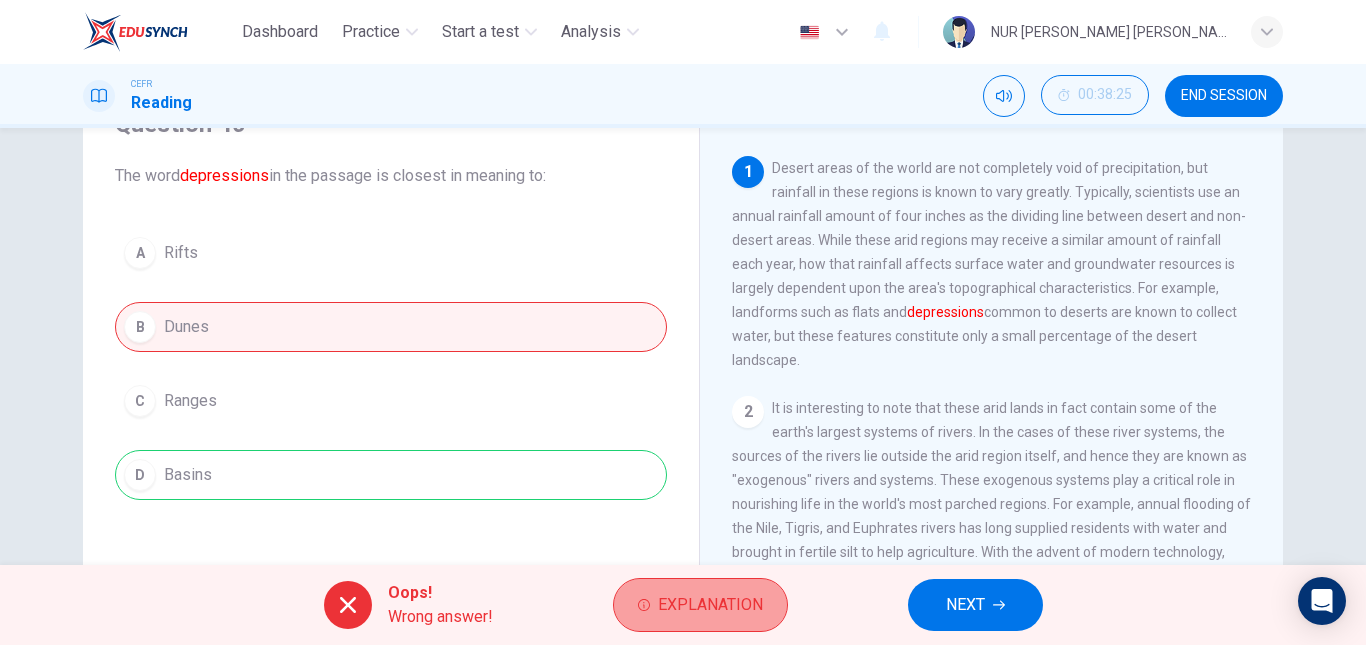 click on "Explanation" at bounding box center (700, 605) 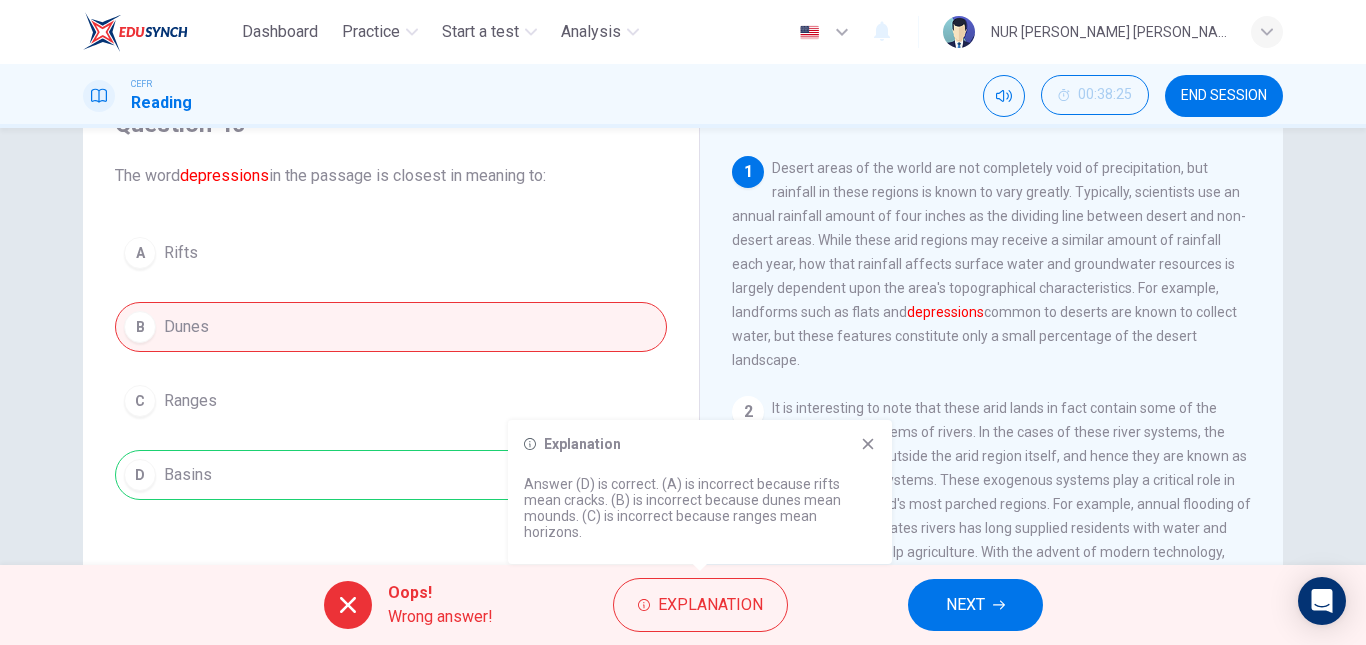 click on "NEXT" at bounding box center (965, 605) 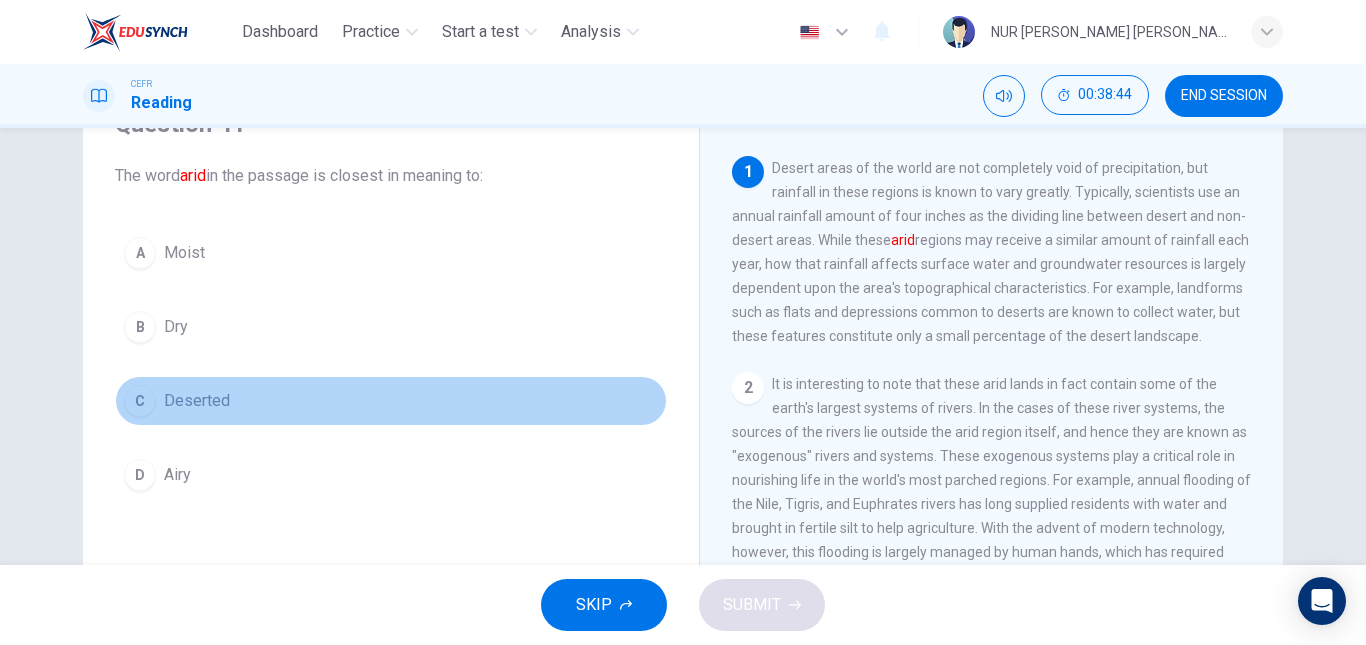click on "C Deserted" at bounding box center (391, 401) 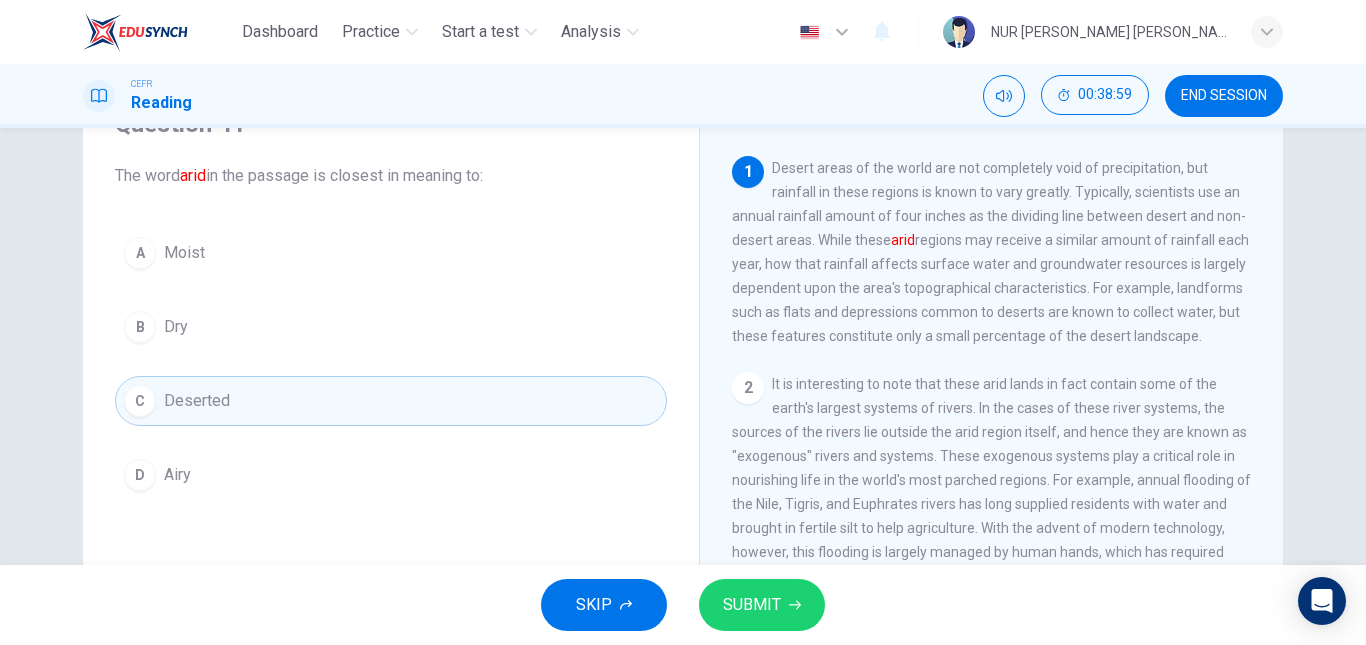 click 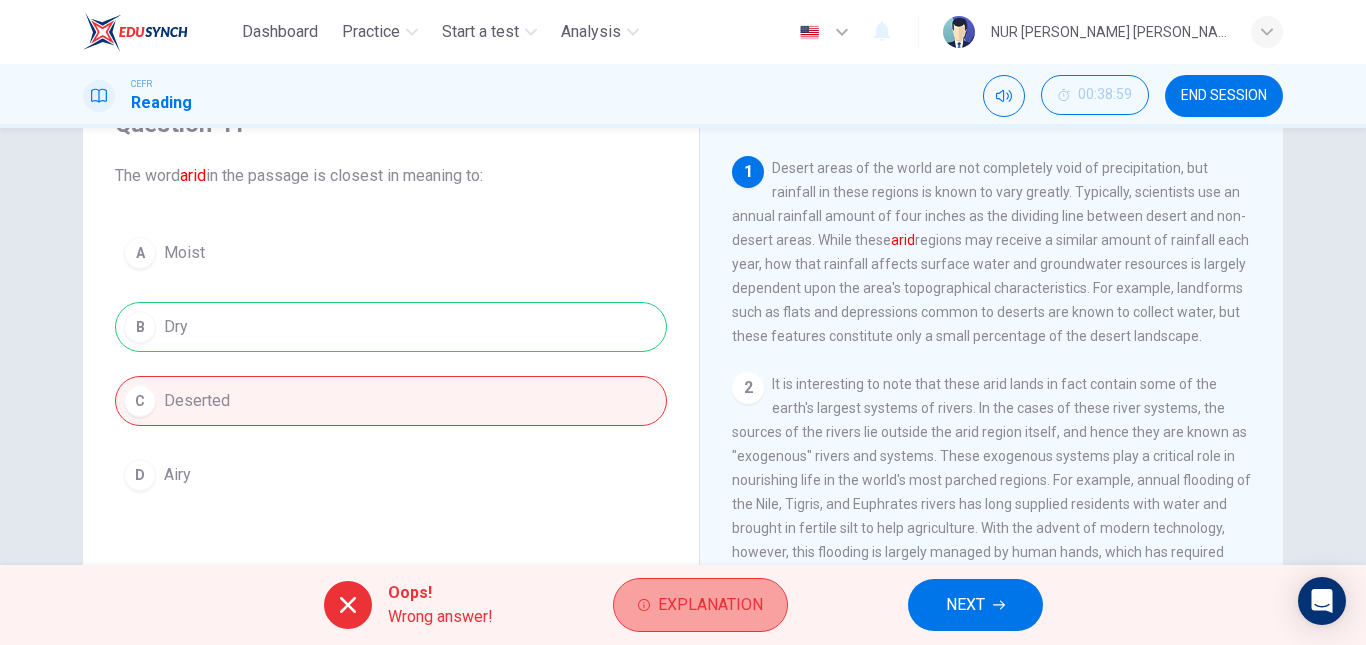 click 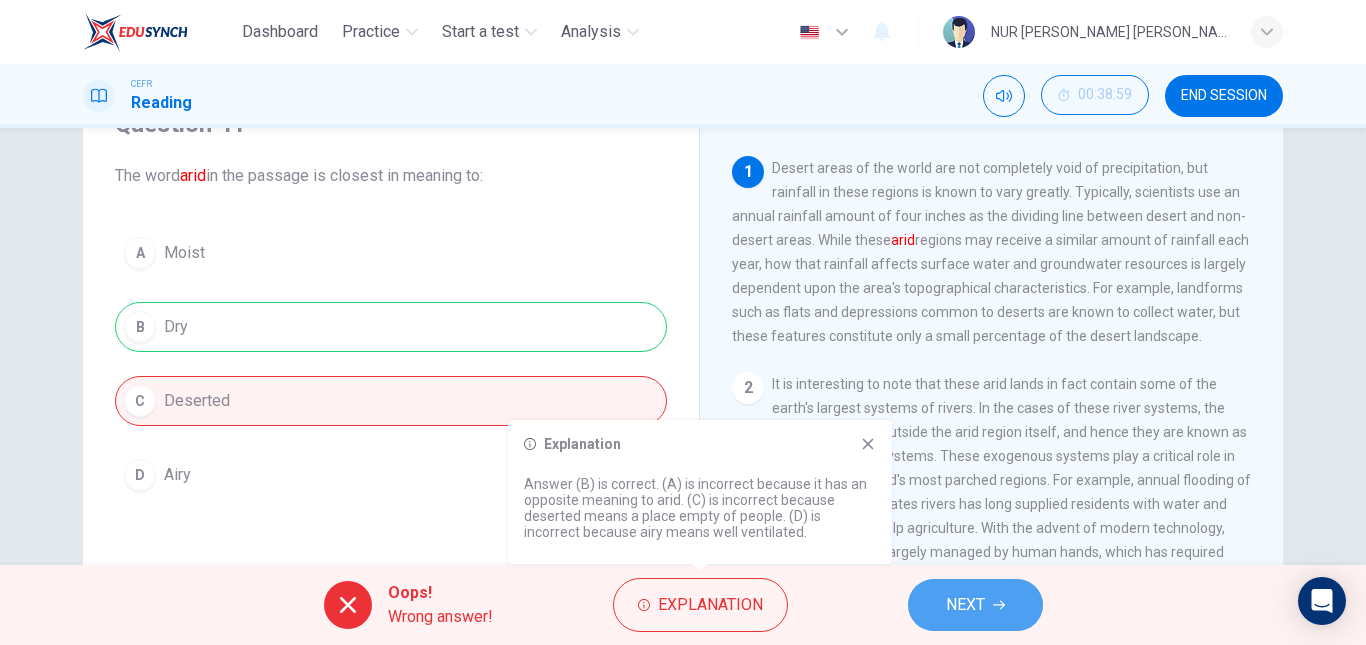 click on "NEXT" at bounding box center [965, 605] 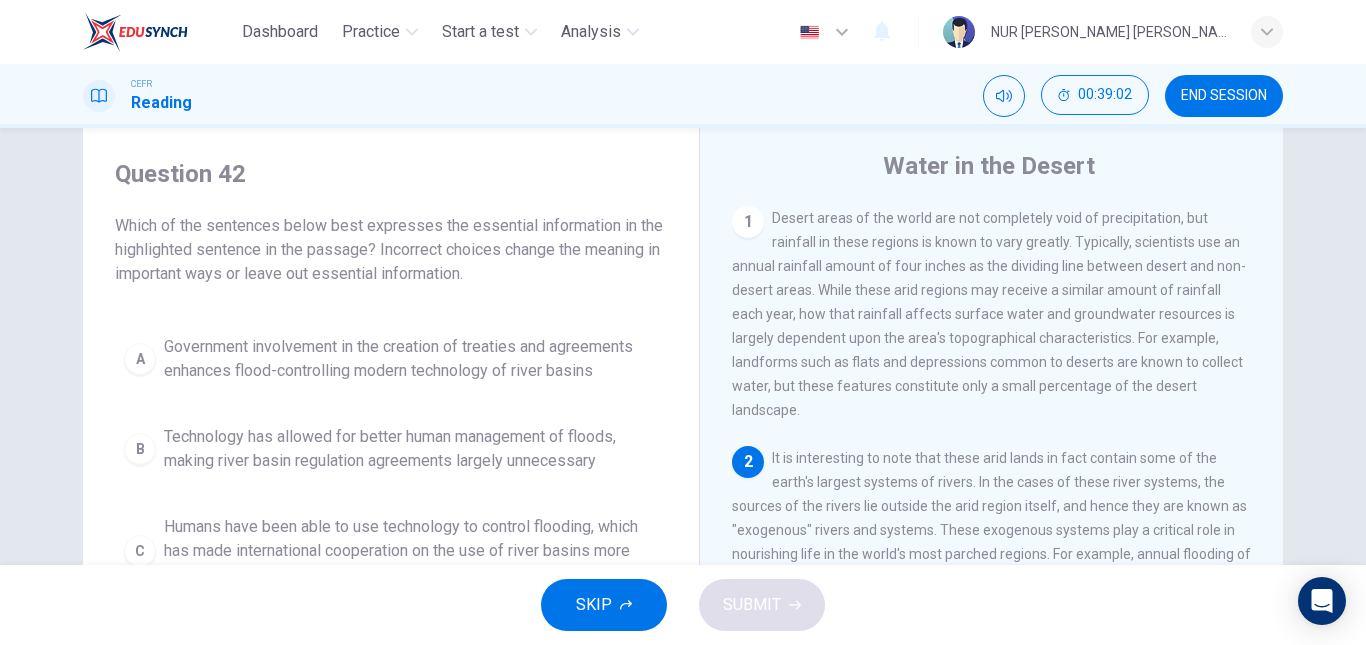 scroll, scrollTop: 54, scrollLeft: 0, axis: vertical 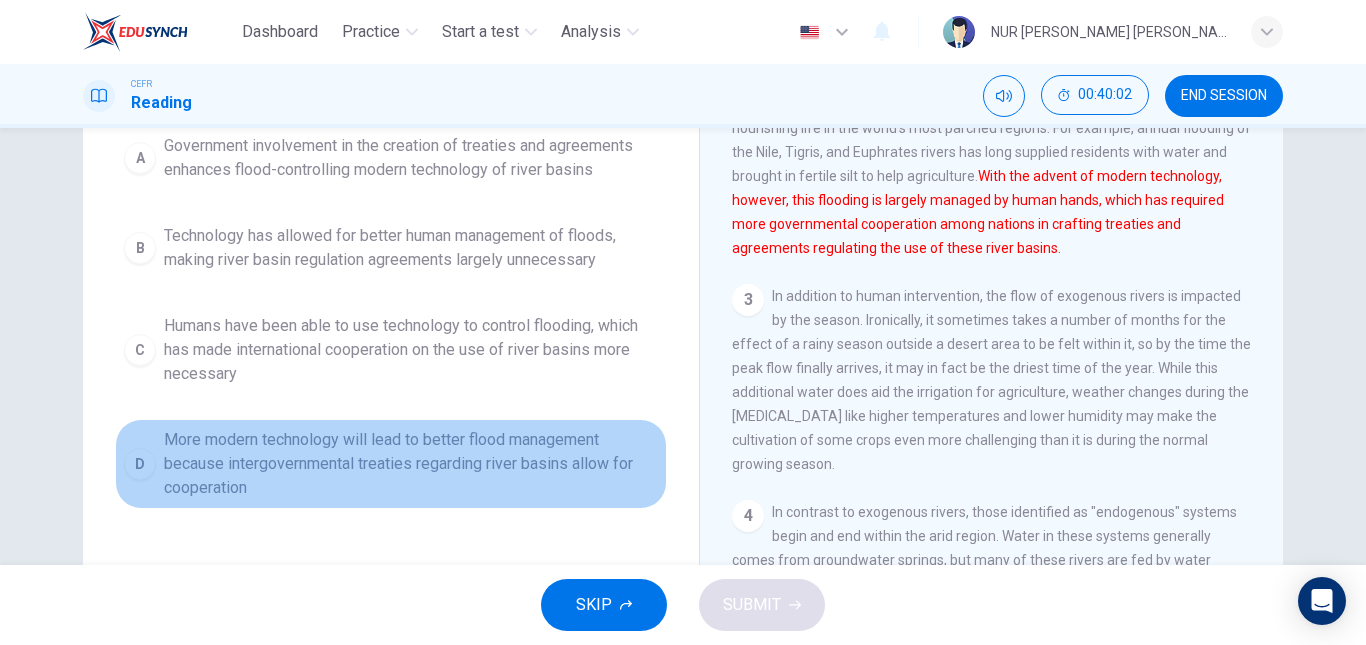 click on "More modern technology will lead to better flood management because intergovernmental treaties regarding river basins allow for cooperation" at bounding box center (411, 464) 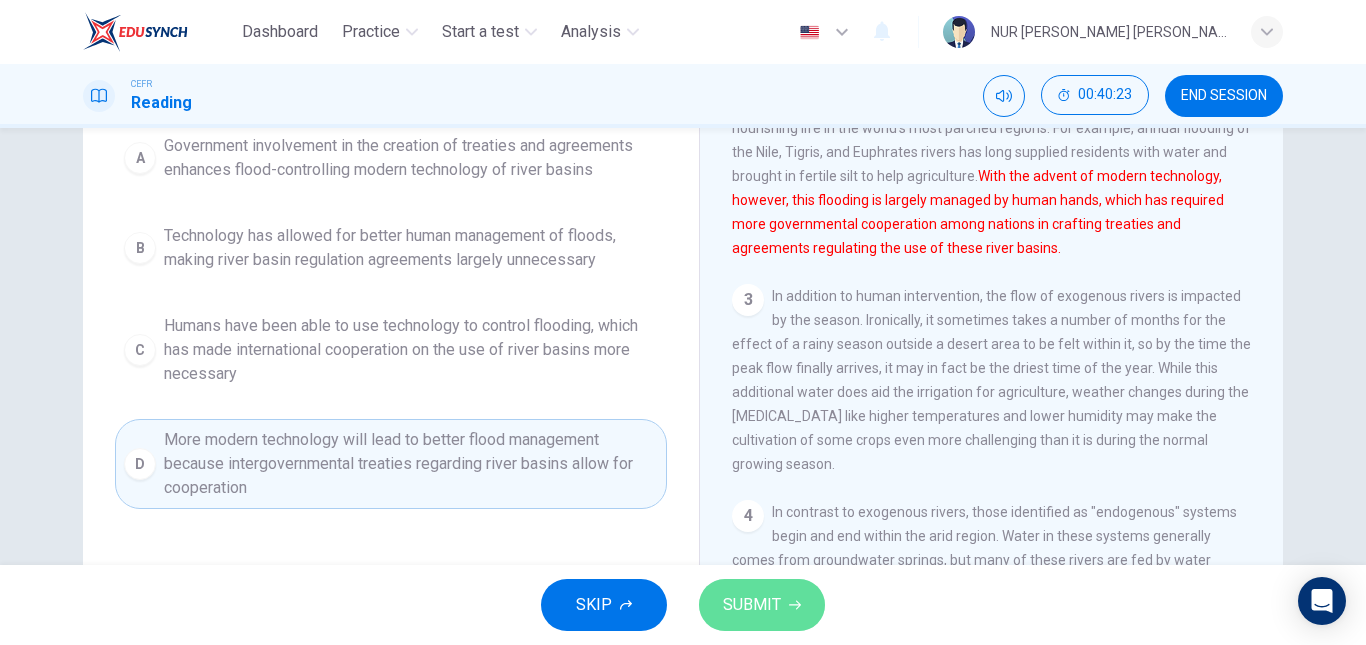 click on "SUBMIT" at bounding box center (752, 605) 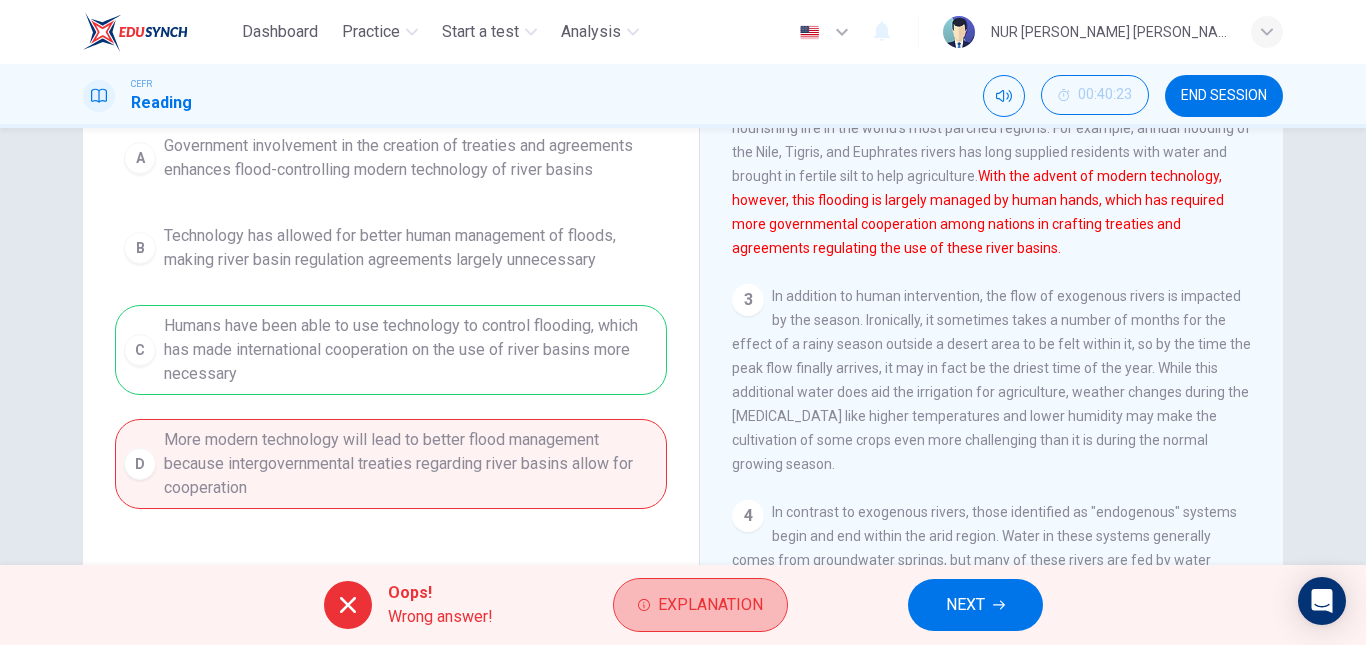 click on "Explanation" at bounding box center [710, 605] 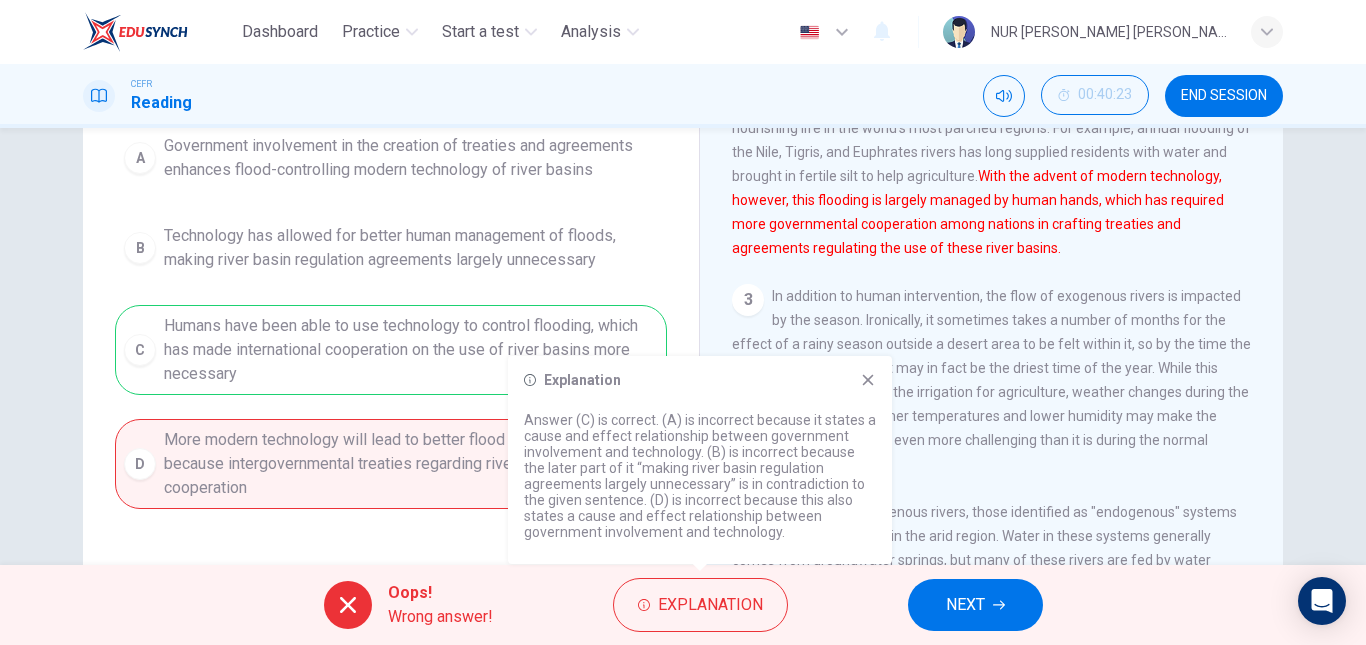 click on "NEXT" at bounding box center (965, 605) 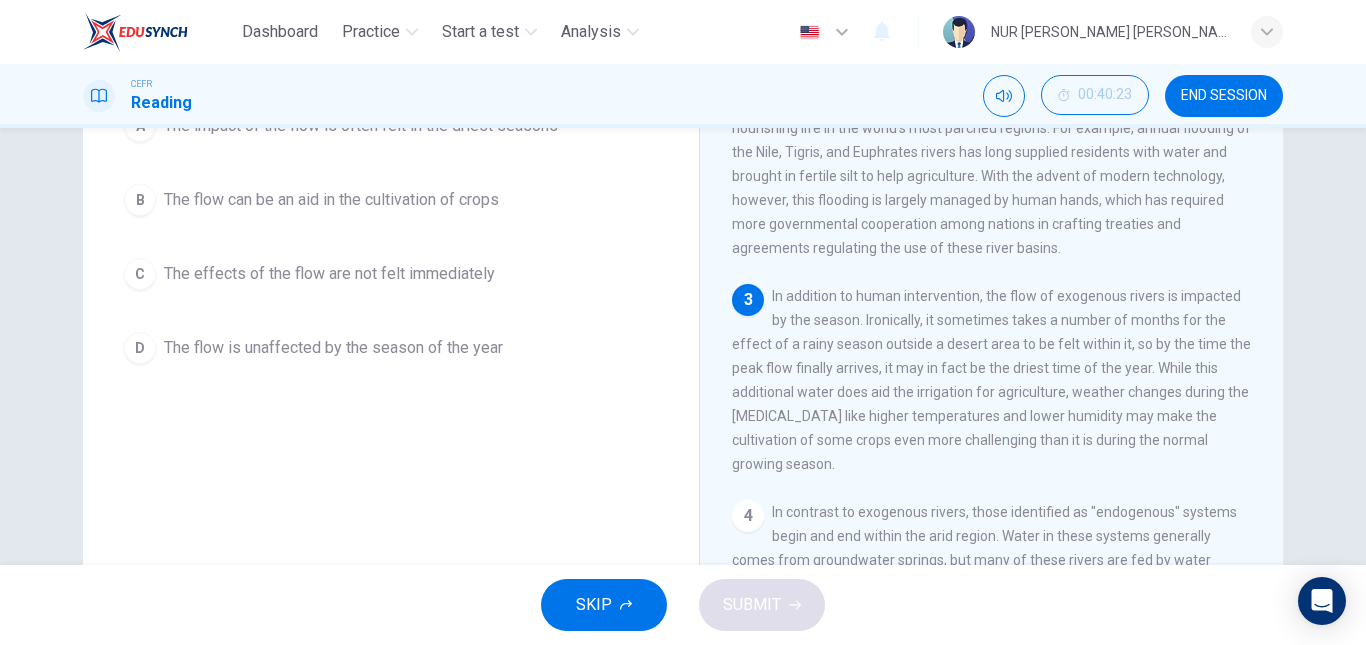 scroll, scrollTop: 227, scrollLeft: 0, axis: vertical 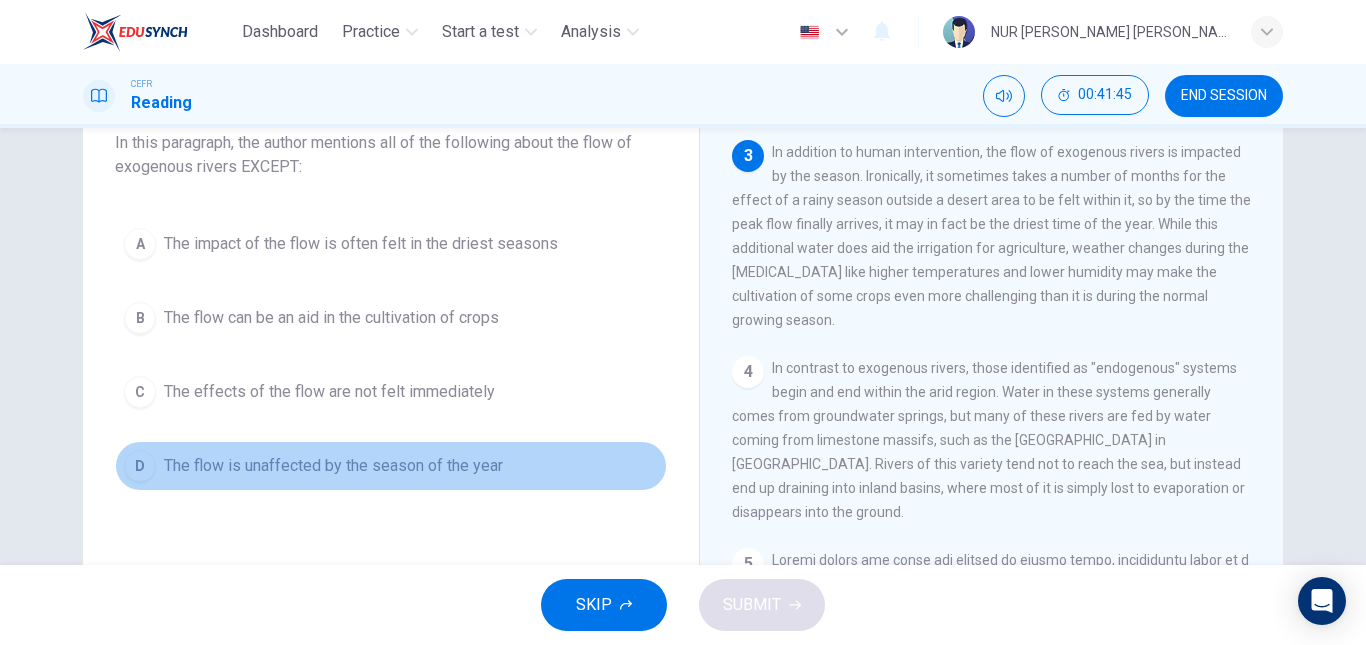 click on "D The flow is unaffected by the season of the year" at bounding box center [391, 466] 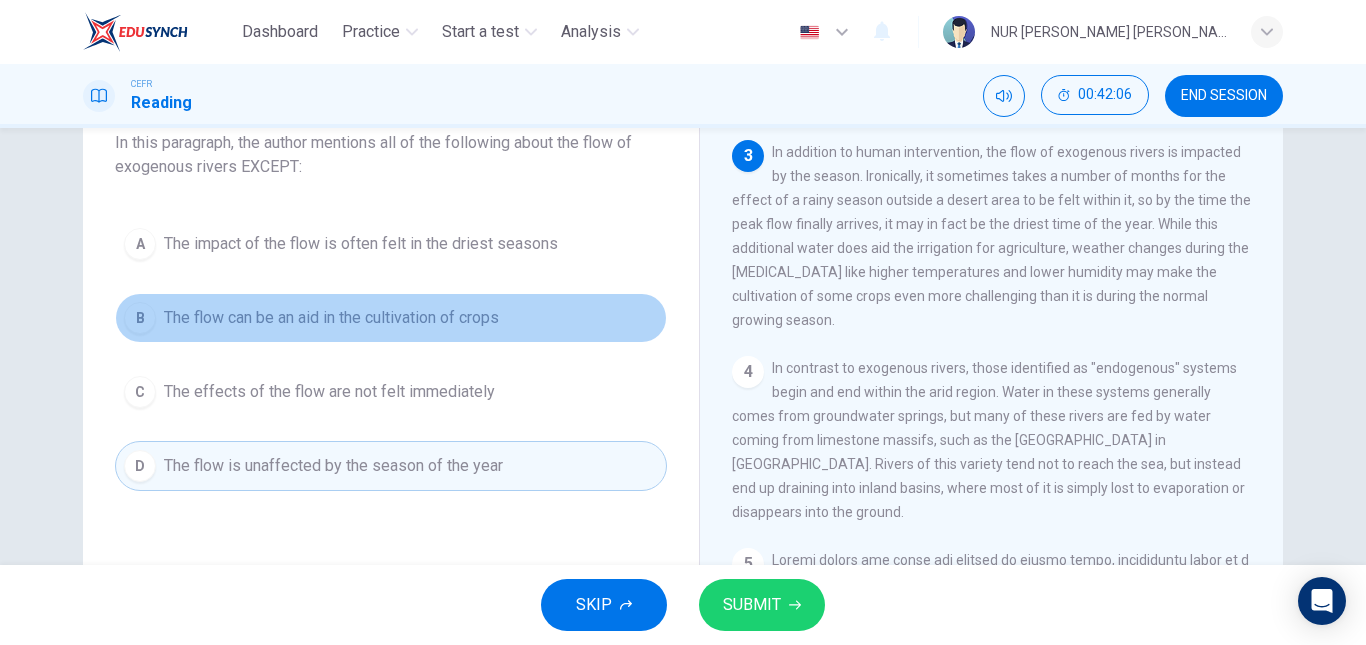 click on "B The flow can be an aid in the cultivation of crops" at bounding box center (391, 318) 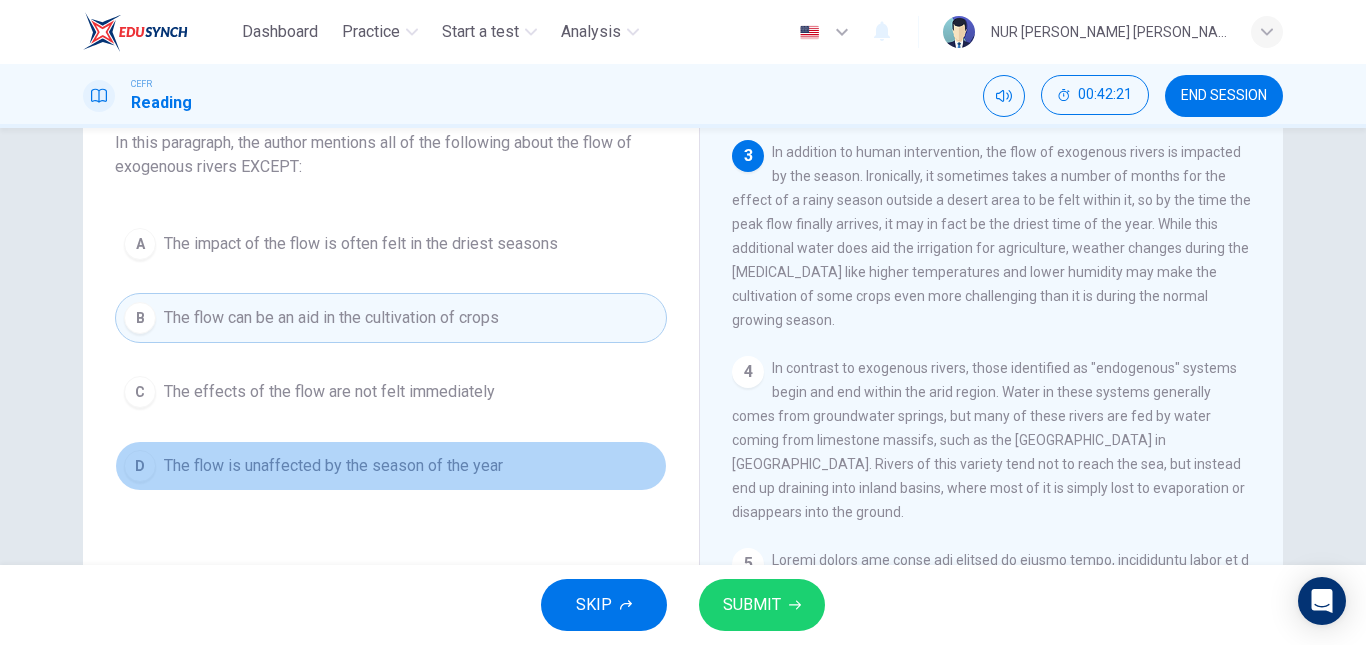 click on "D The flow is unaffected by the season of the year" at bounding box center [391, 466] 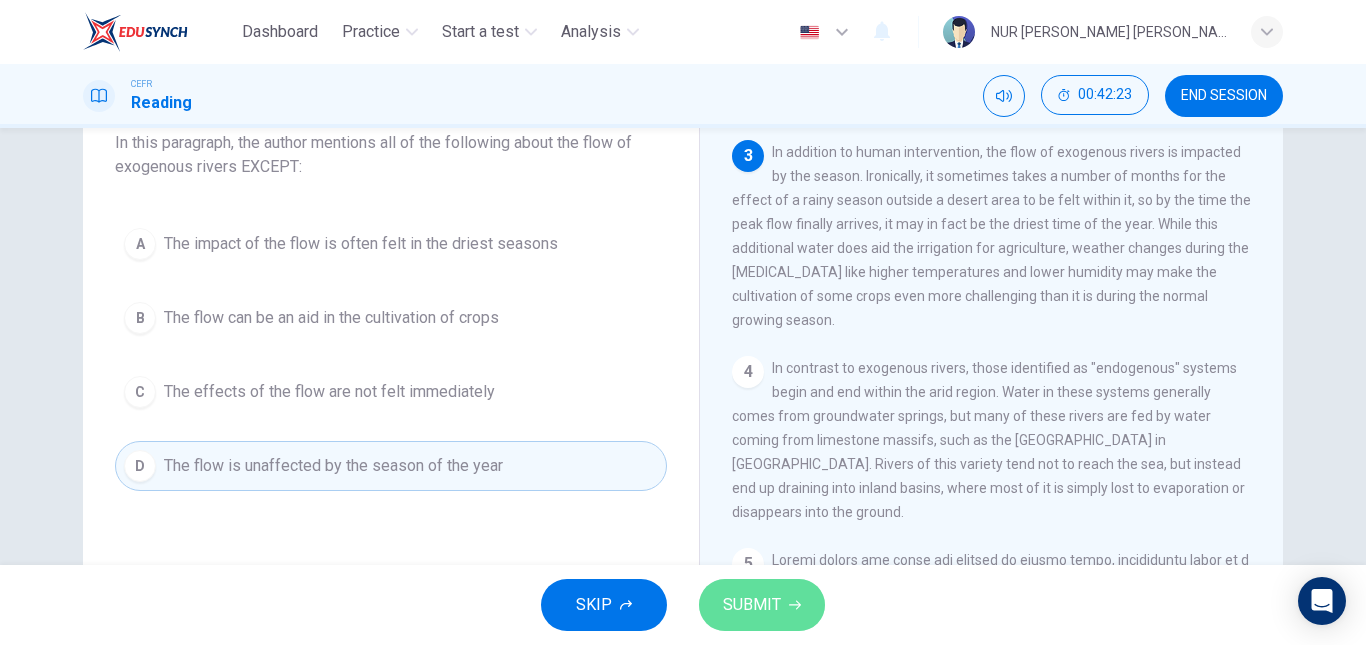 click on "SUBMIT" at bounding box center (762, 605) 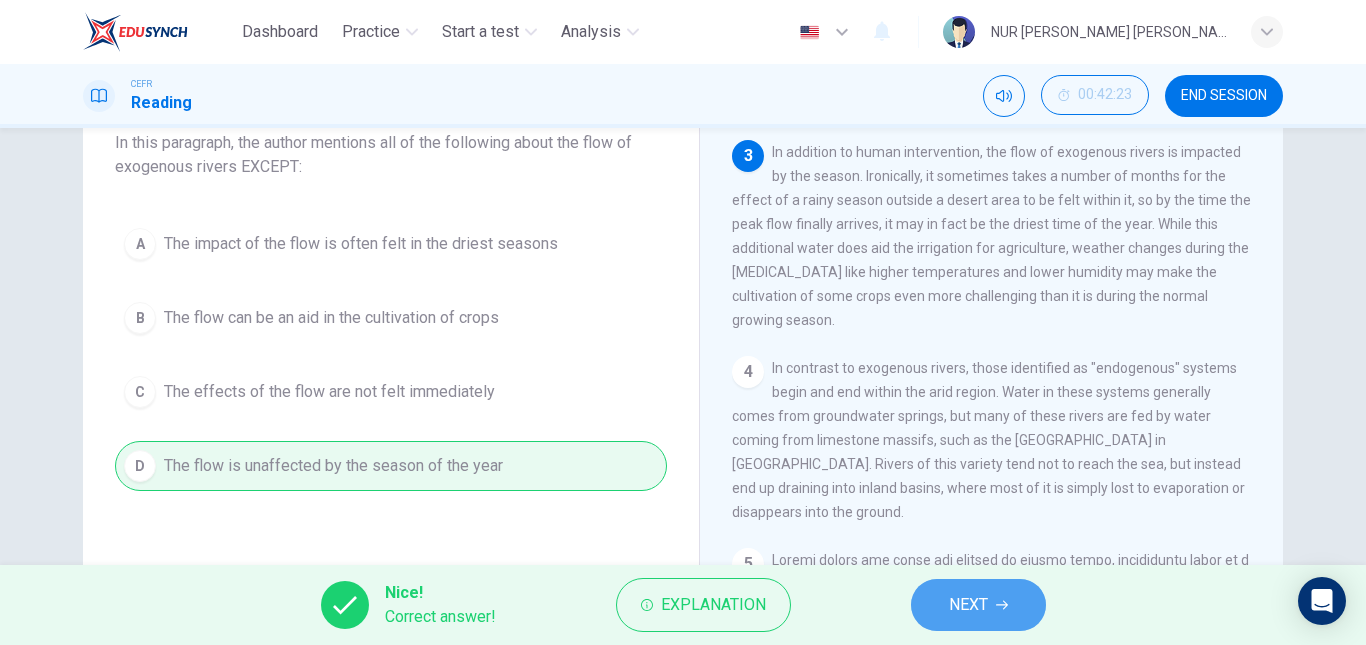 click on "NEXT" at bounding box center [978, 605] 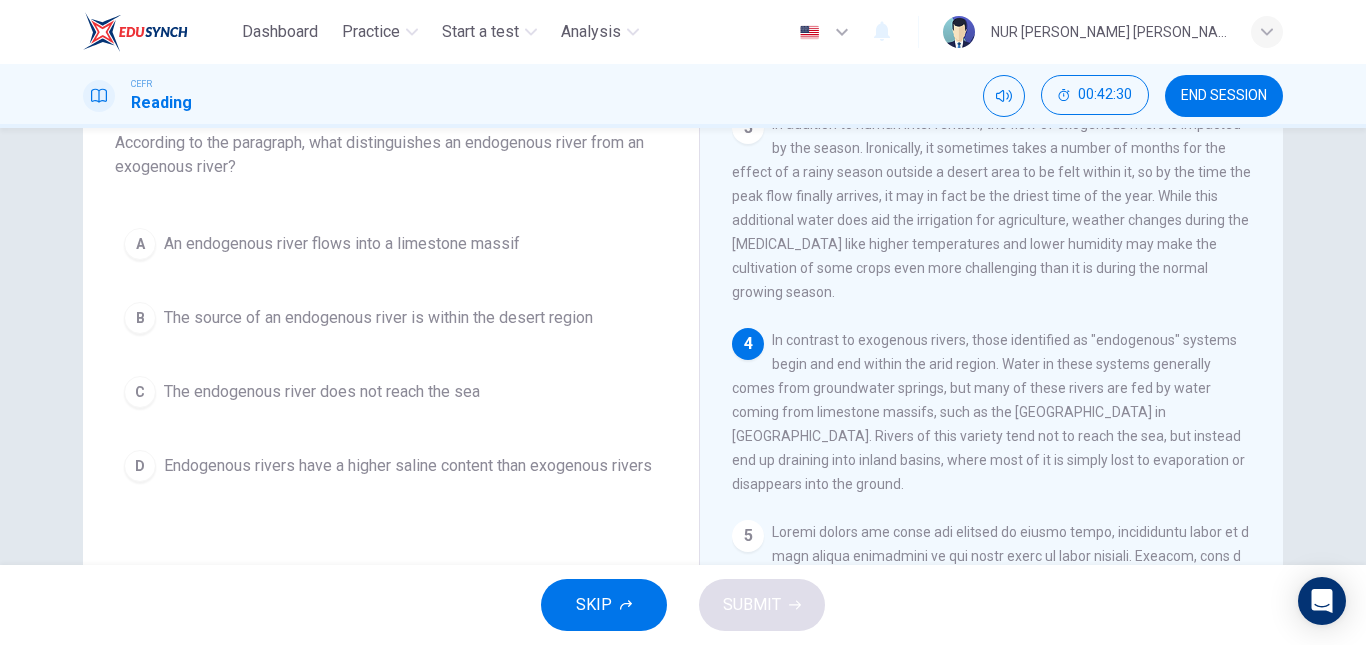 scroll, scrollTop: 516, scrollLeft: 0, axis: vertical 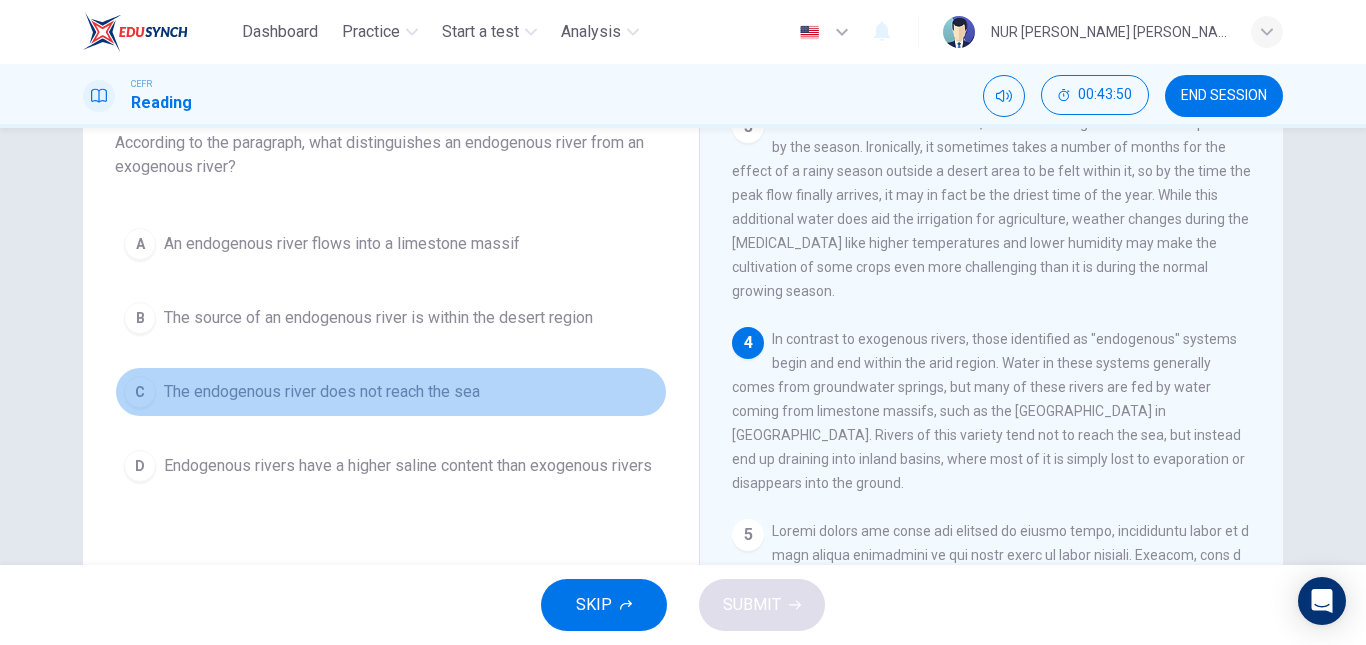 click on "C The endogenous river does not reach the sea" at bounding box center (391, 392) 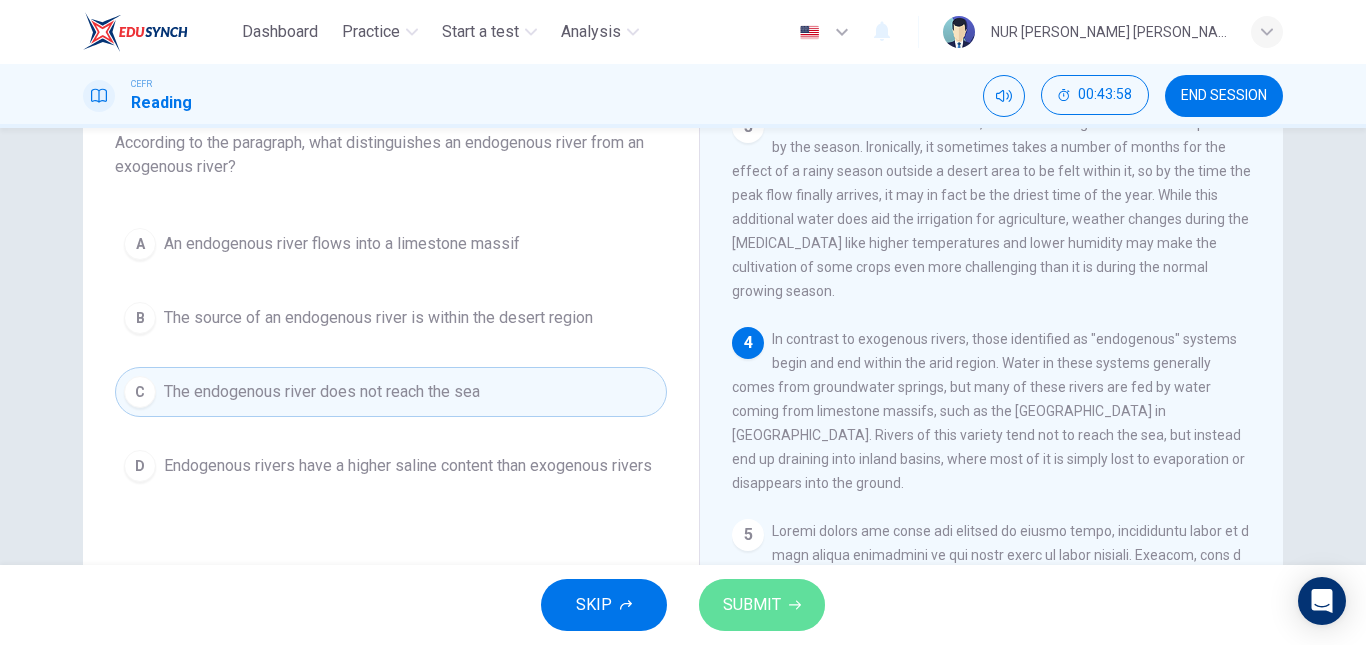 click on "SUBMIT" at bounding box center (752, 605) 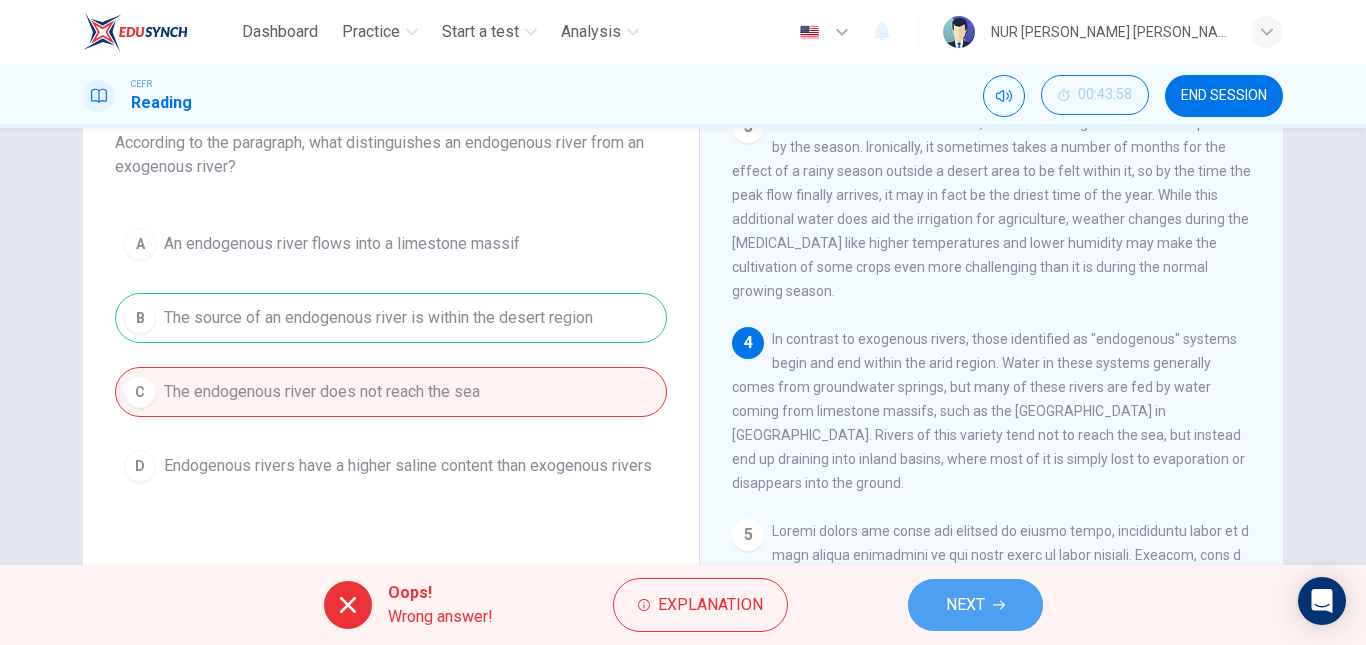 click on "NEXT" at bounding box center (965, 605) 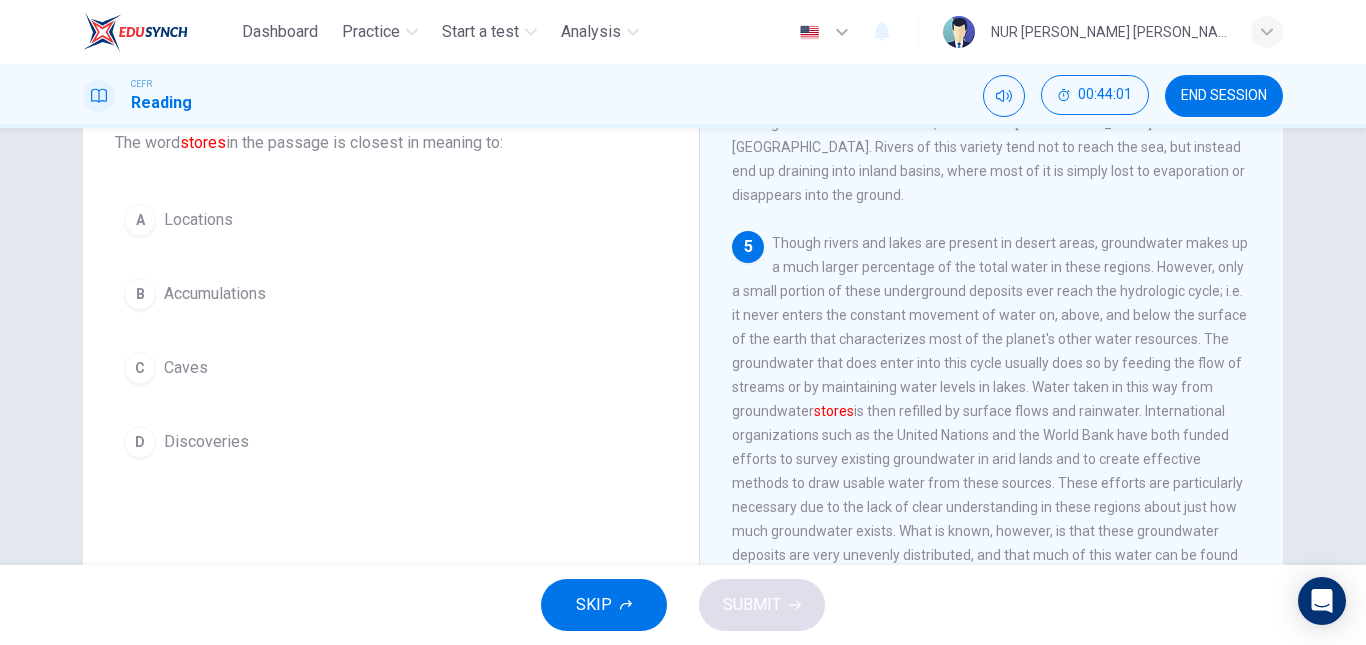 scroll, scrollTop: 805, scrollLeft: 0, axis: vertical 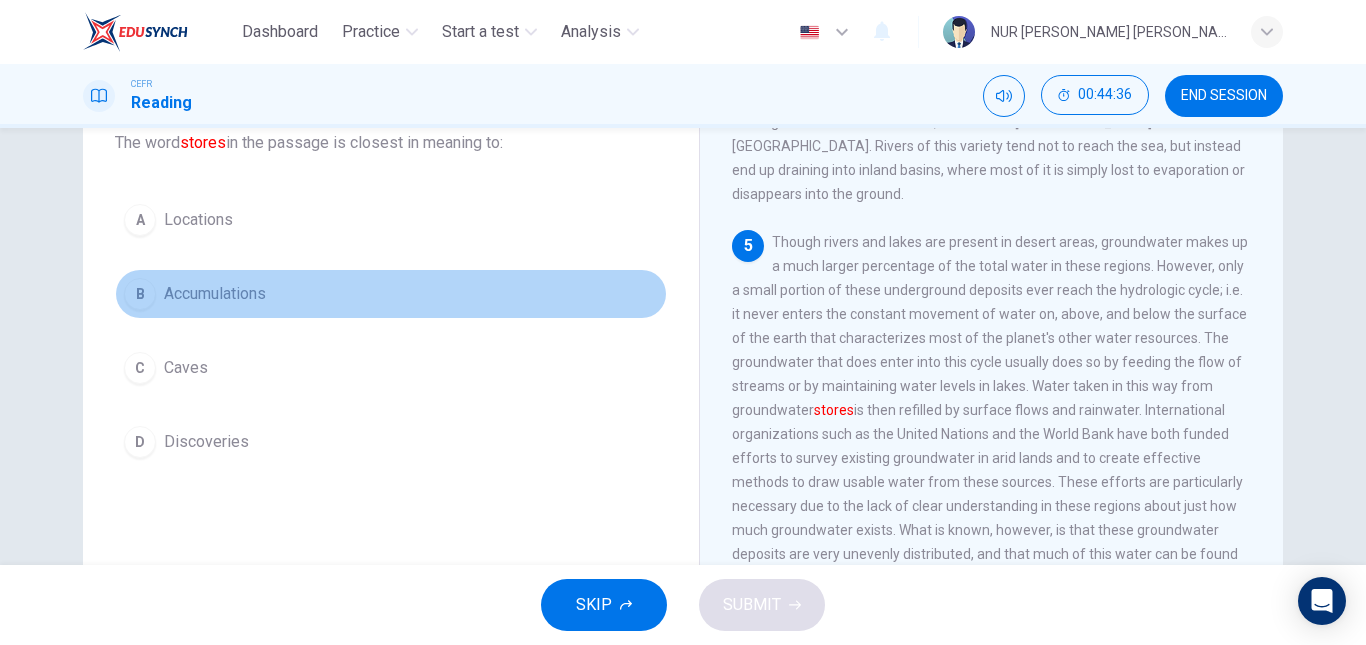 click on "B Accumulations" at bounding box center (391, 294) 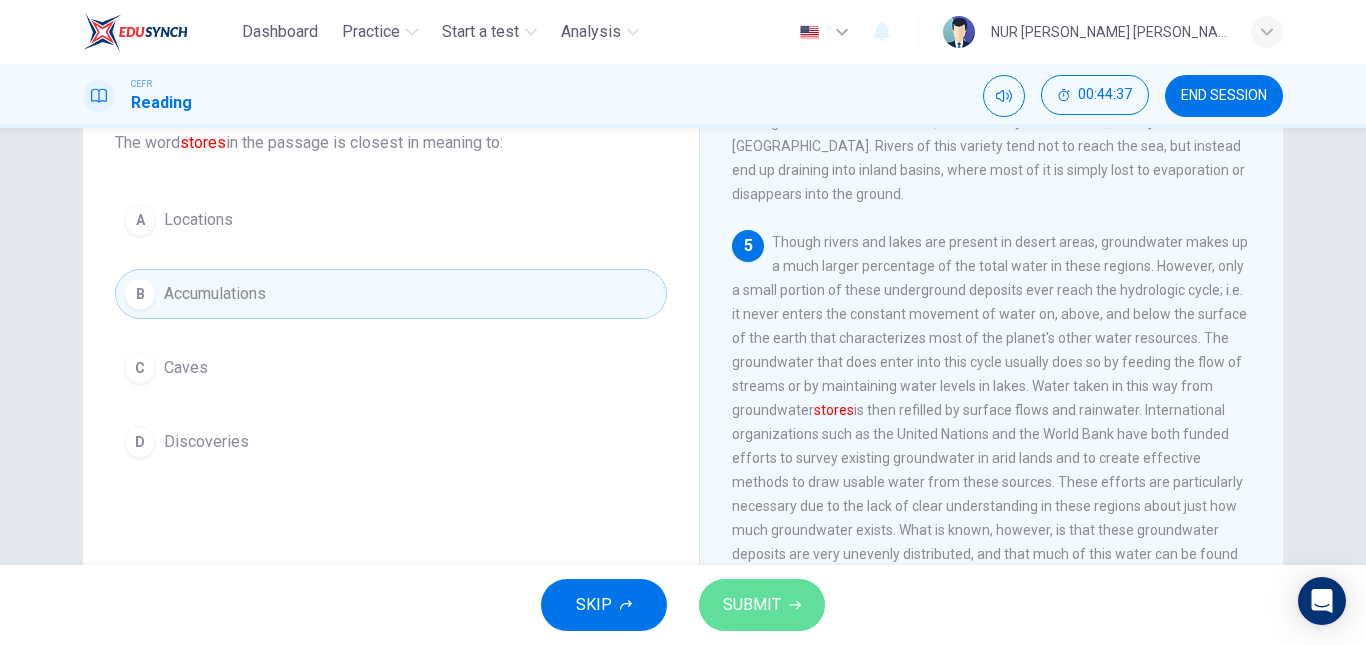 click on "SUBMIT" at bounding box center (762, 605) 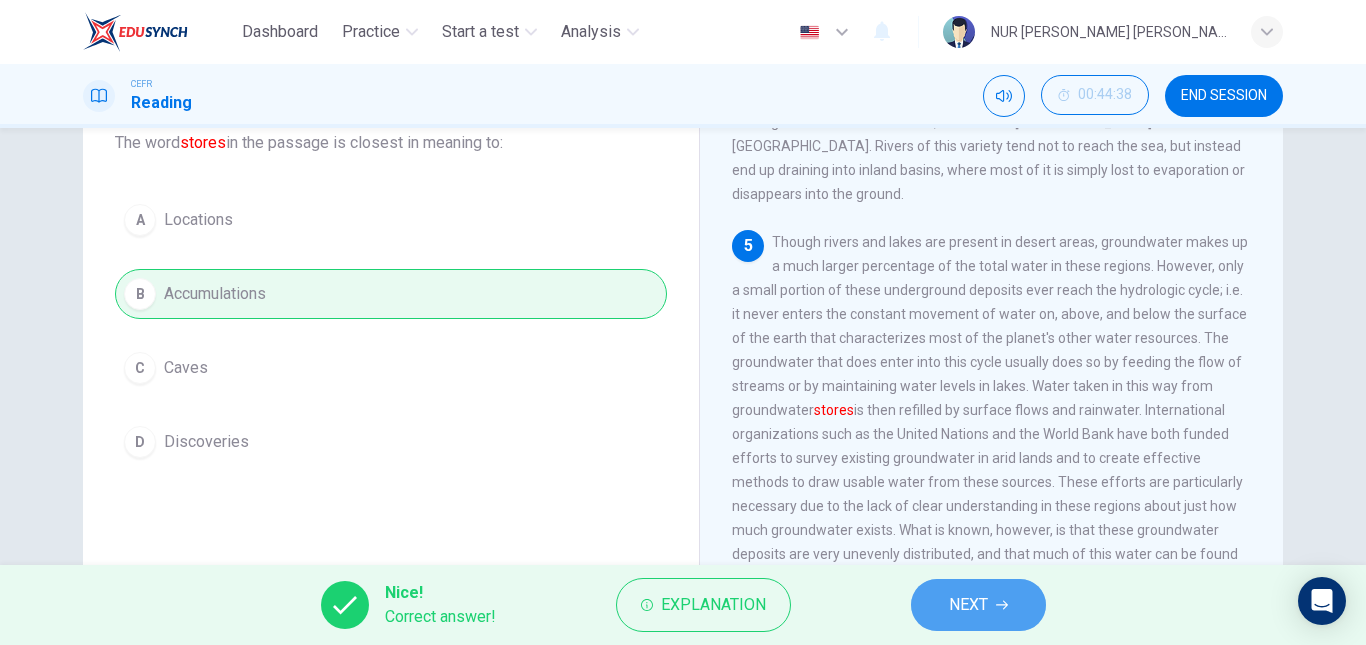 click on "NEXT" at bounding box center [978, 605] 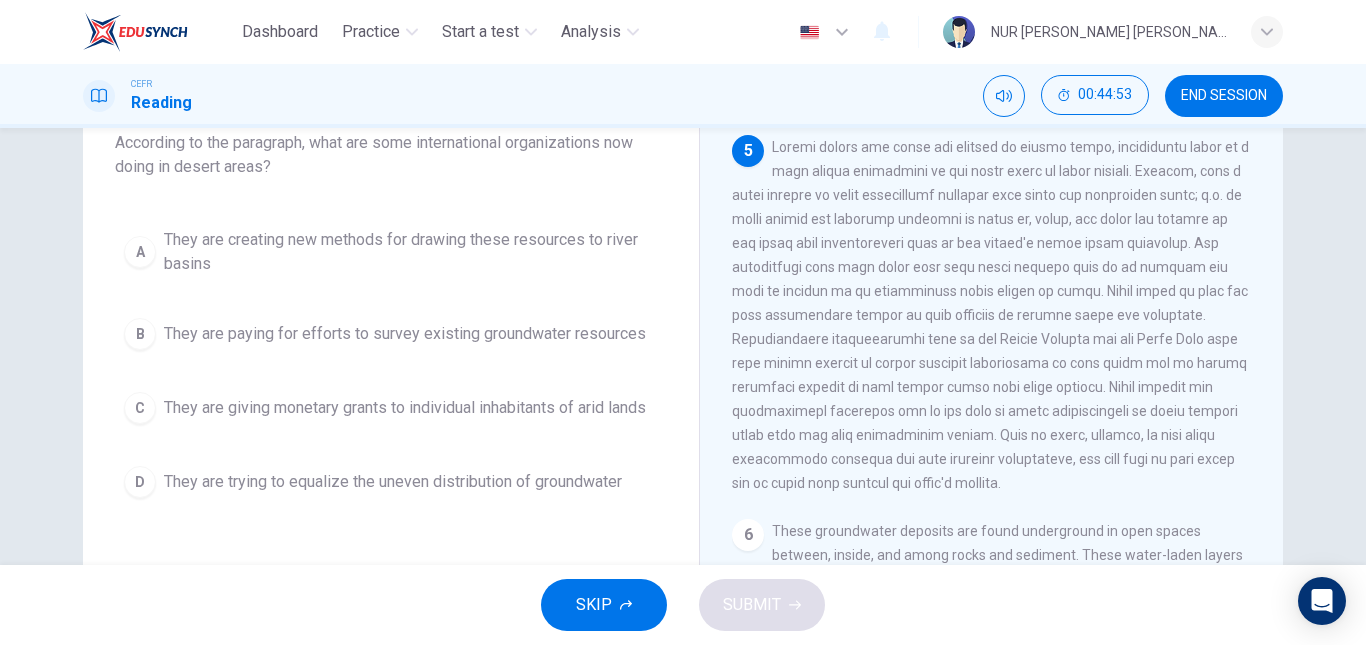 scroll, scrollTop: 901, scrollLeft: 0, axis: vertical 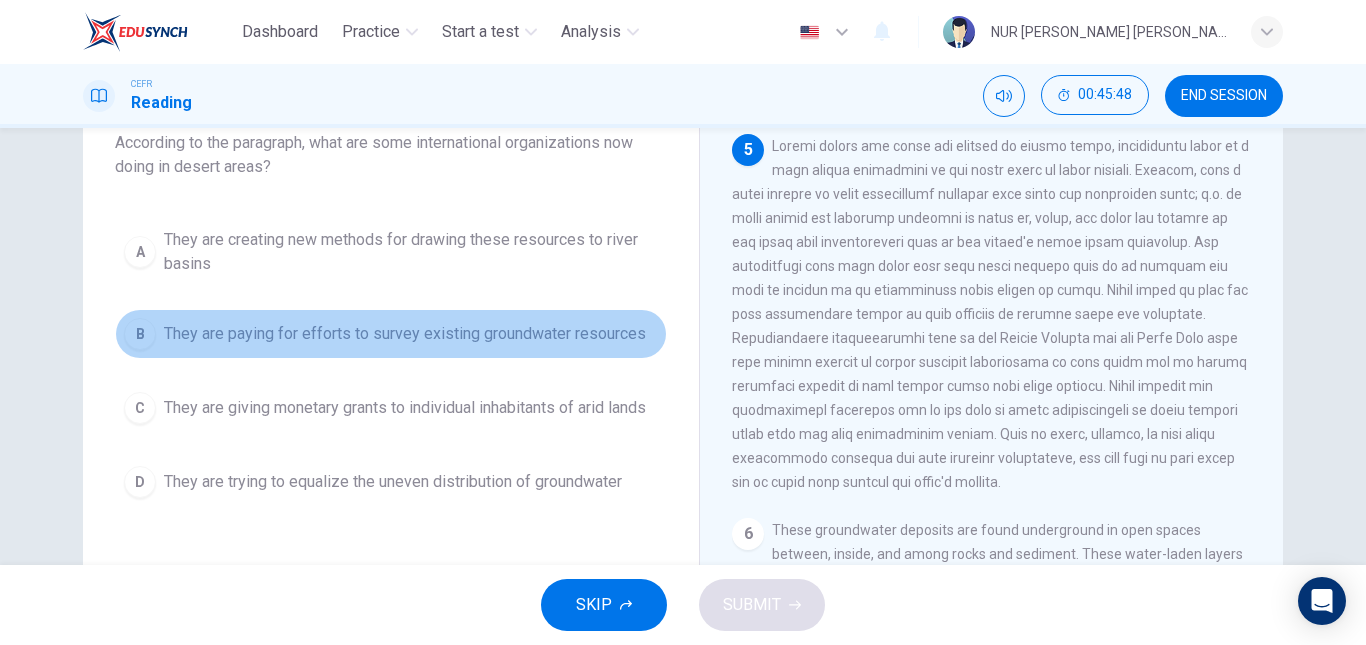 click on "B They are paying for efforts to survey existing groundwater resources" at bounding box center (391, 334) 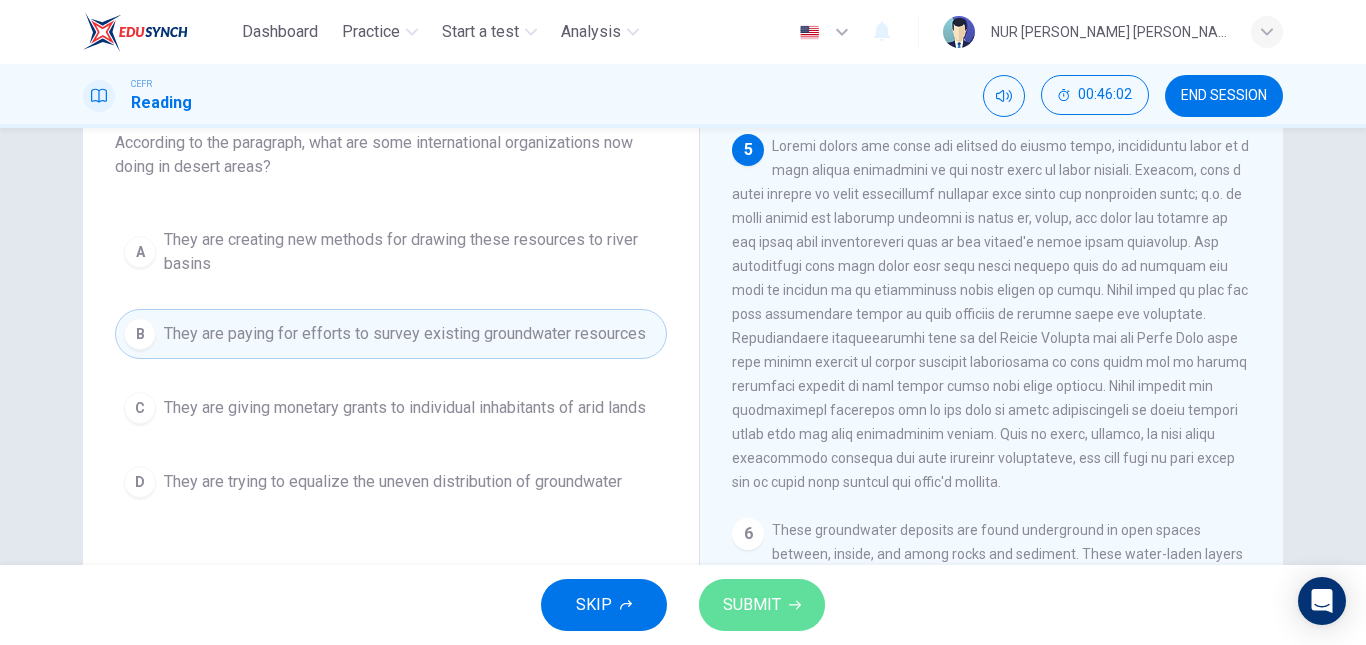 click on "SUBMIT" at bounding box center [762, 605] 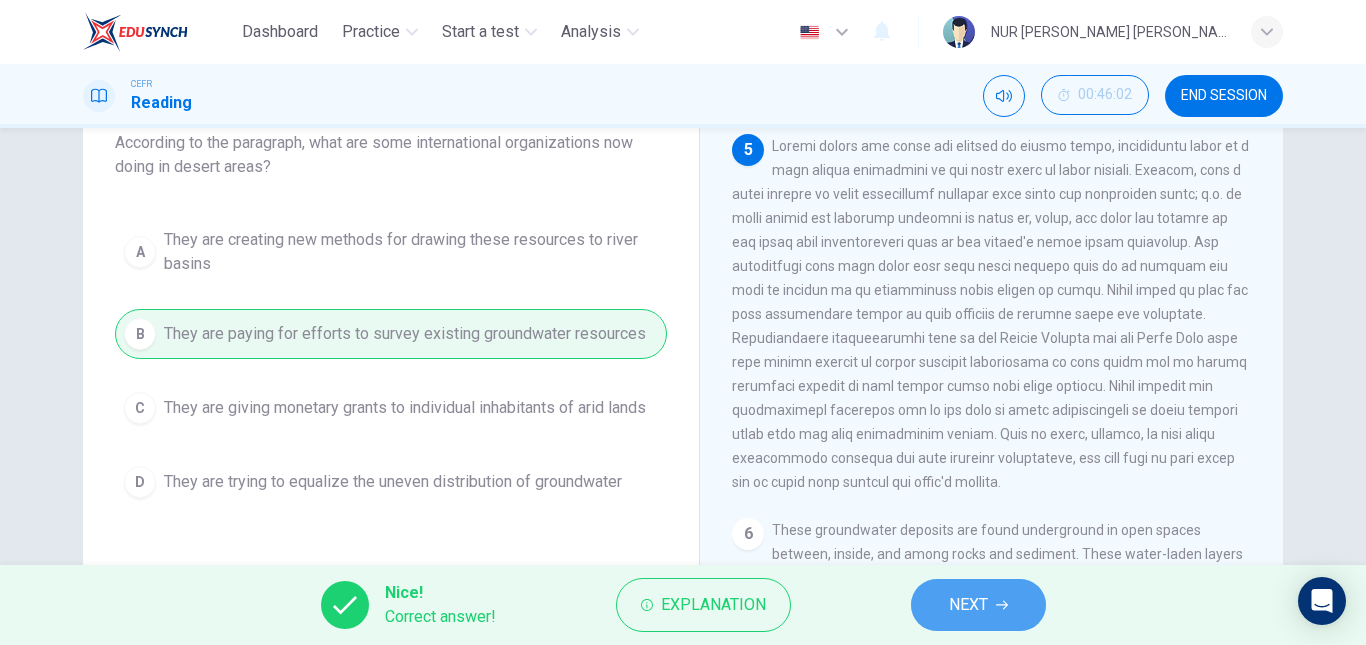 click on "NEXT" at bounding box center [968, 605] 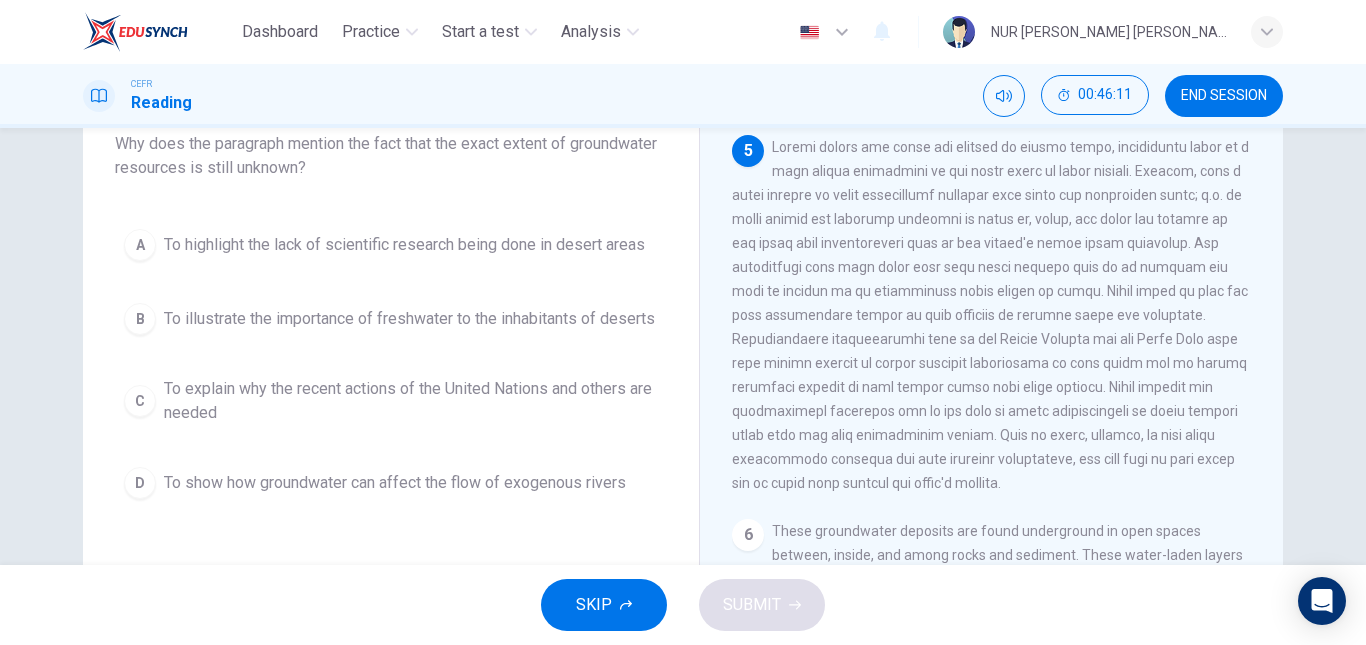 scroll, scrollTop: 130, scrollLeft: 0, axis: vertical 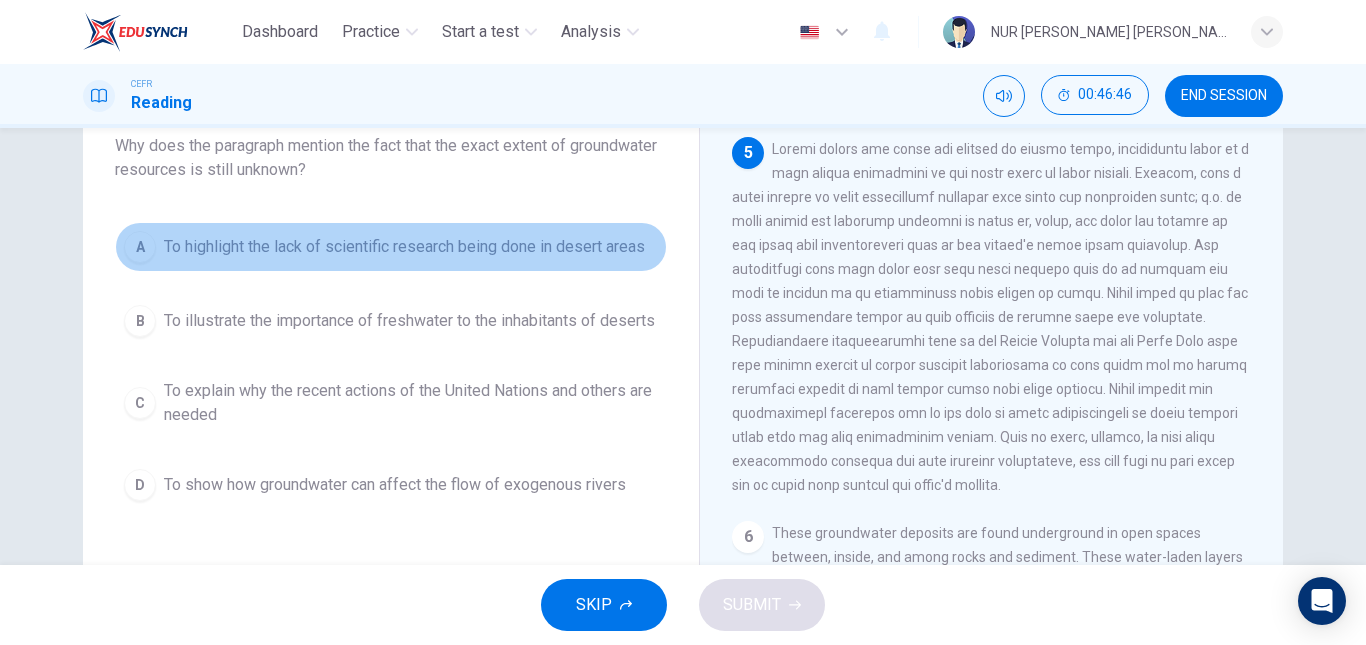 click on "A To highlight the lack of scientific research being done in desert areas" at bounding box center [391, 247] 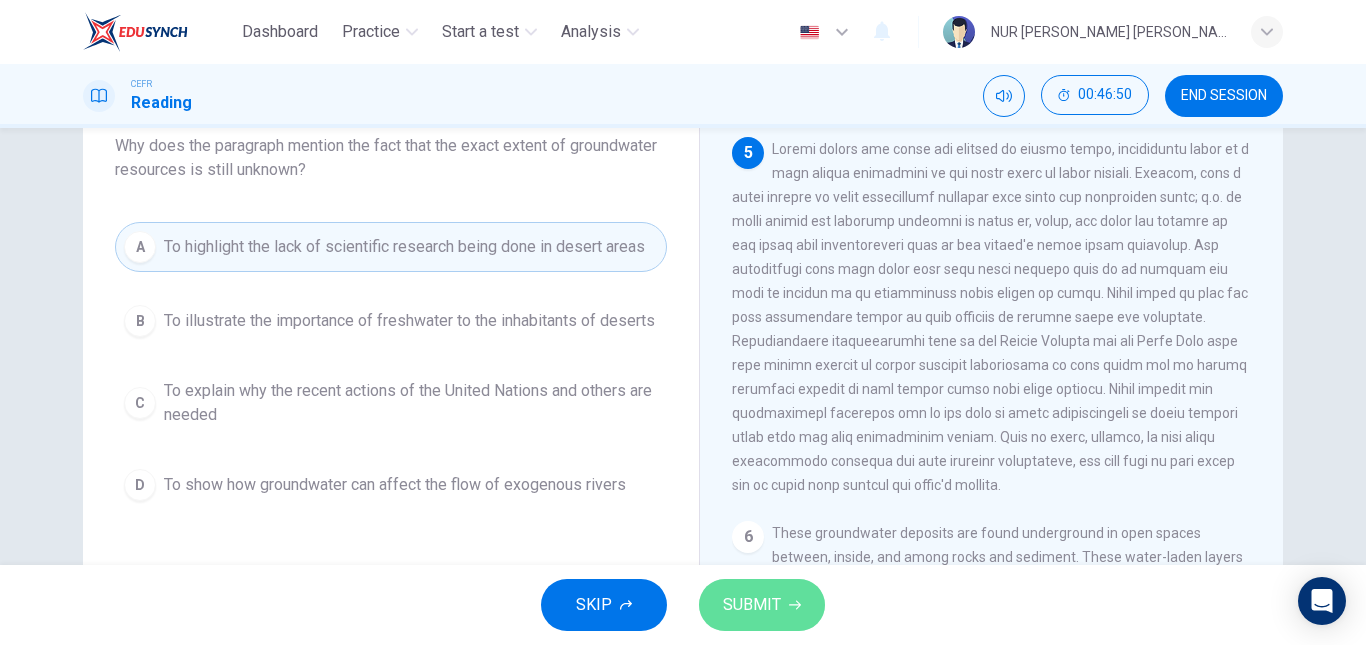 click on "SUBMIT" at bounding box center (752, 605) 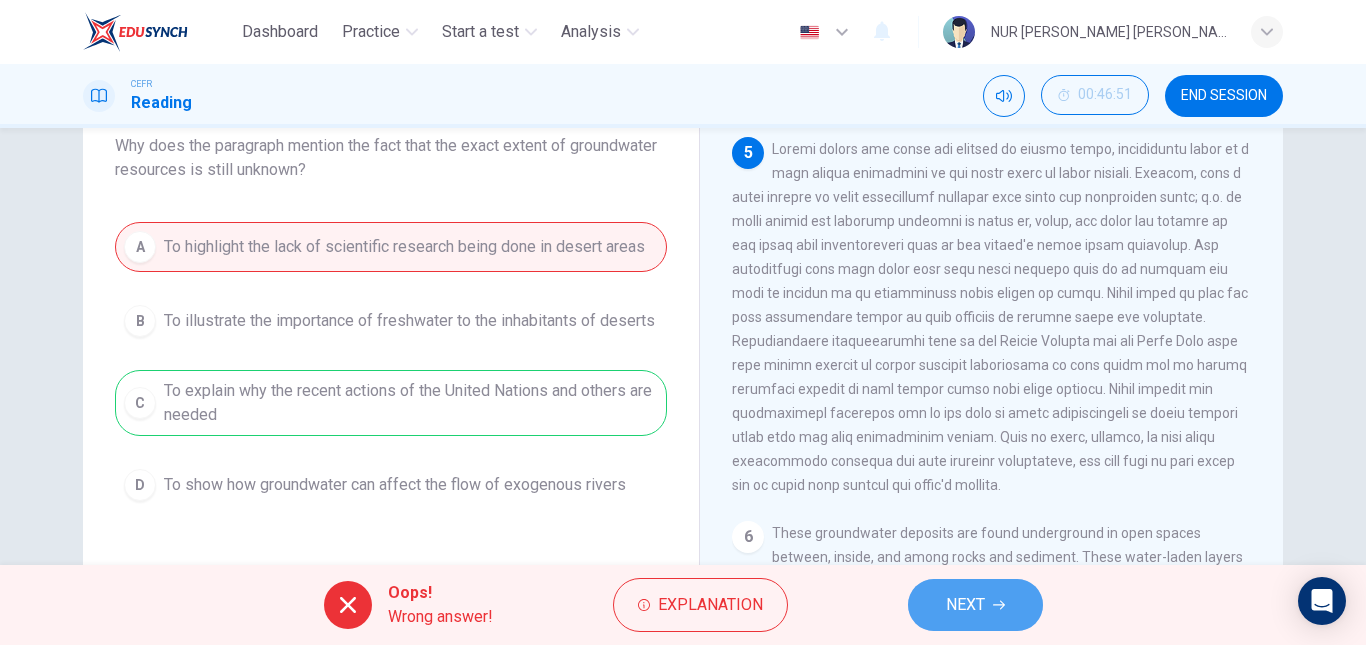 click on "NEXT" at bounding box center (975, 605) 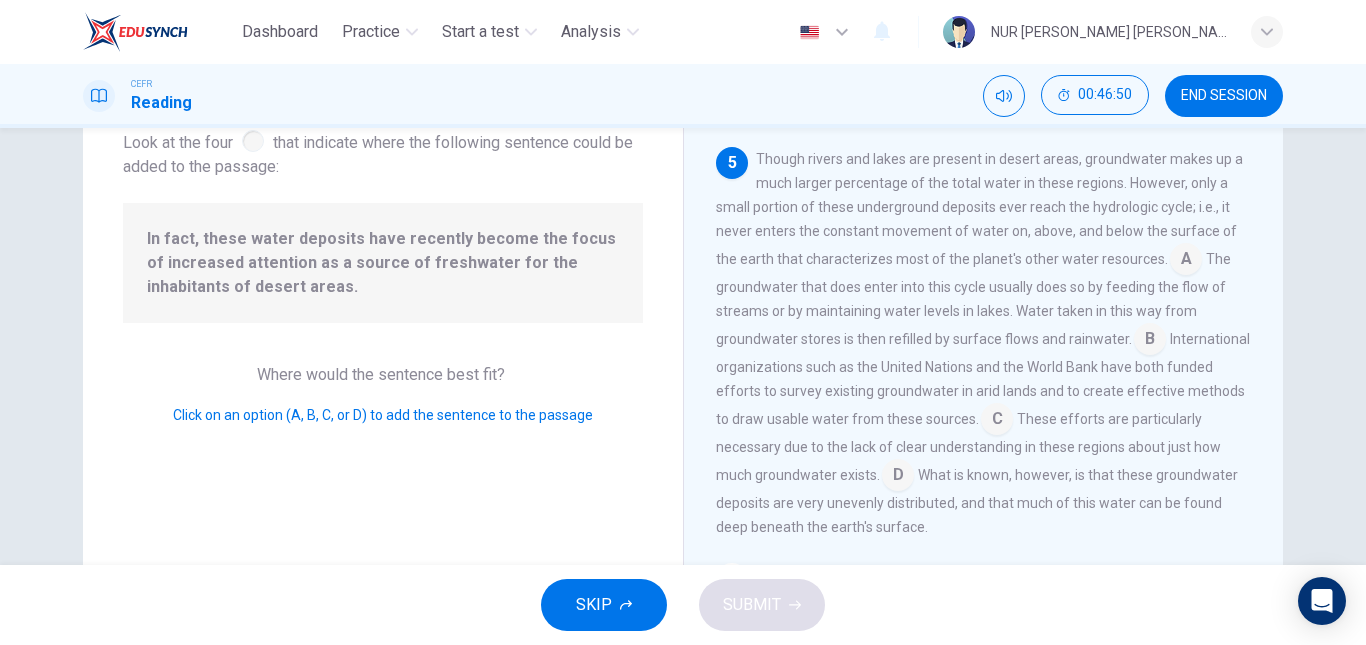 scroll, scrollTop: 888, scrollLeft: 0, axis: vertical 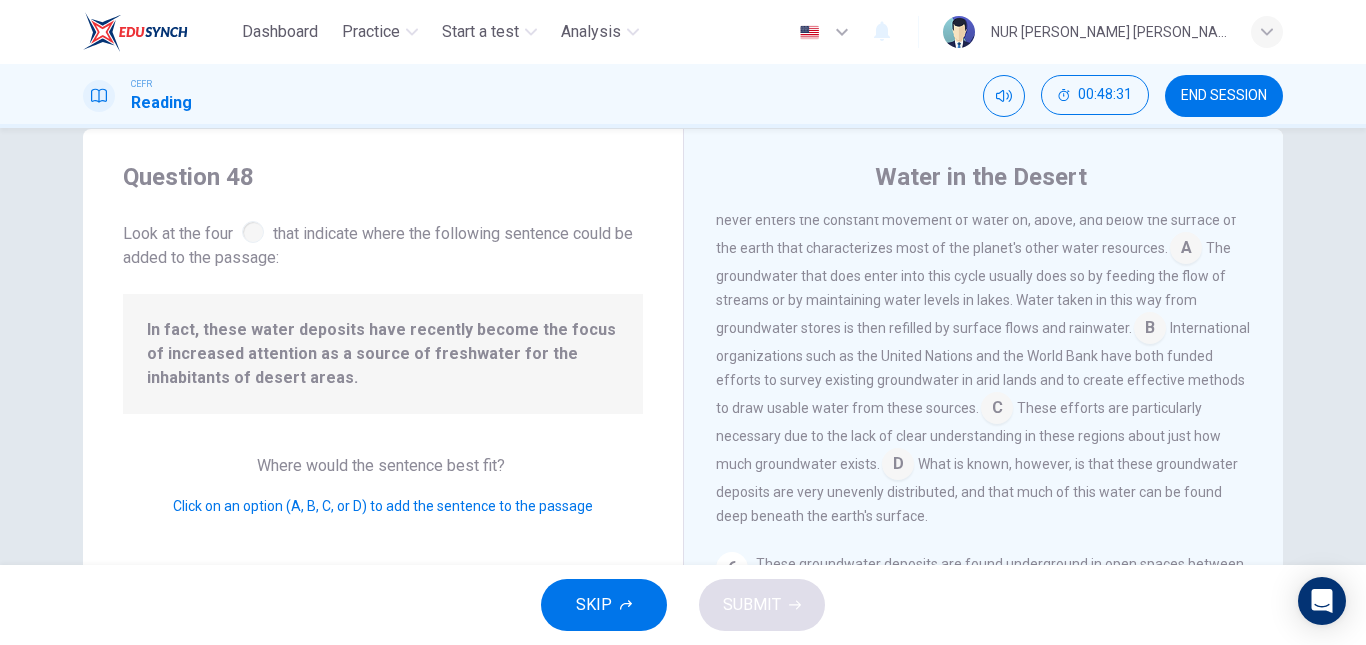 click at bounding box center [1150, 330] 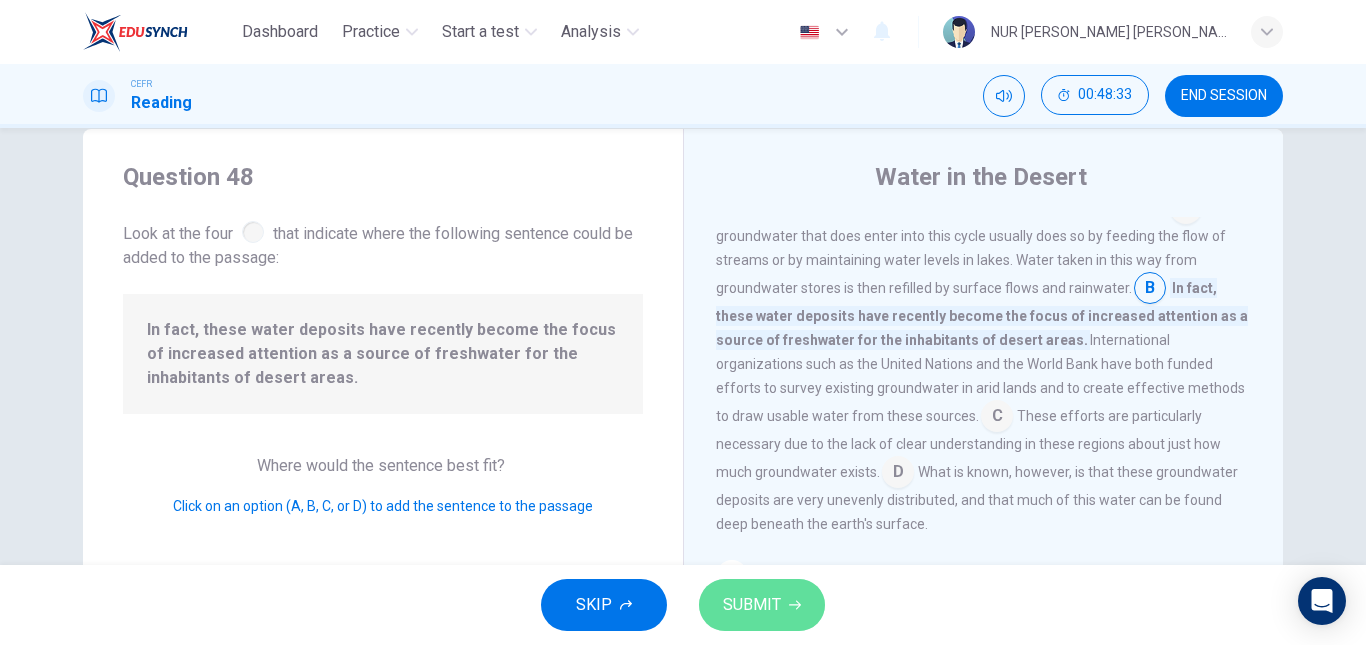 click on "SUBMIT" at bounding box center (762, 605) 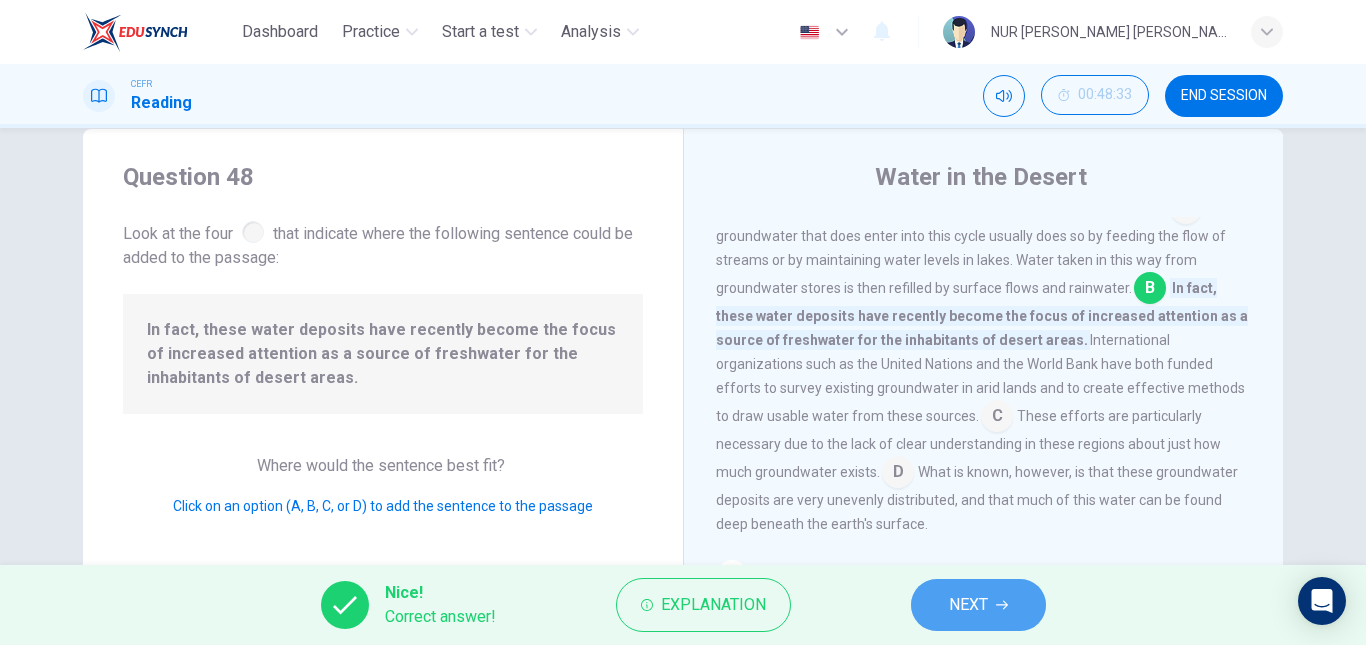 click on "NEXT" at bounding box center (968, 605) 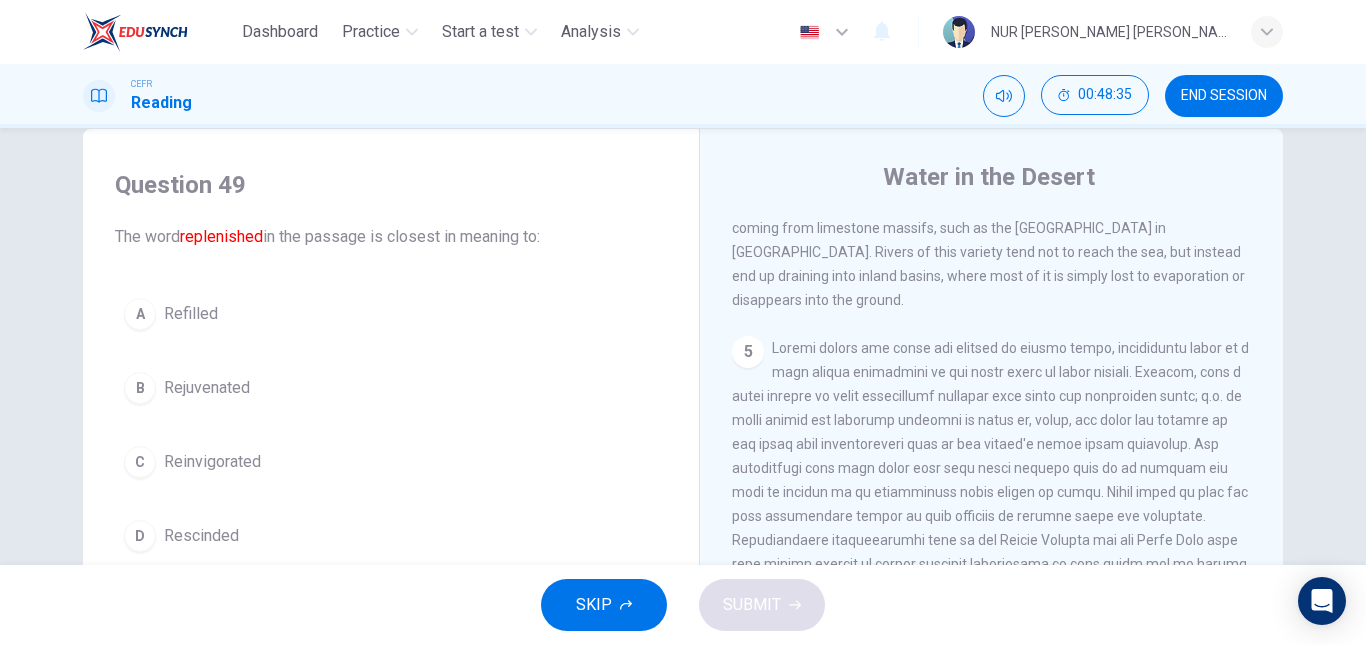 scroll, scrollTop: 962, scrollLeft: 0, axis: vertical 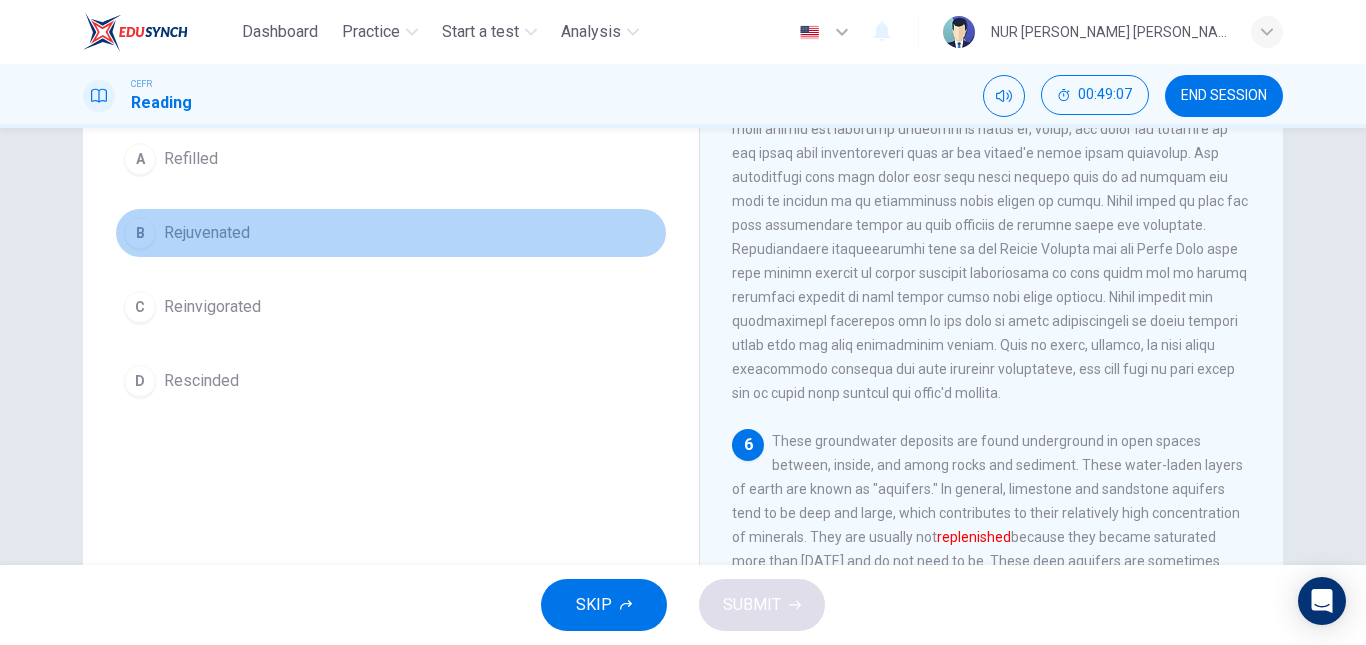 click on "B Rejuvenated" at bounding box center (391, 233) 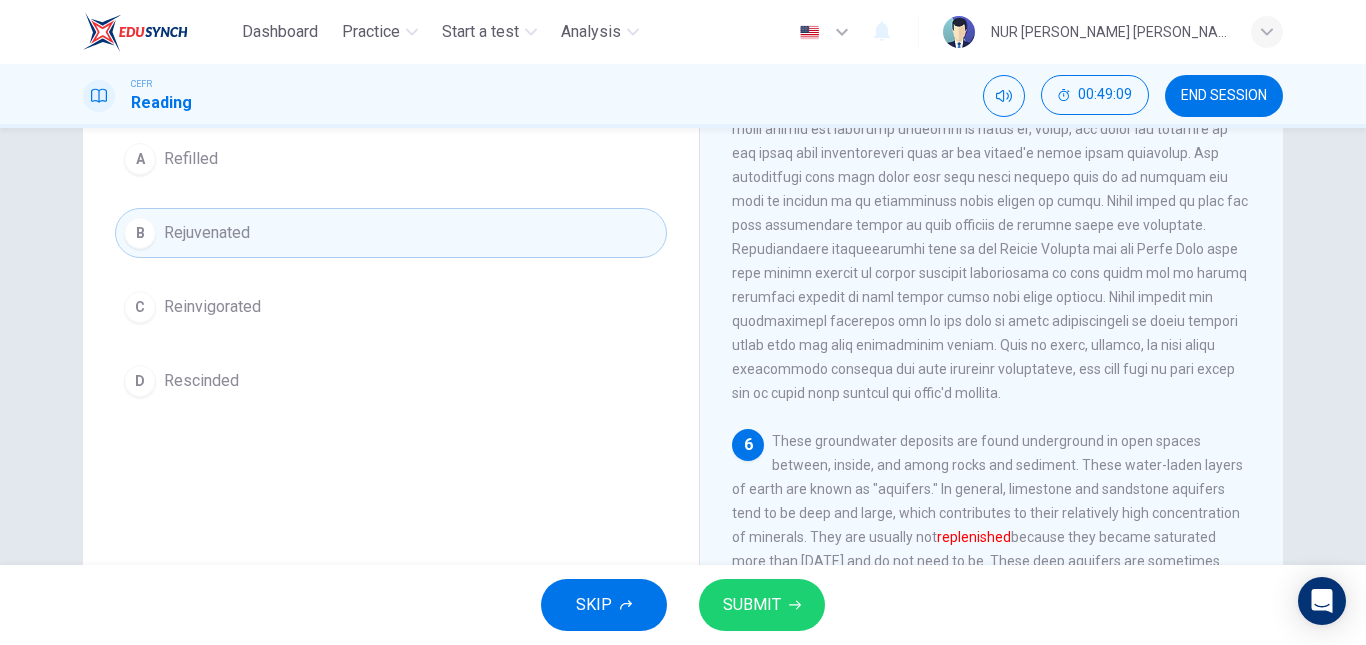 click on "SUBMIT" at bounding box center [752, 605] 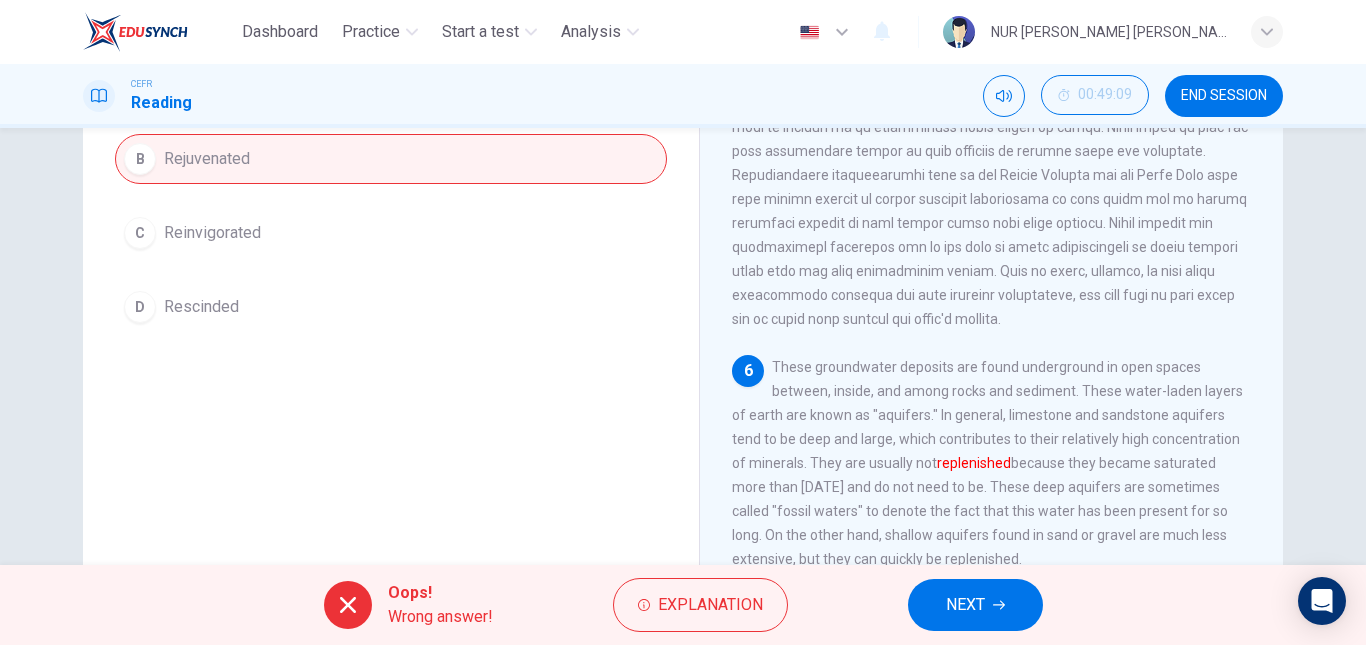 scroll, scrollTop: 269, scrollLeft: 0, axis: vertical 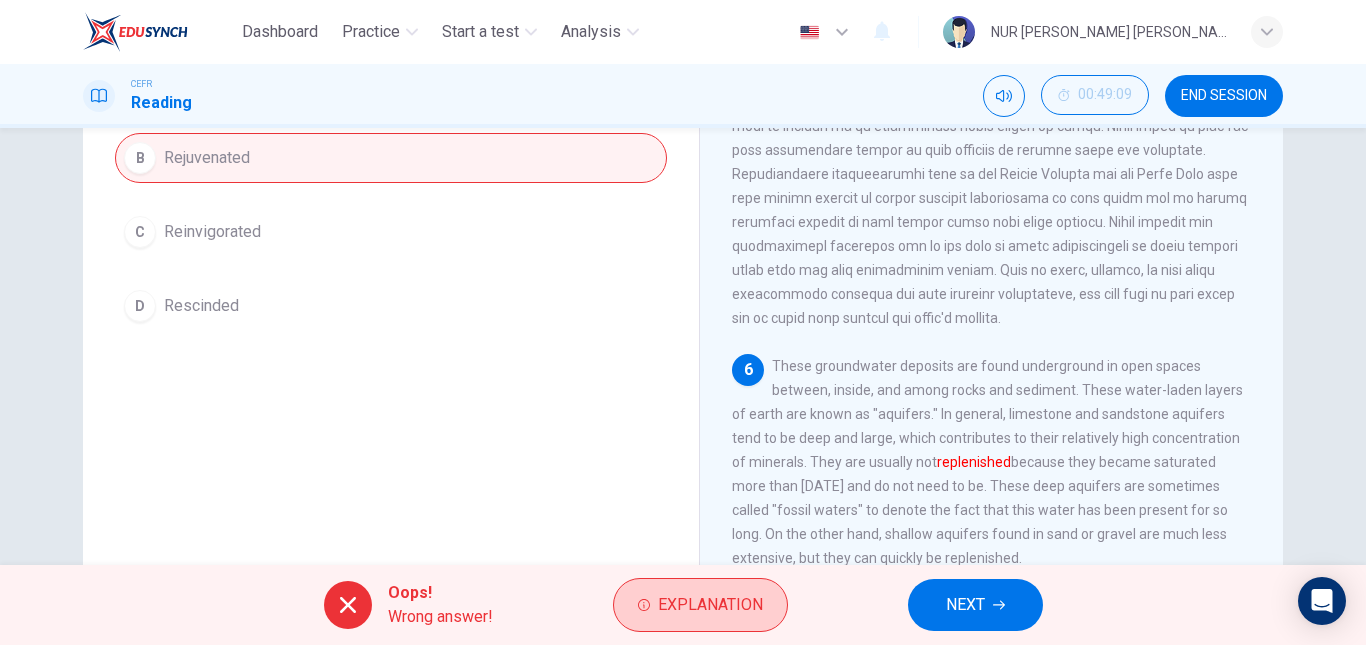 click on "Explanation" at bounding box center (710, 605) 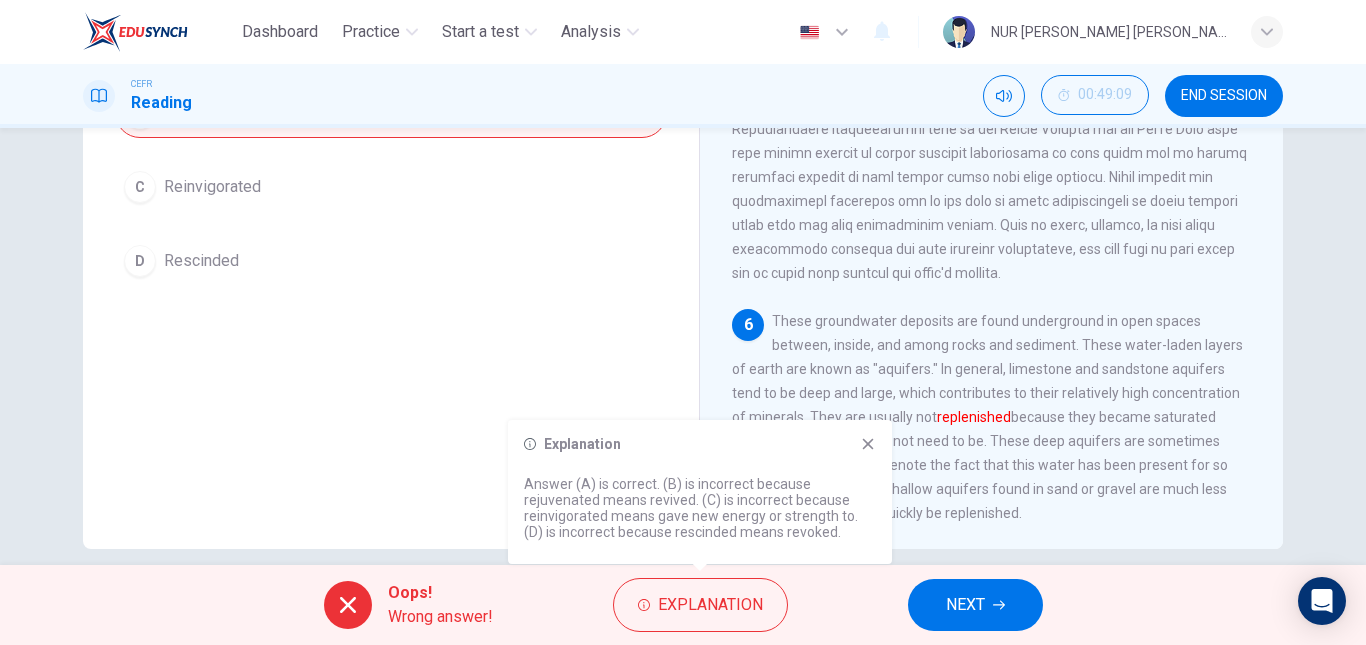 scroll, scrollTop: 315, scrollLeft: 0, axis: vertical 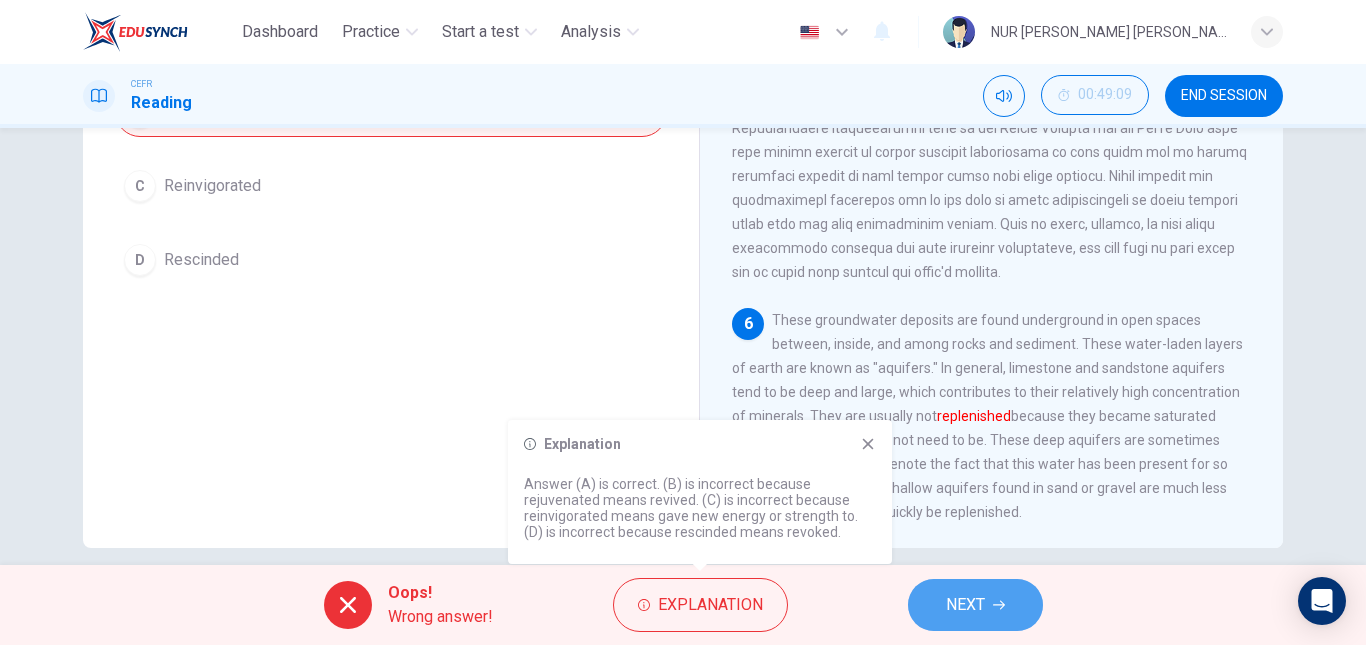 click on "NEXT" at bounding box center [965, 605] 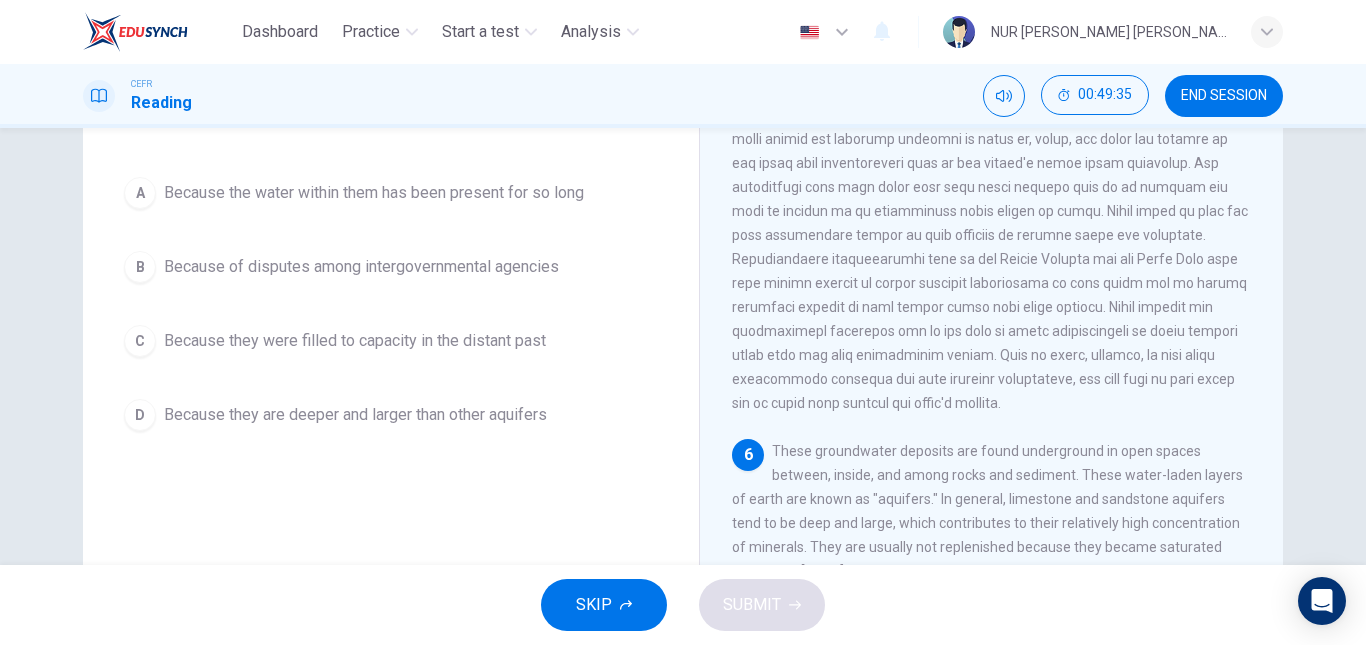 scroll, scrollTop: 181, scrollLeft: 0, axis: vertical 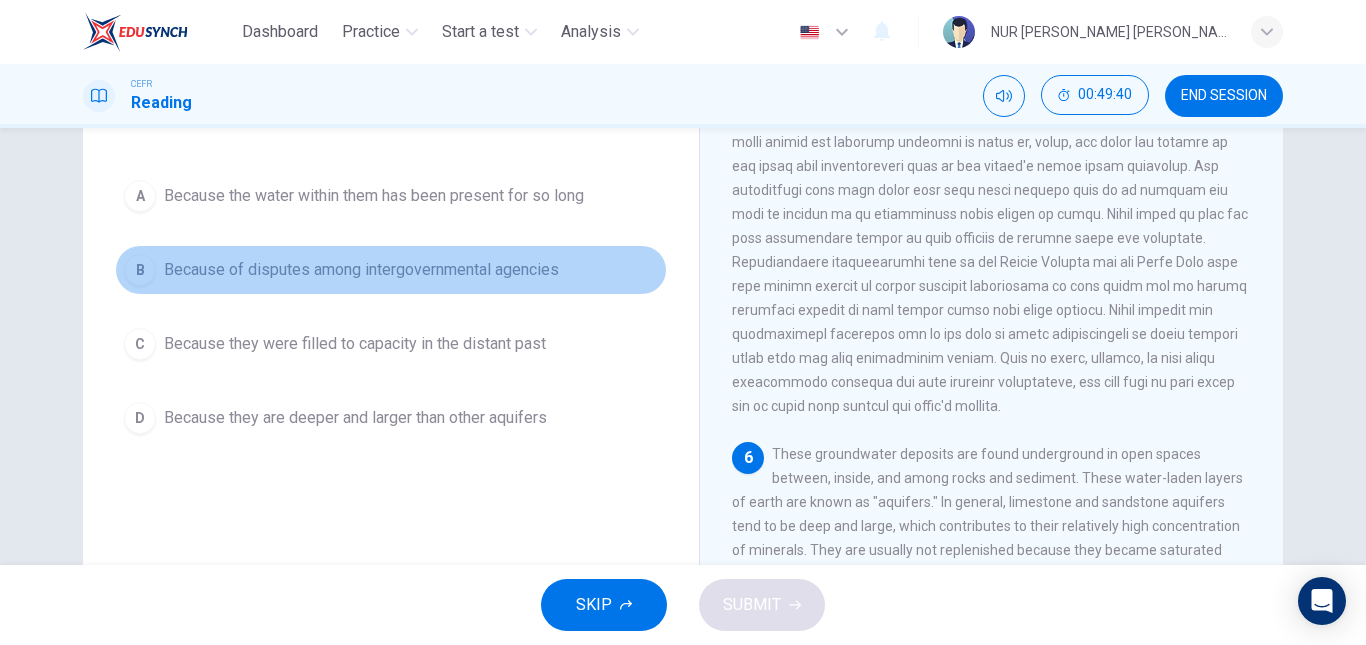 click on "Because of disputes among intergovernmental agencies" at bounding box center (361, 270) 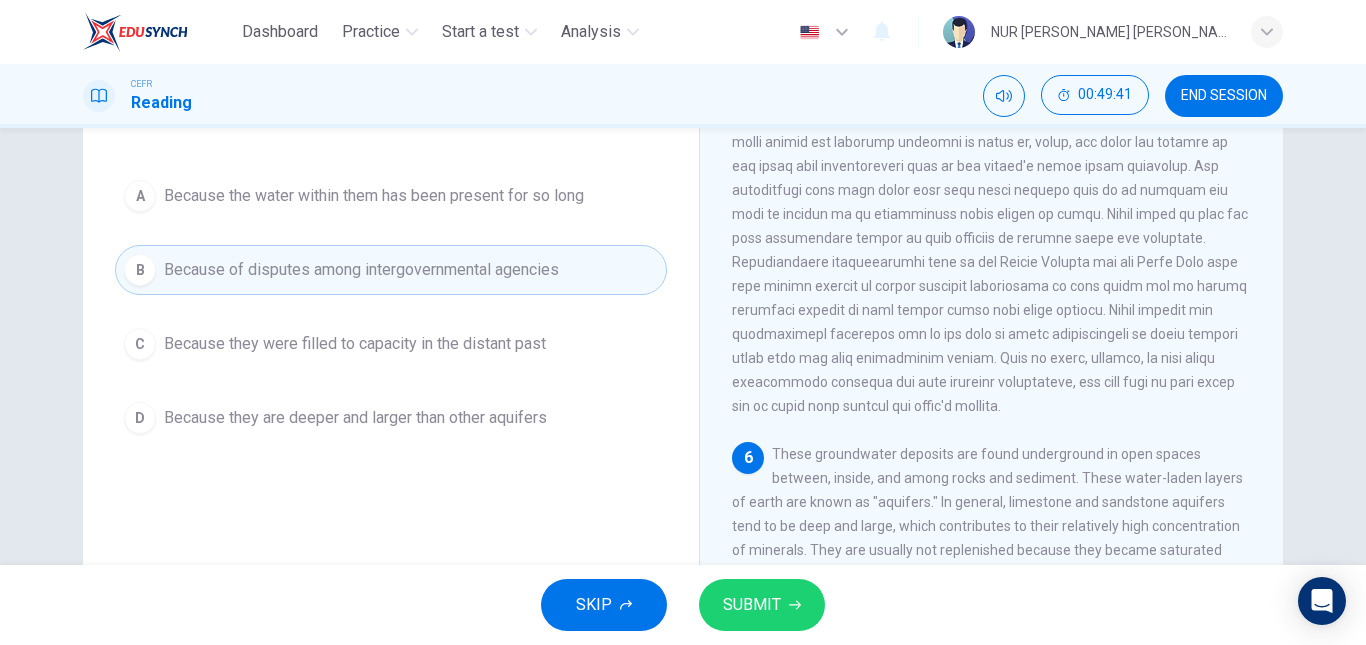scroll, scrollTop: 188, scrollLeft: 0, axis: vertical 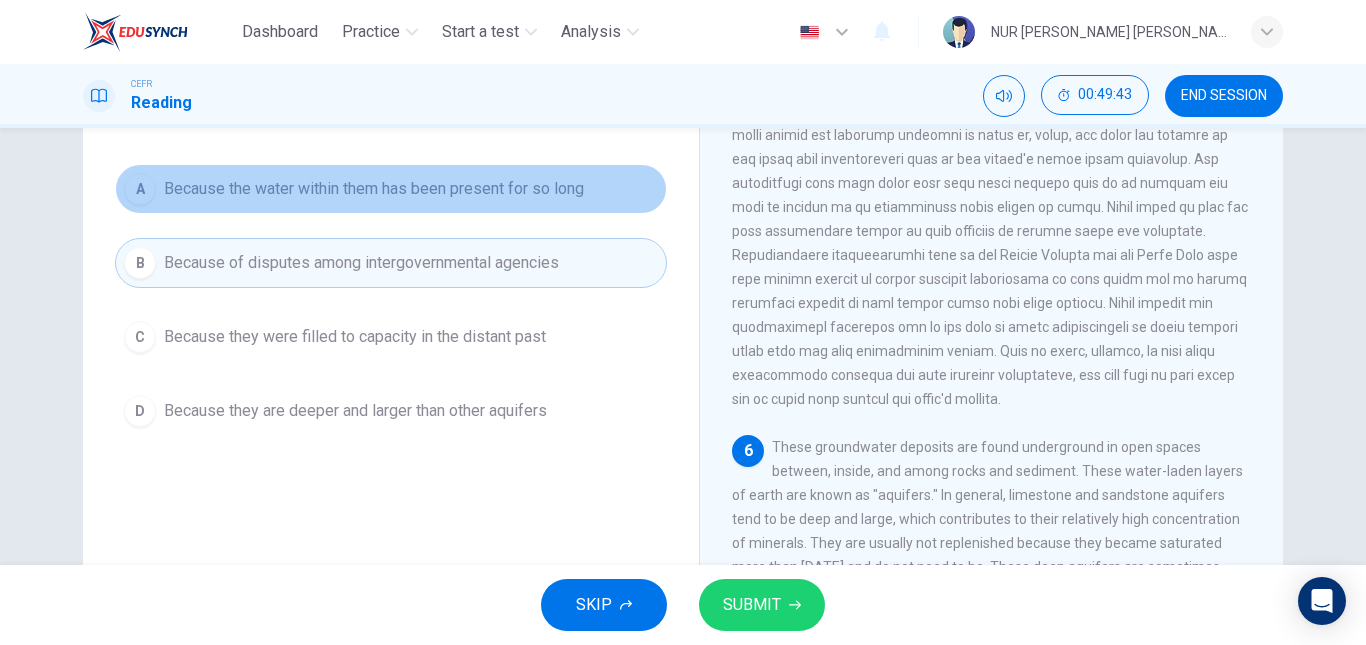 click on "Because the water within them has been present for so long" at bounding box center (374, 189) 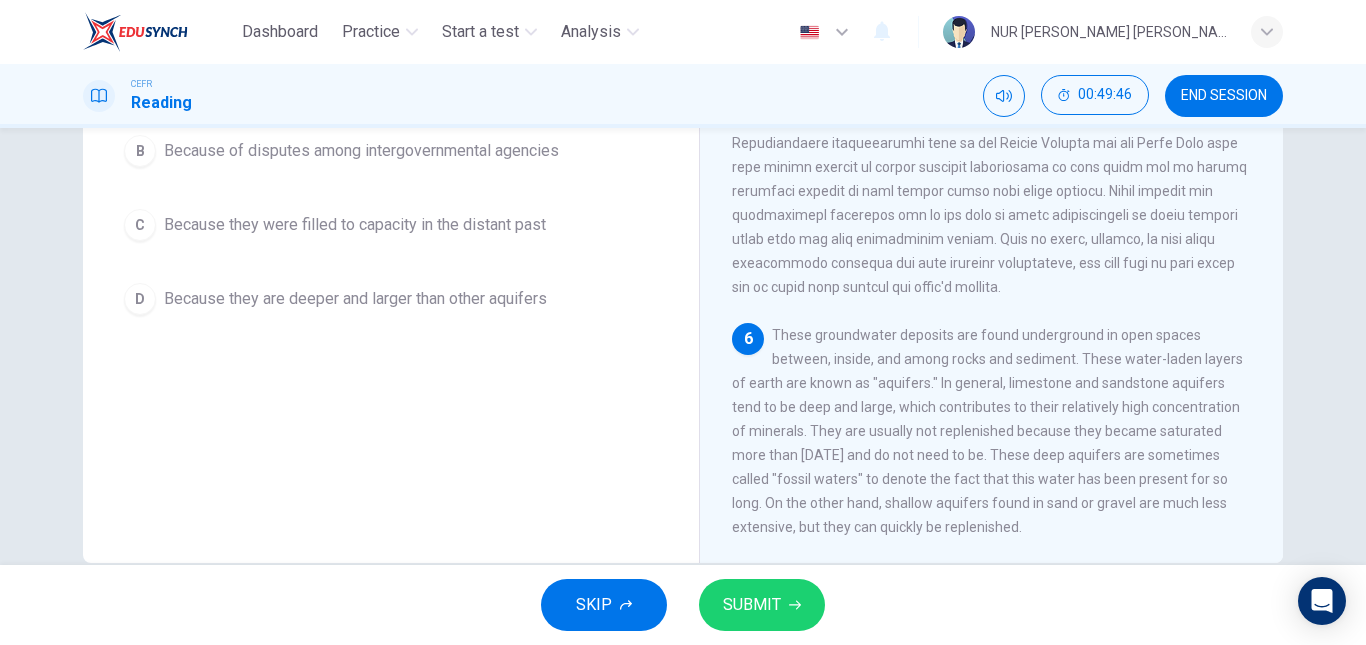 scroll, scrollTop: 338, scrollLeft: 0, axis: vertical 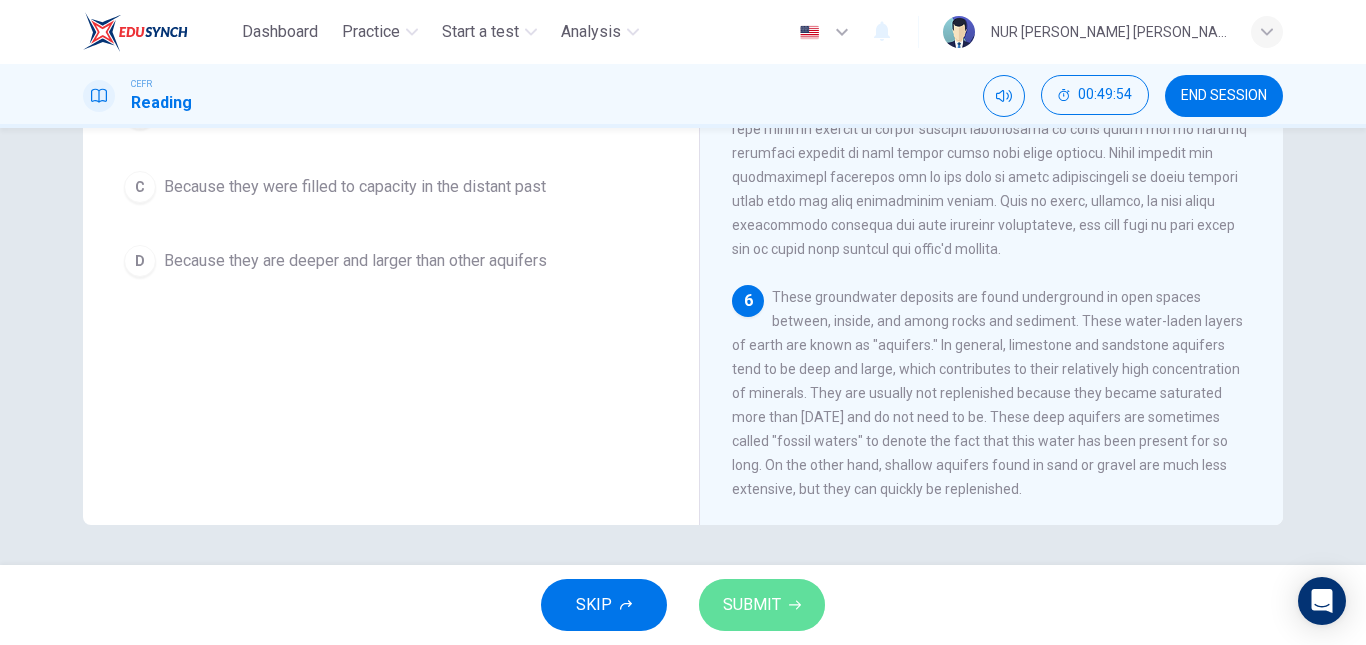 click on "SUBMIT" at bounding box center [752, 605] 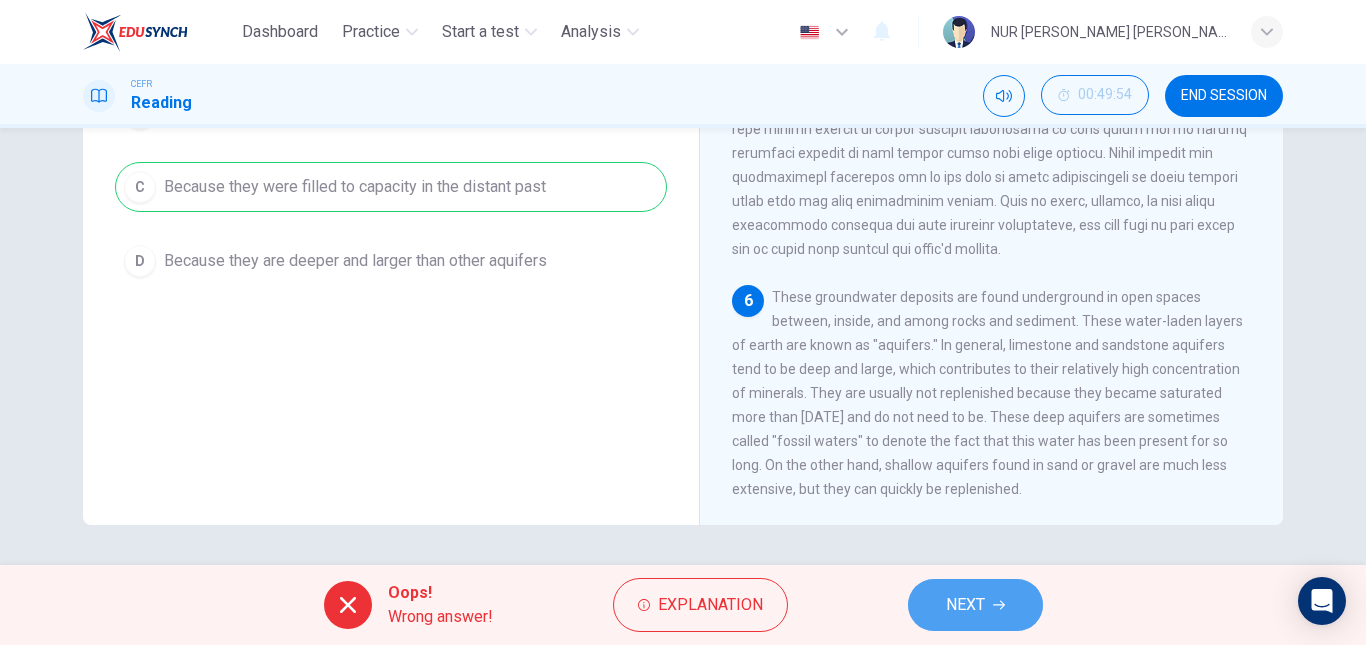 click on "NEXT" at bounding box center (975, 605) 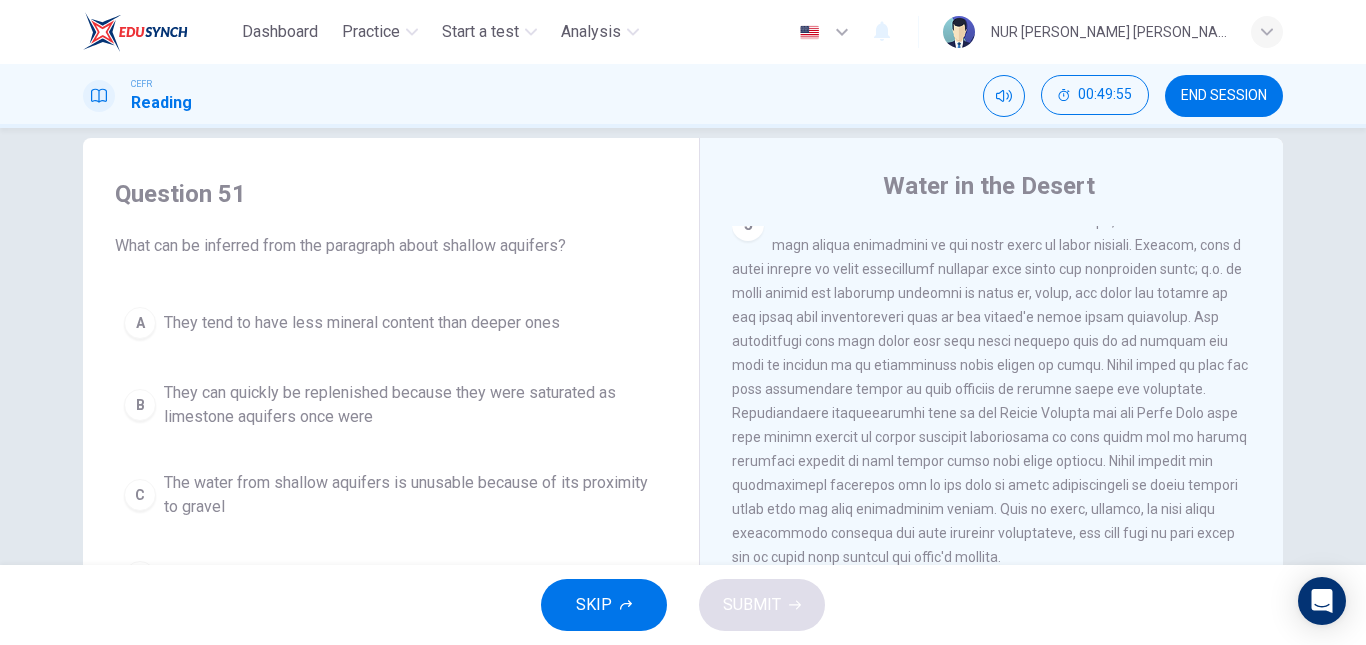 scroll, scrollTop: 0, scrollLeft: 0, axis: both 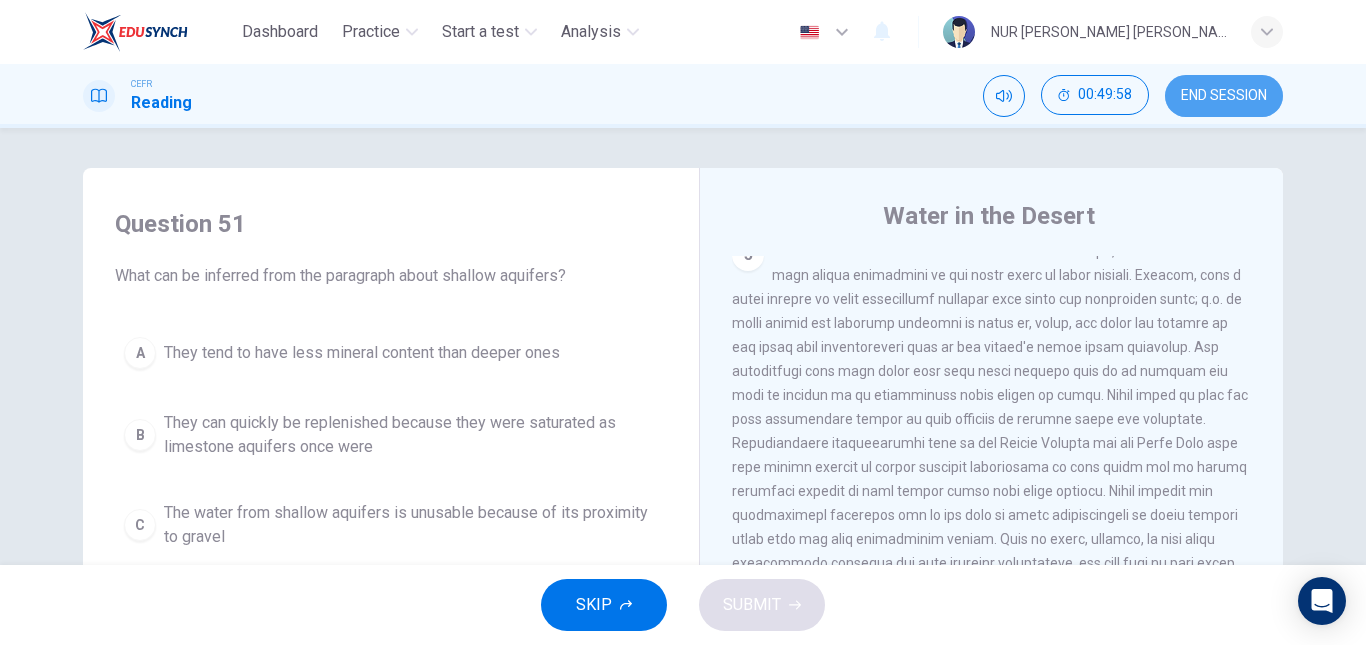 click on "END SESSION" at bounding box center [1224, 96] 